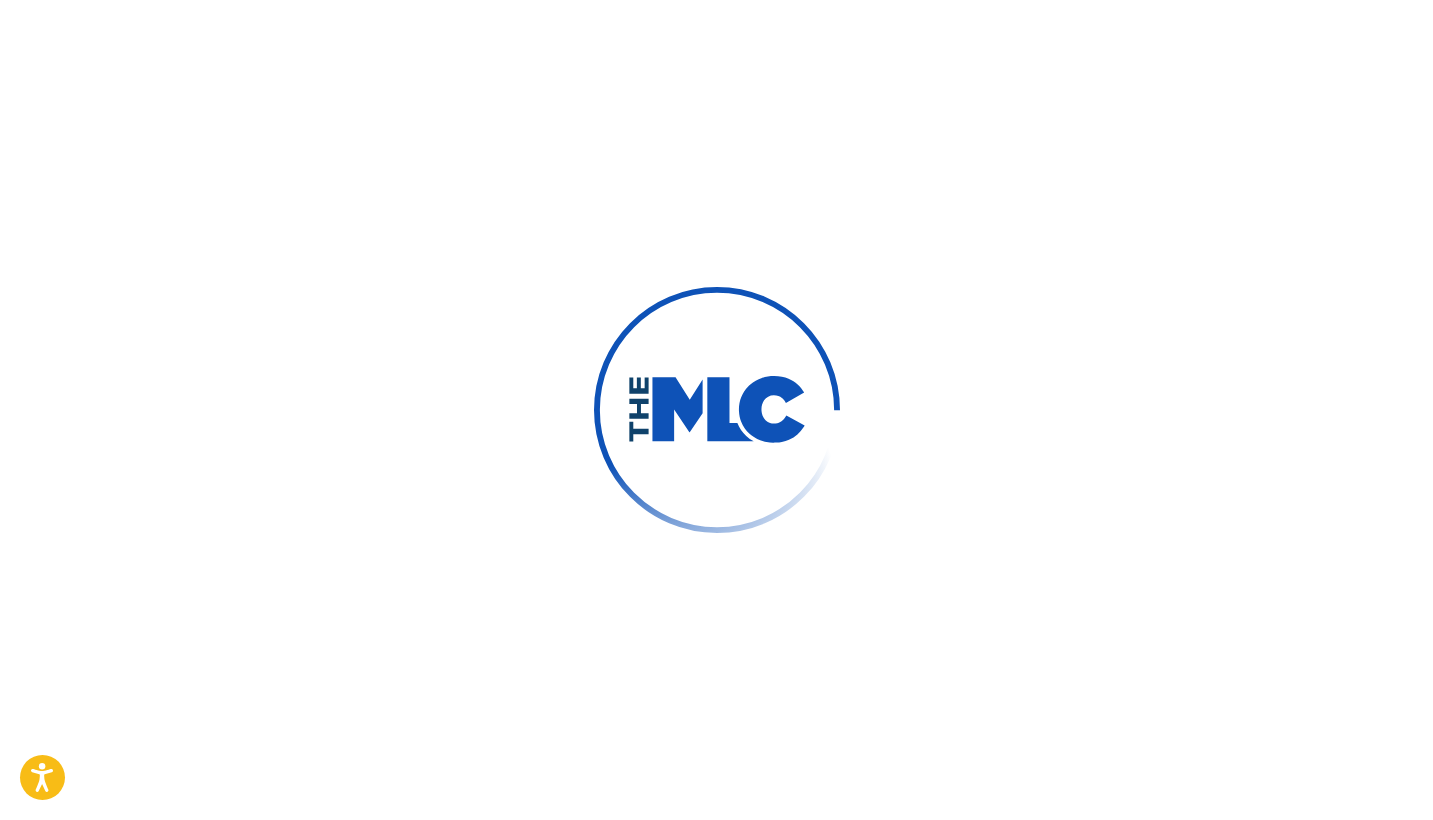 scroll, scrollTop: 0, scrollLeft: 0, axis: both 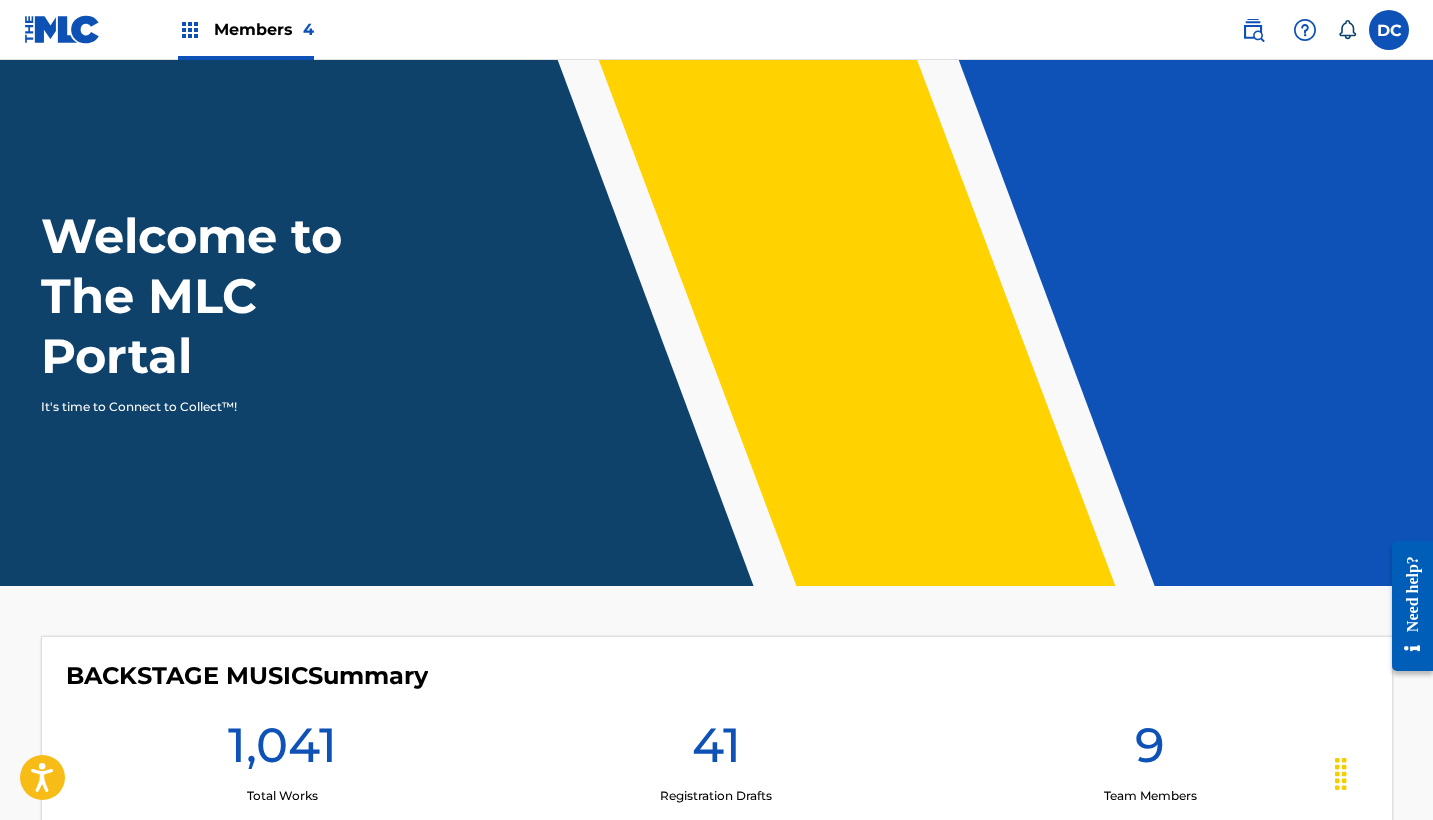 click on "Members    4" at bounding box center [264, 29] 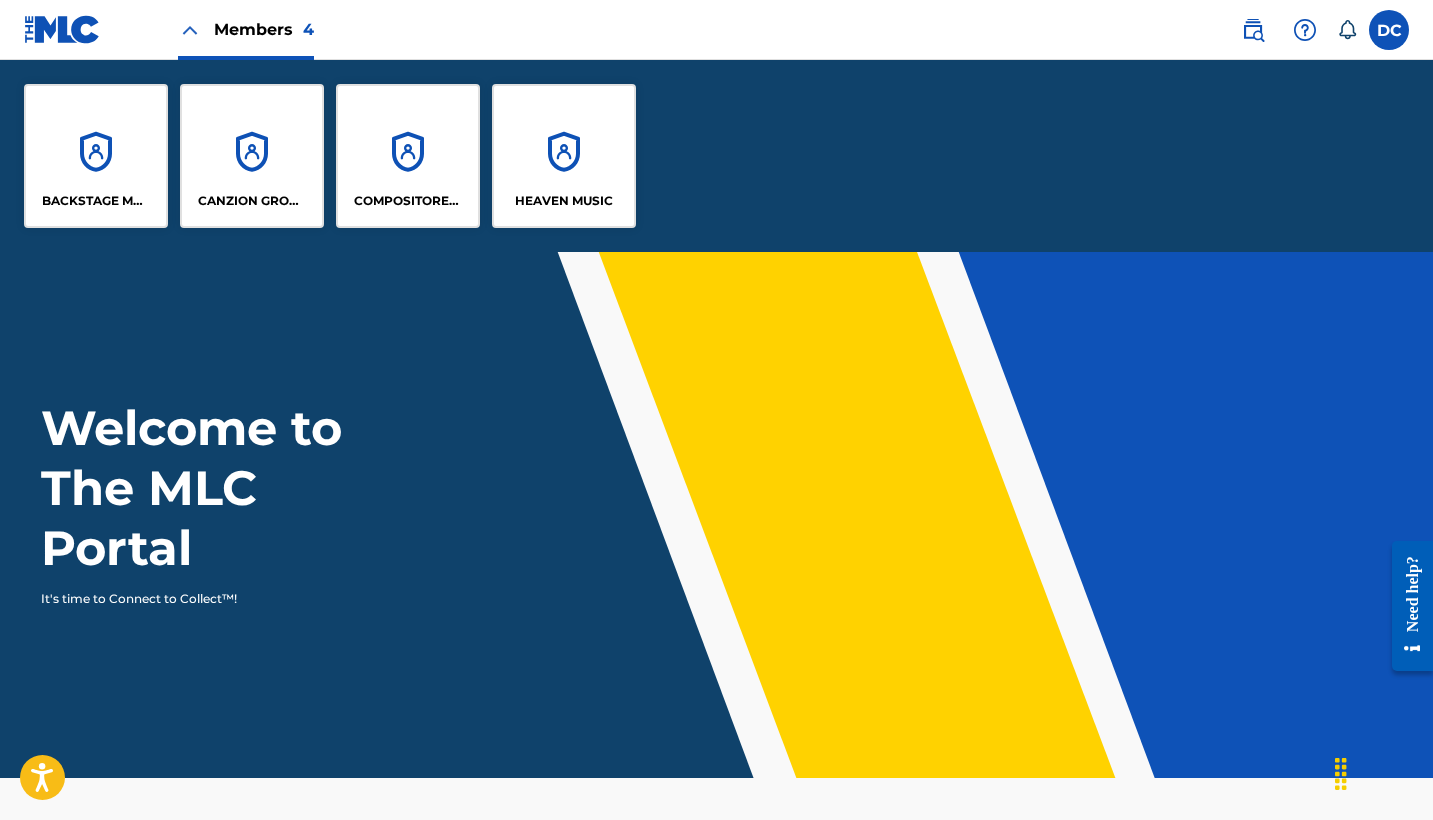 click on "BACKSTAGE MUSIC" at bounding box center [96, 156] 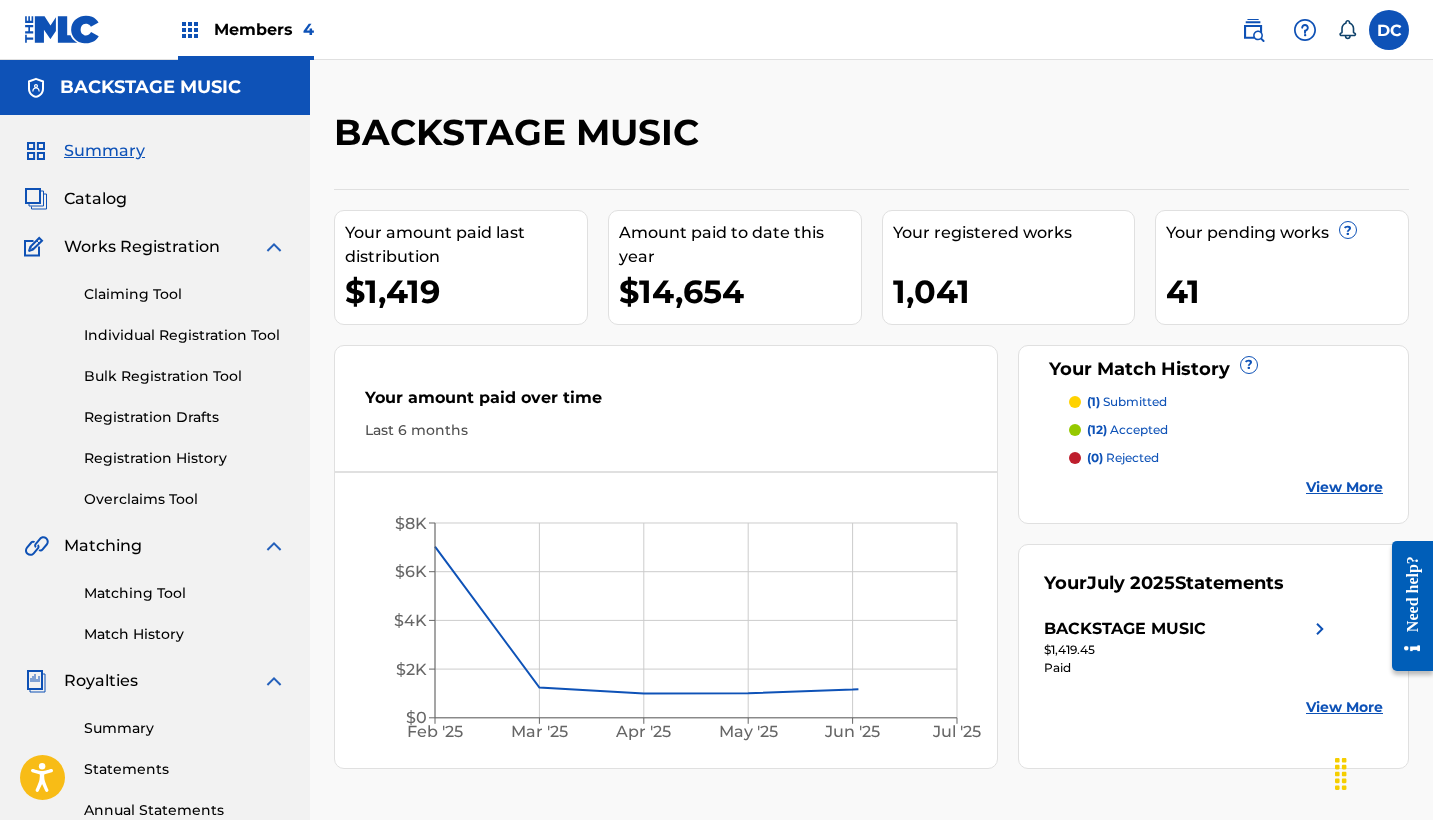 click on "Individual Registration Tool" at bounding box center [185, 335] 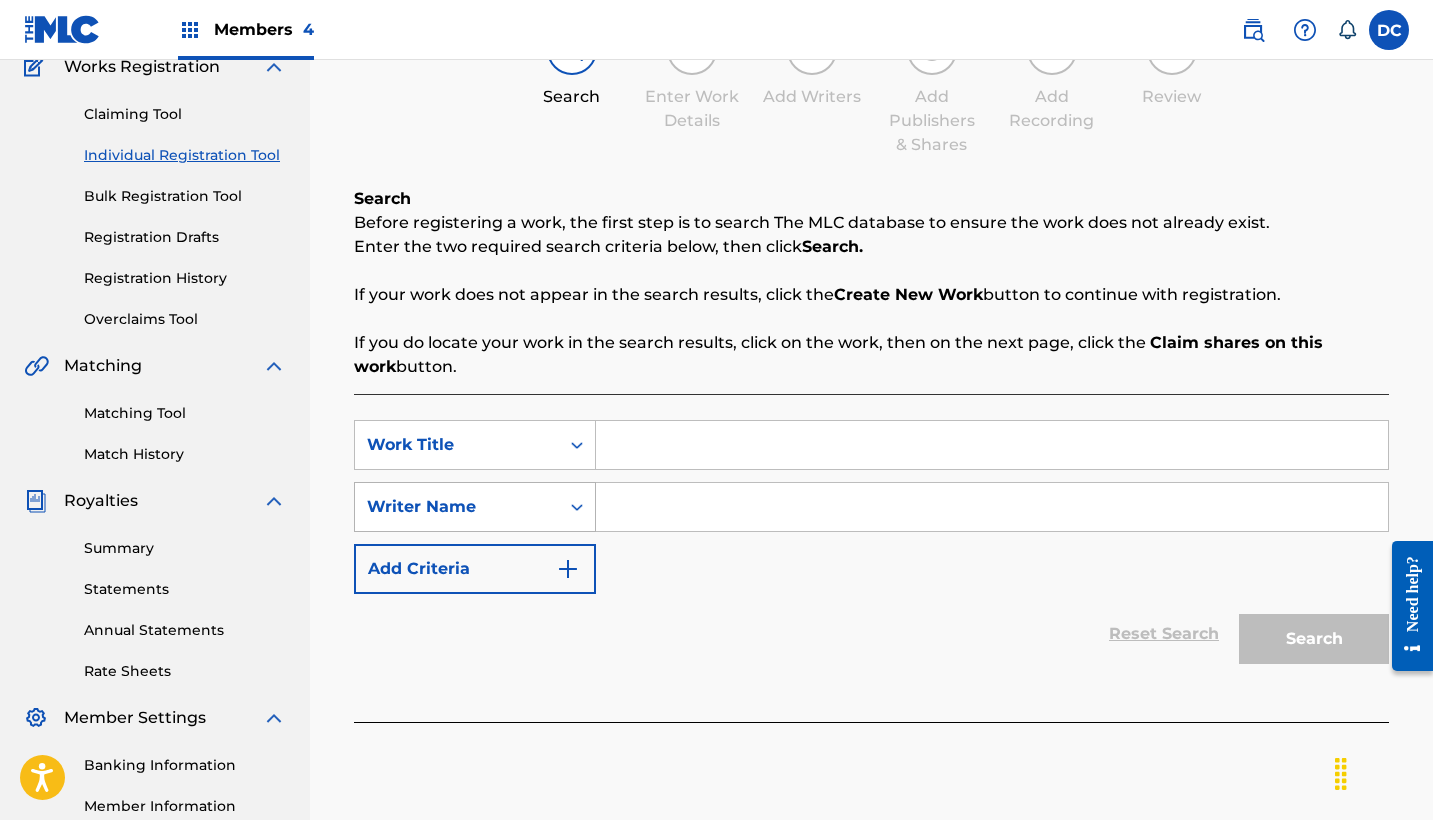 scroll, scrollTop: 188, scrollLeft: 0, axis: vertical 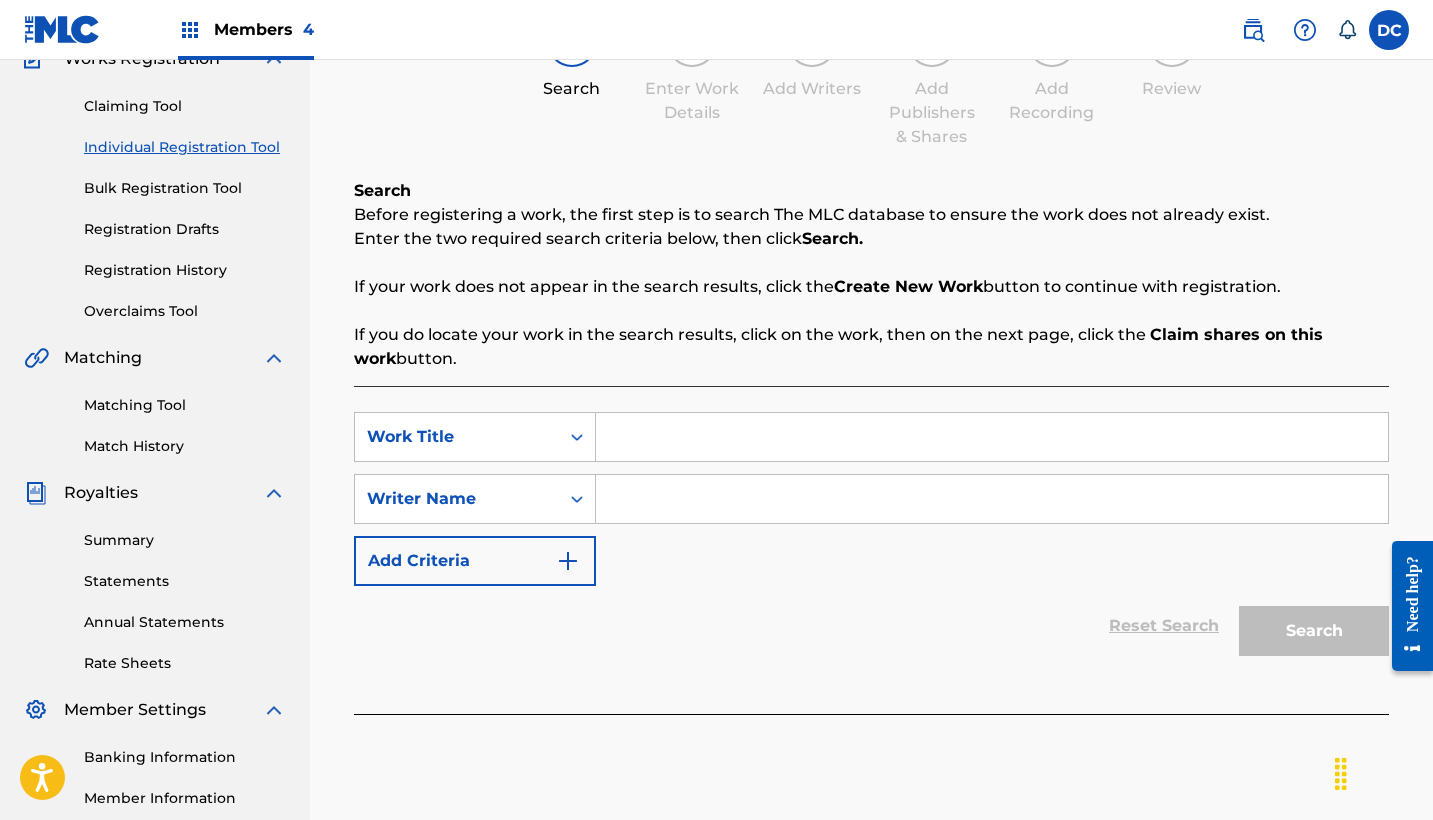 click on "Registration History" at bounding box center [185, 270] 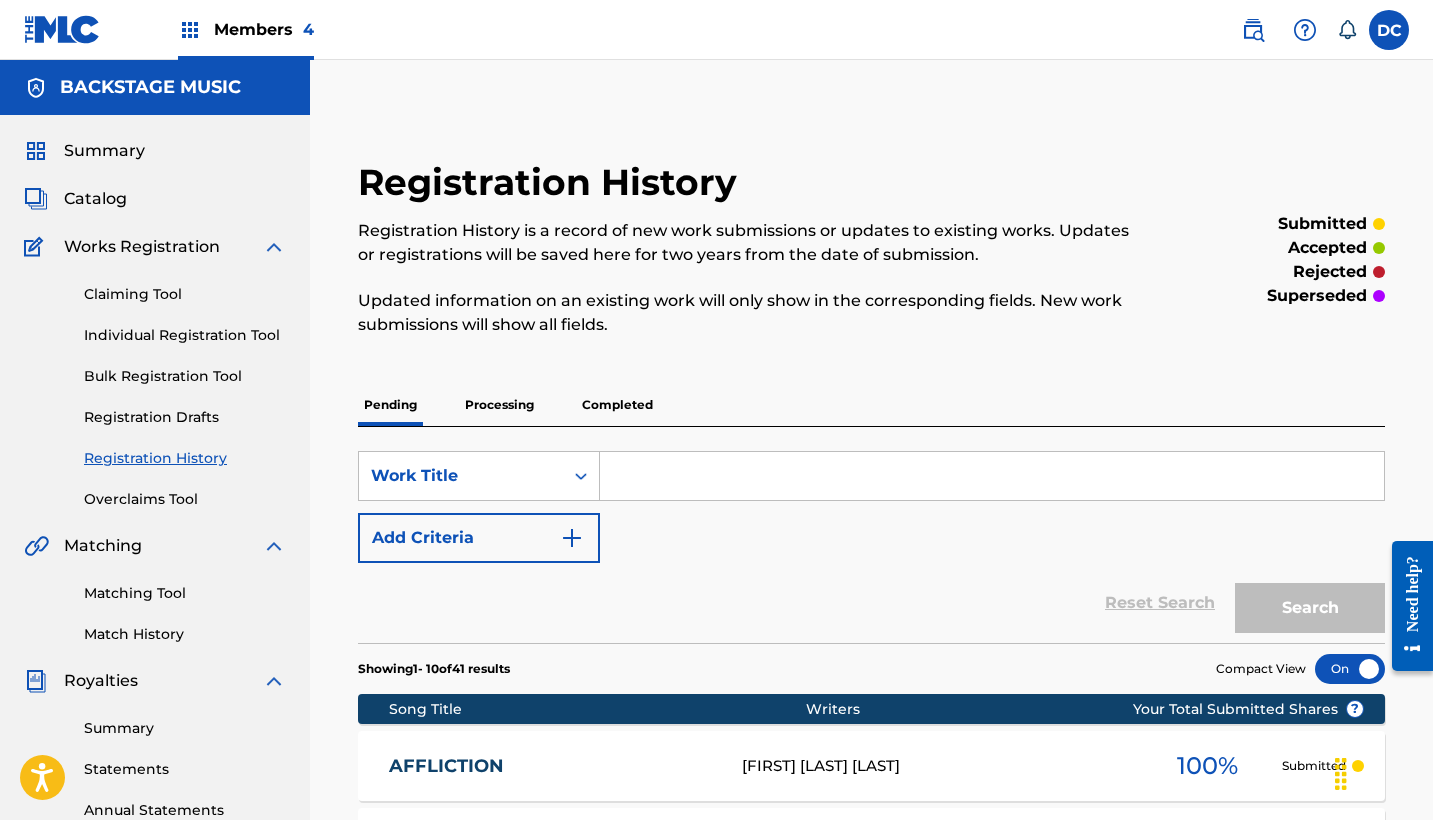 scroll, scrollTop: 0, scrollLeft: 0, axis: both 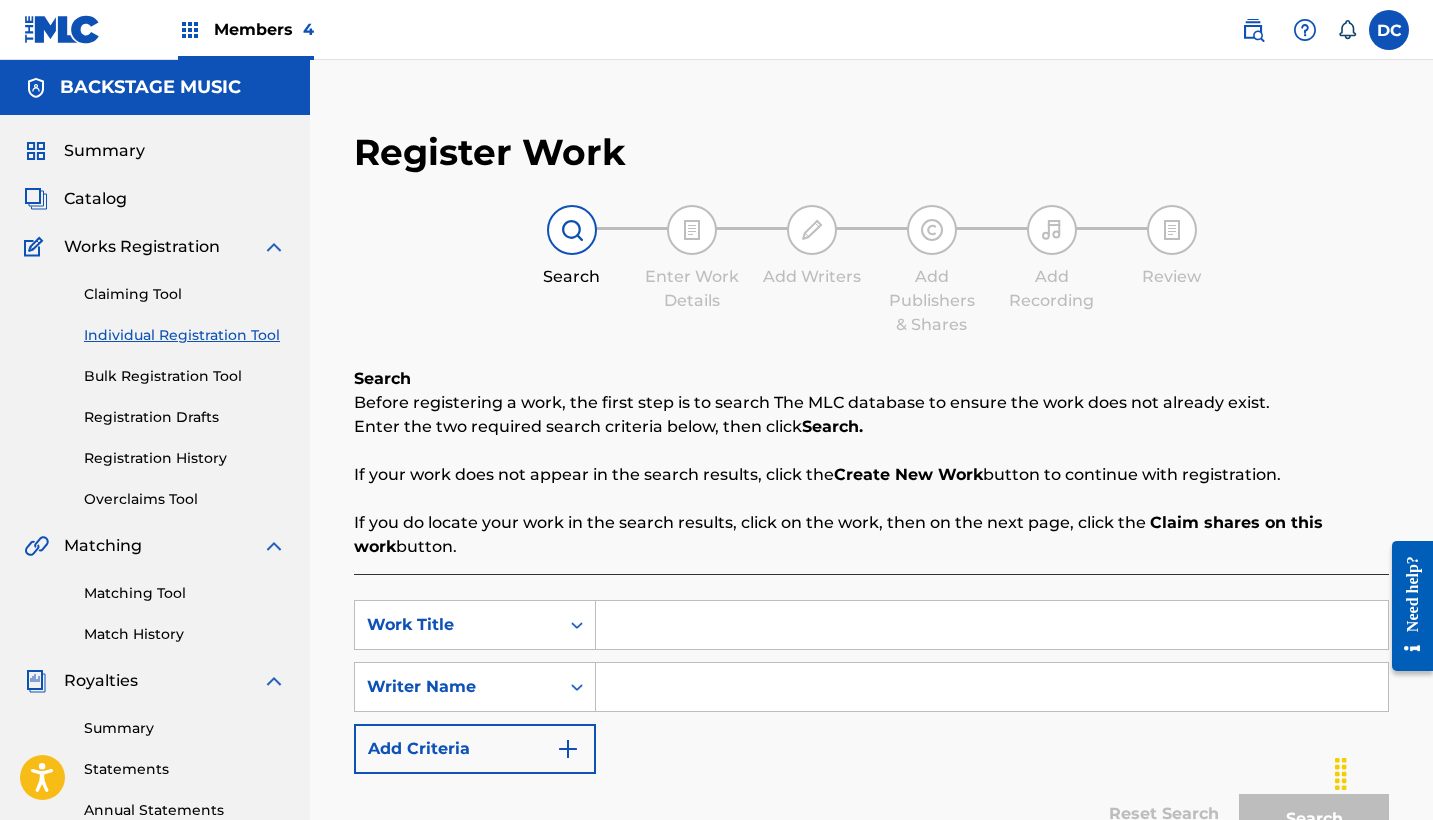 click at bounding box center [992, 625] 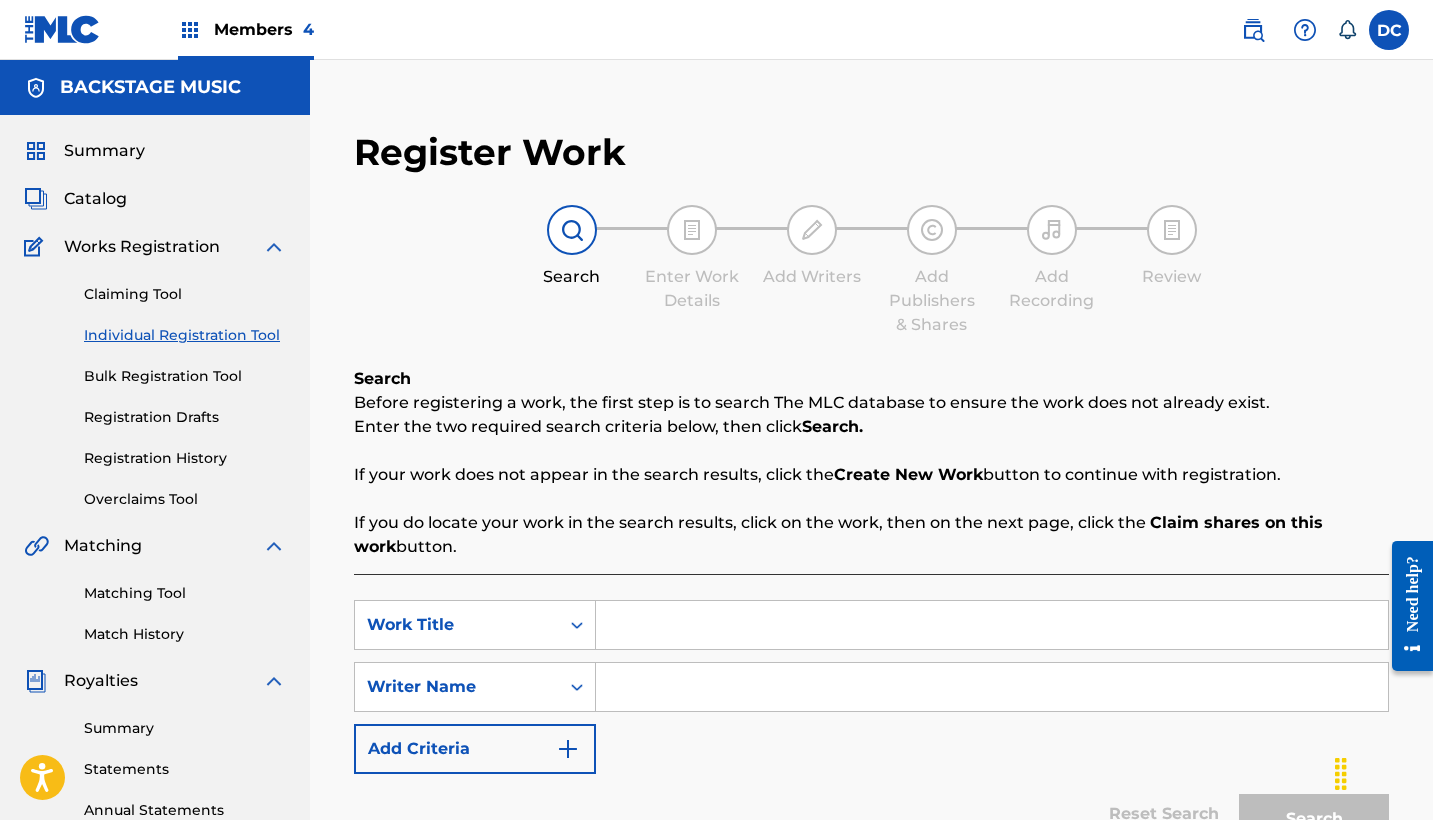 paste on "Lo Vas a Ver" 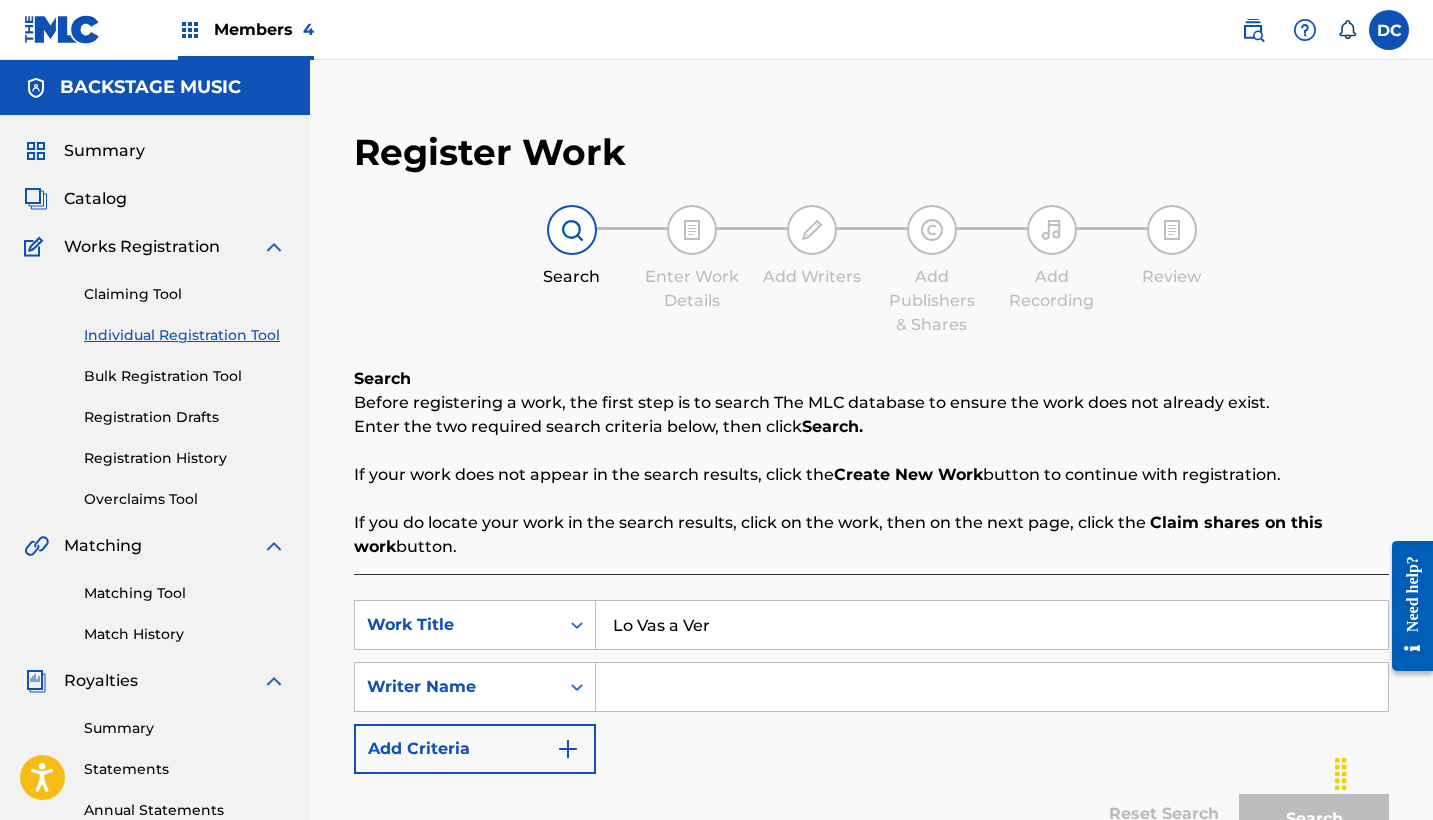 type on "Lo Vas a Ver" 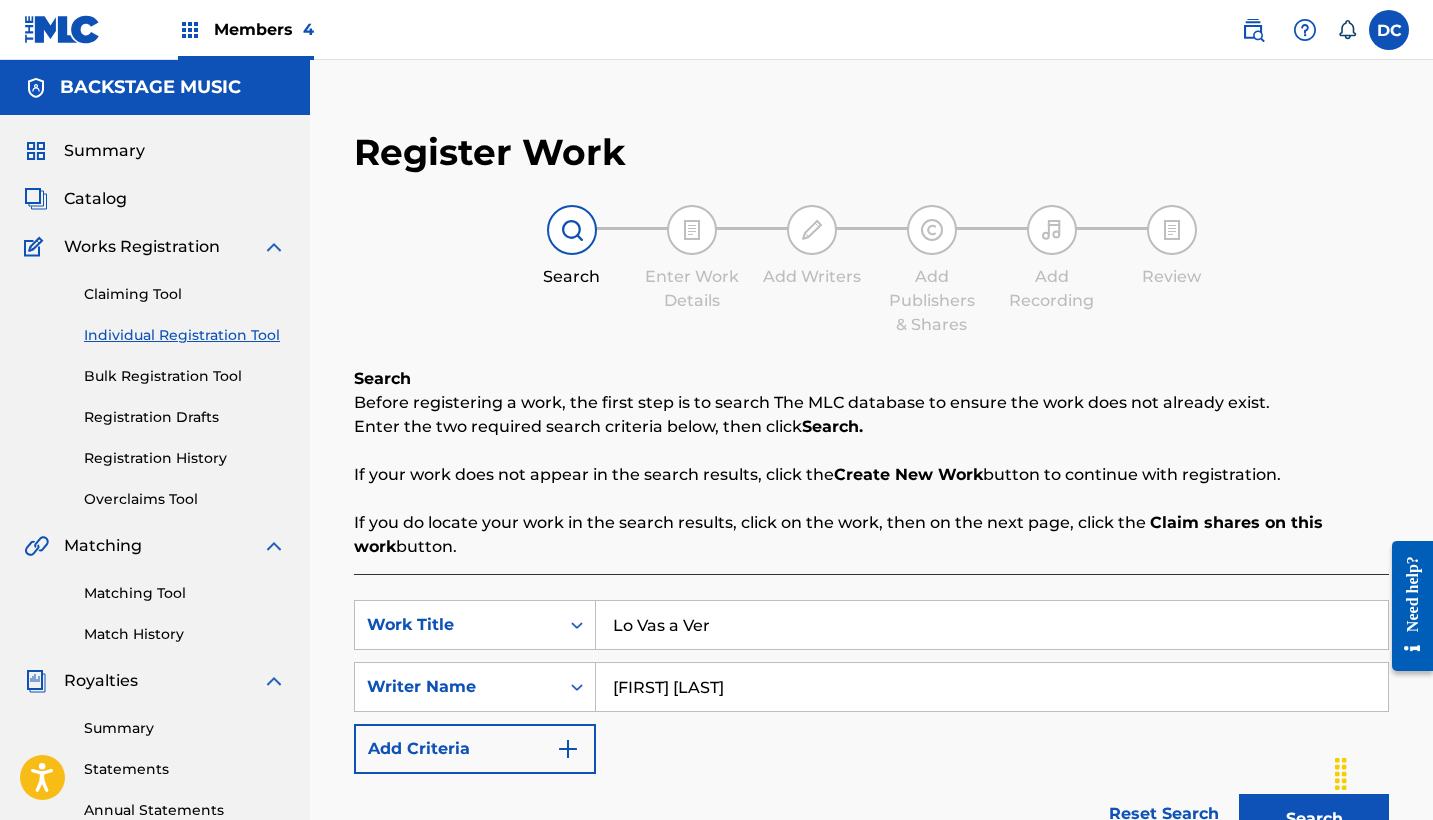 click on "Search" at bounding box center (1314, 819) 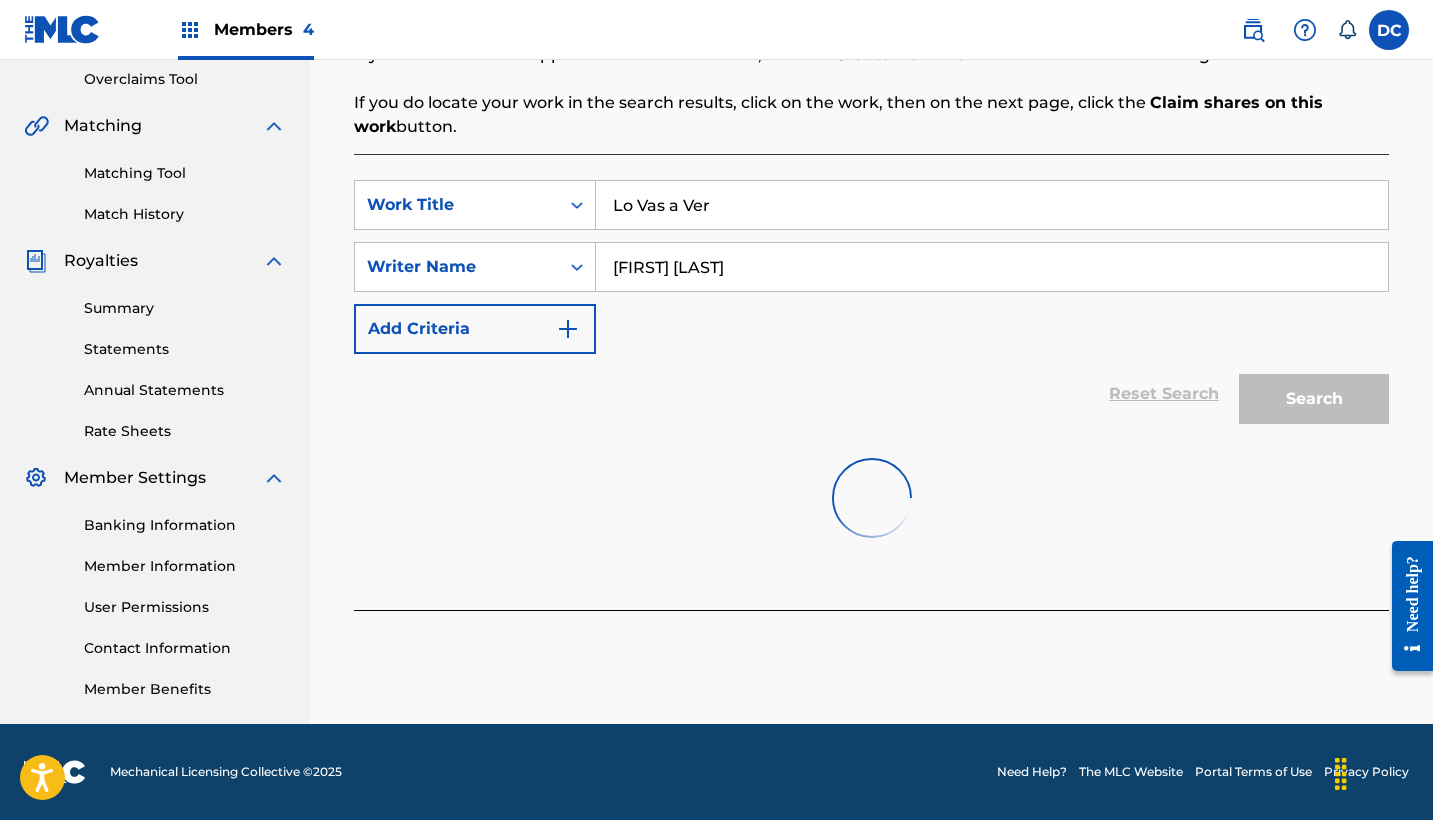 scroll, scrollTop: 420, scrollLeft: 0, axis: vertical 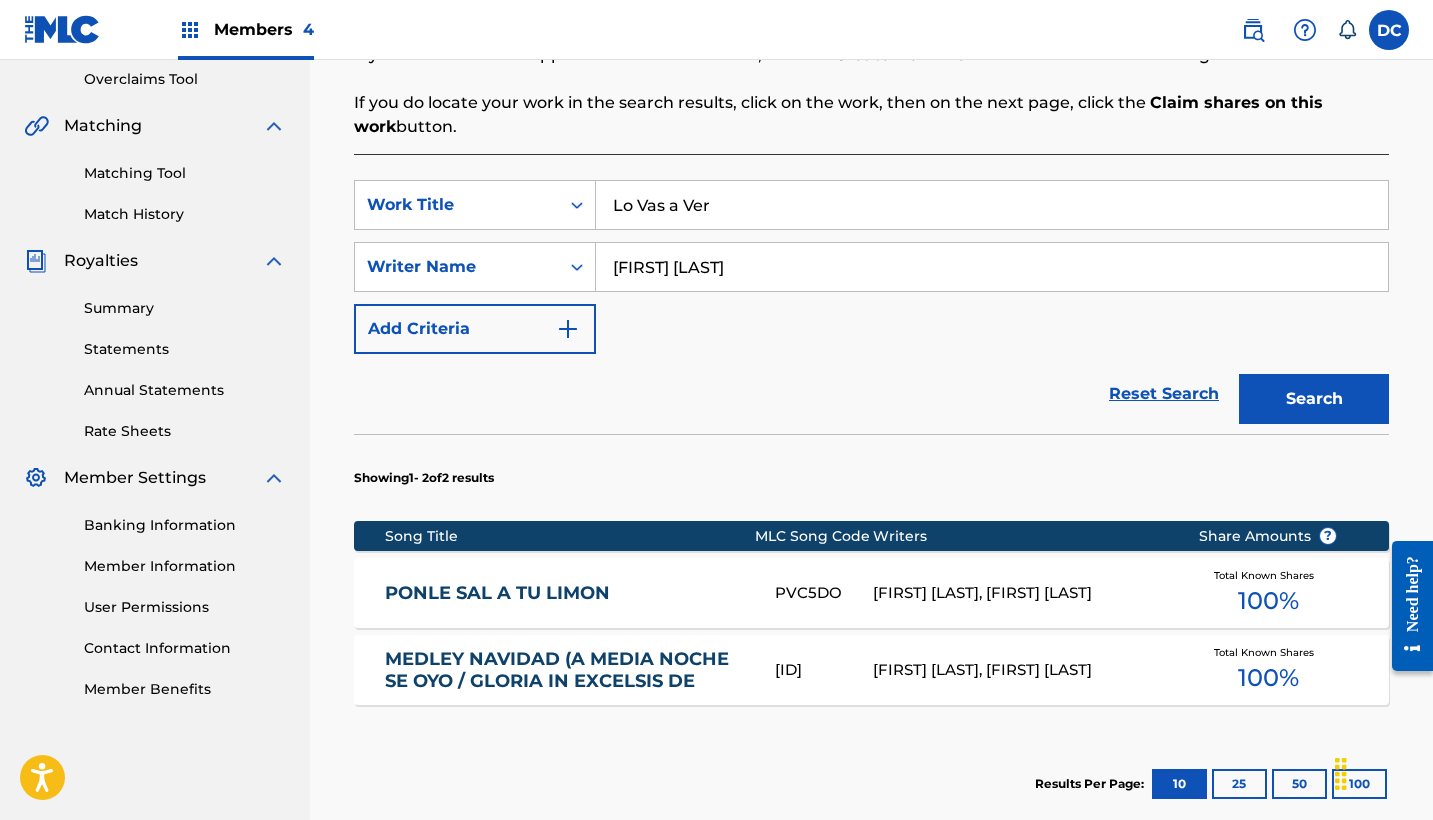 click on "[FIRST] [LAST]" at bounding box center (992, 267) 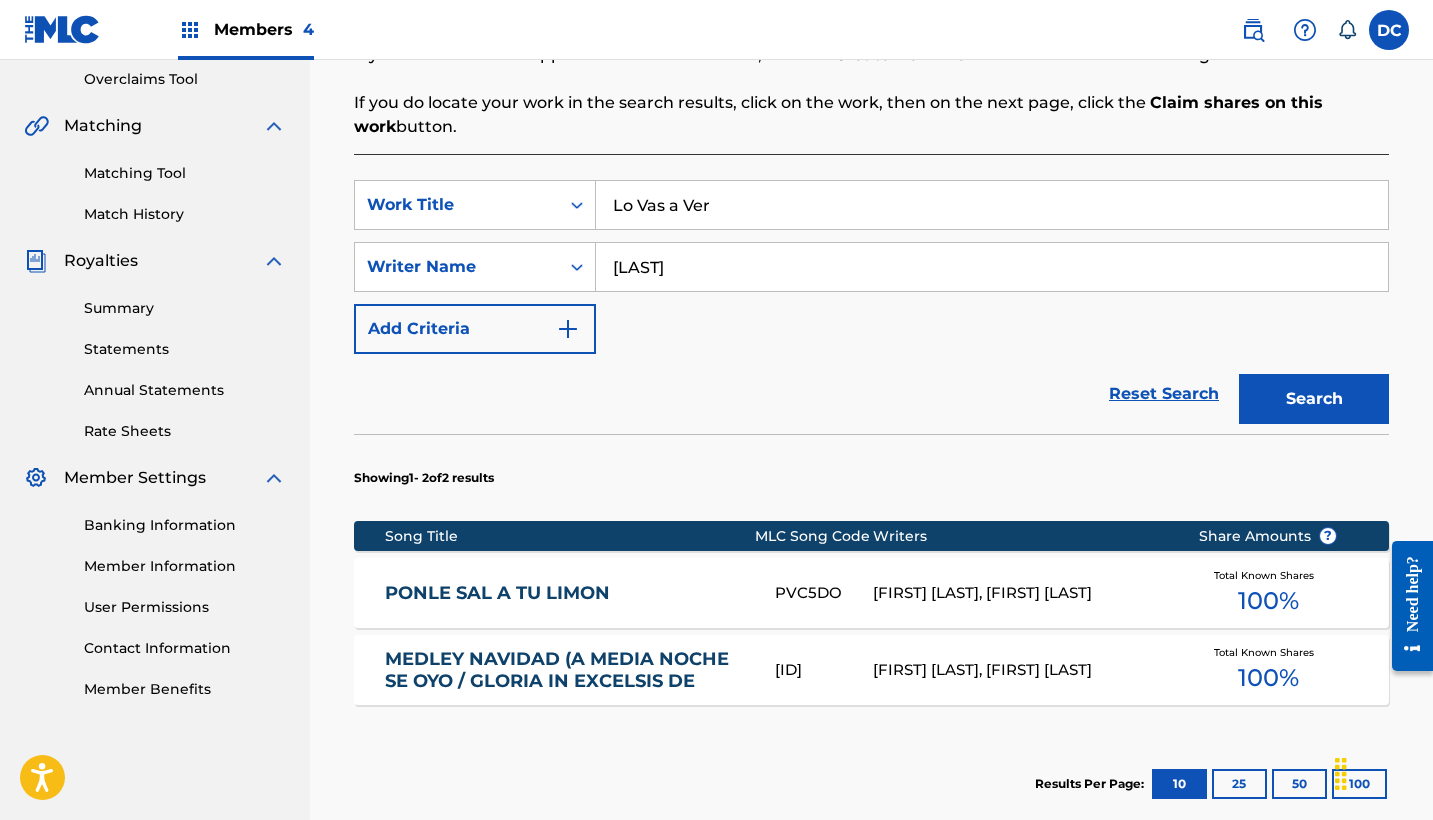 type on "[LAST]" 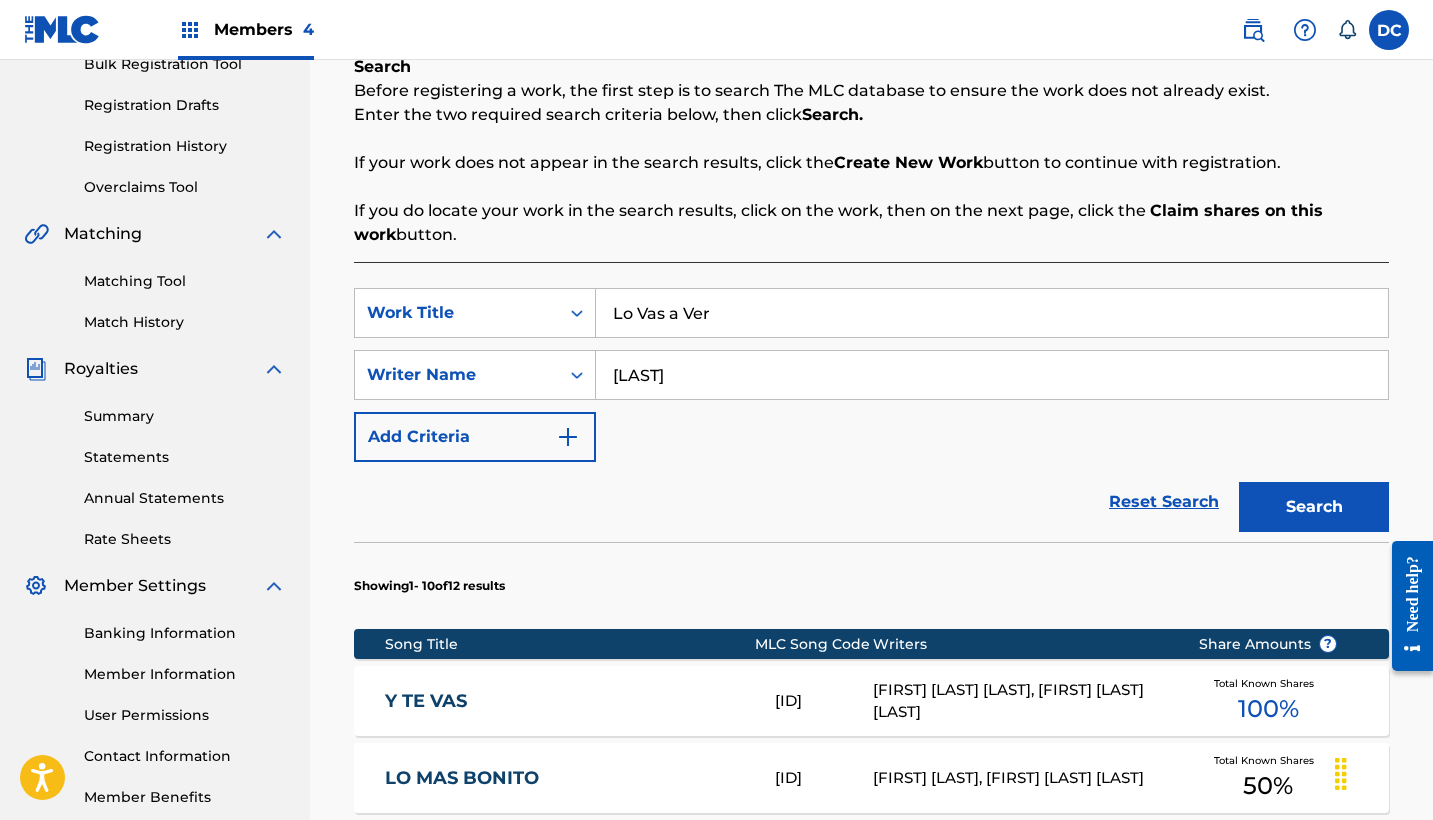 scroll, scrollTop: 148, scrollLeft: 0, axis: vertical 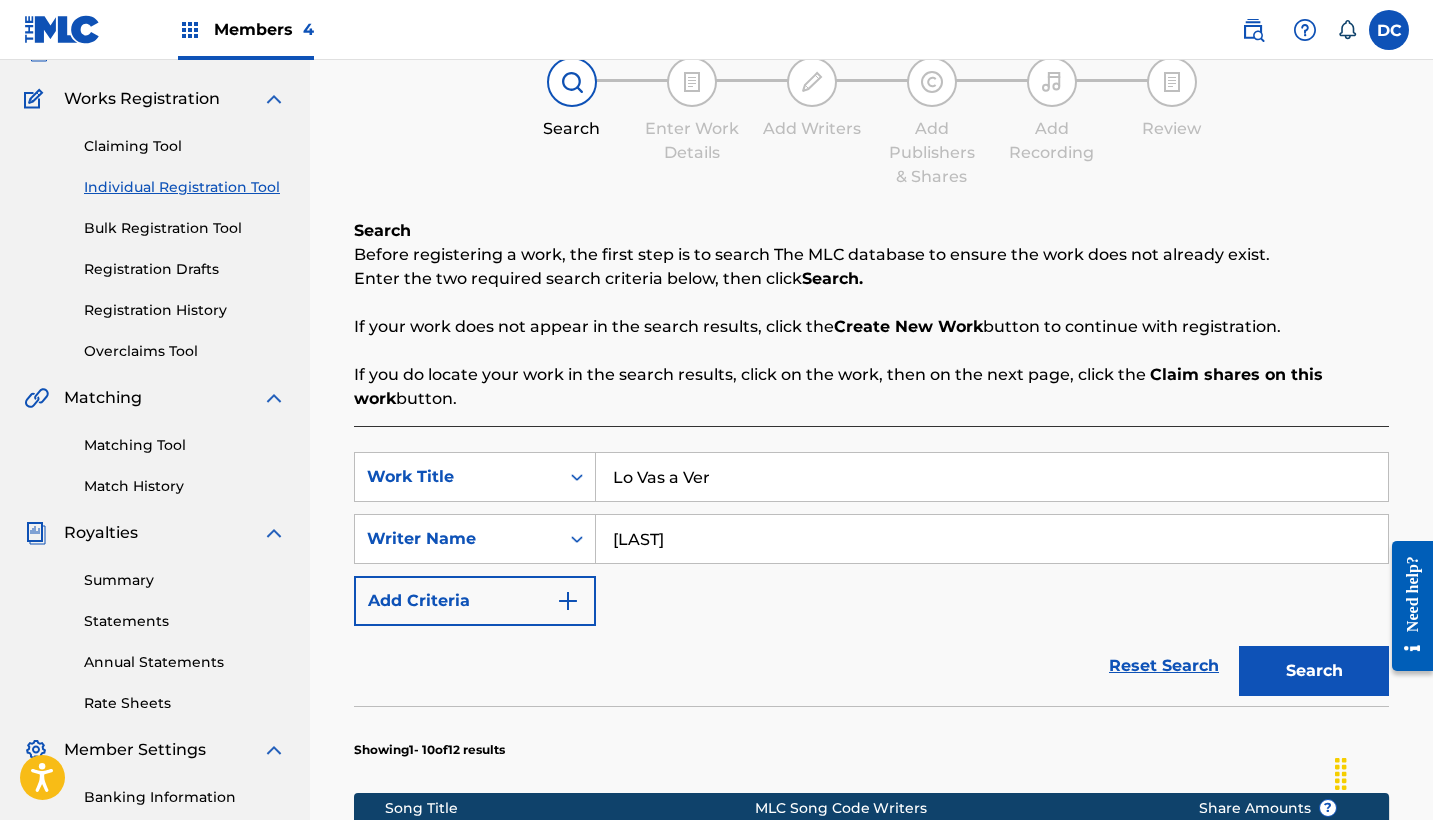 click on "[LAST]" at bounding box center (992, 539) 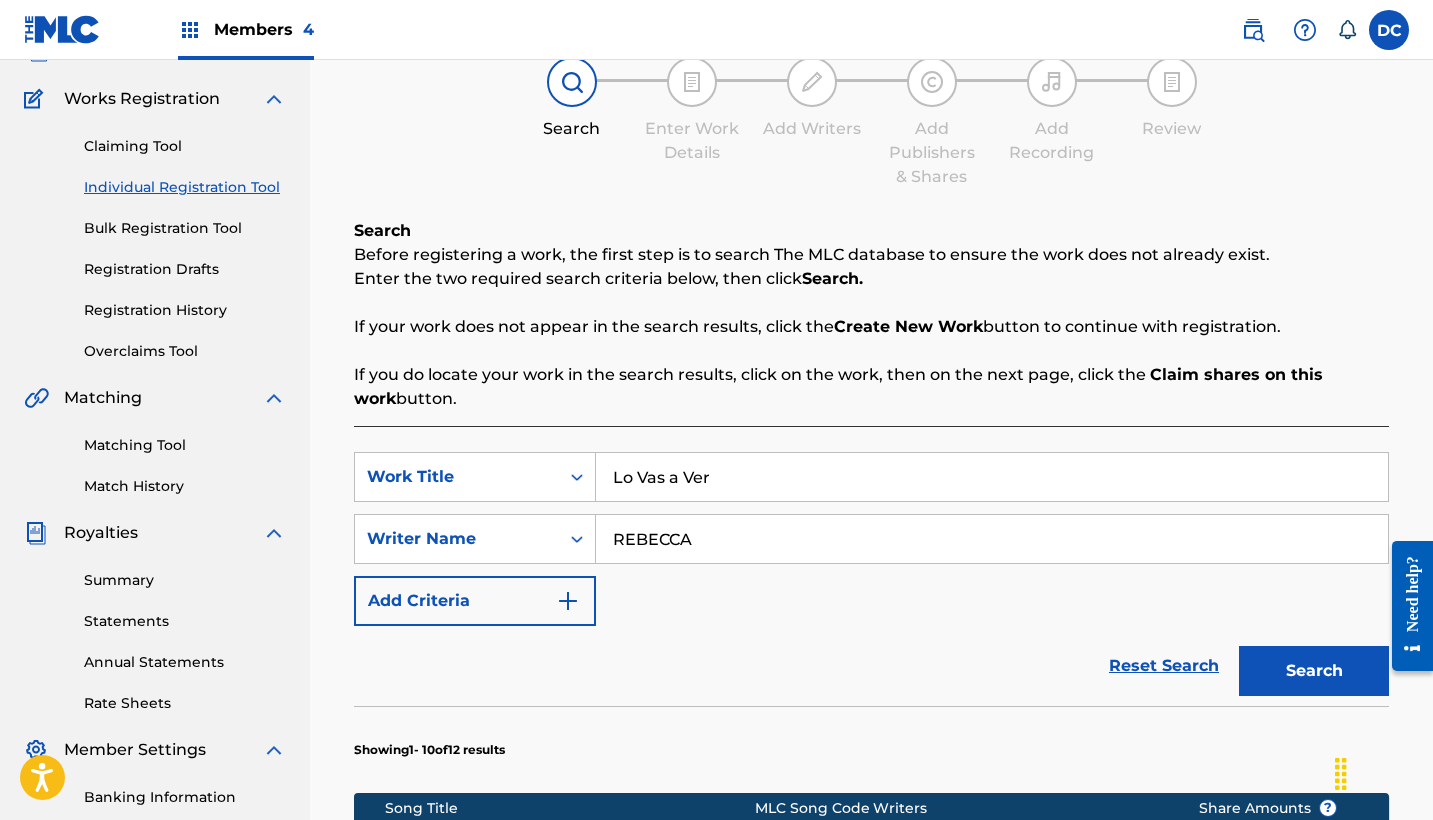 type on "REBECCA" 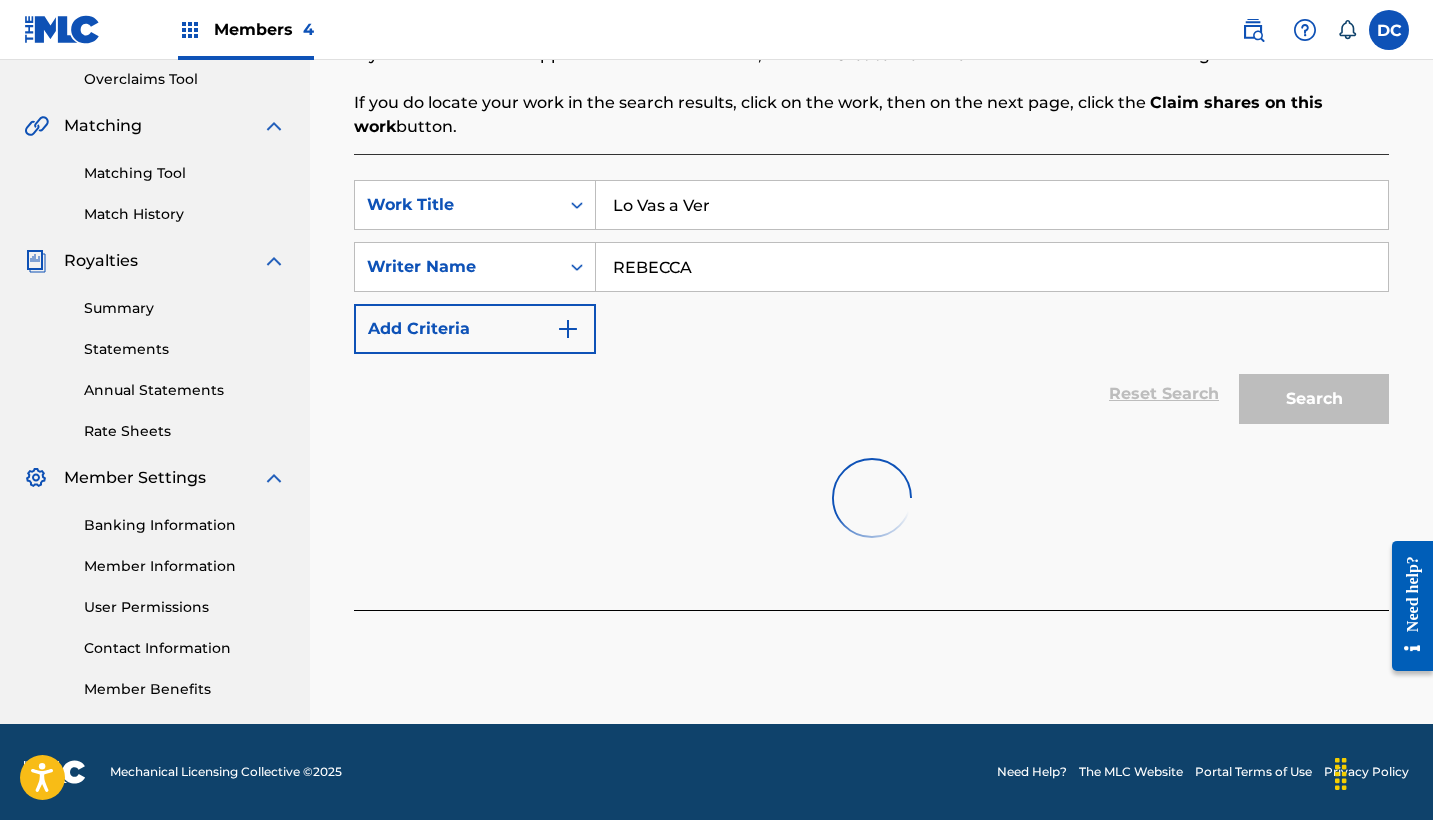 scroll, scrollTop: 420, scrollLeft: 0, axis: vertical 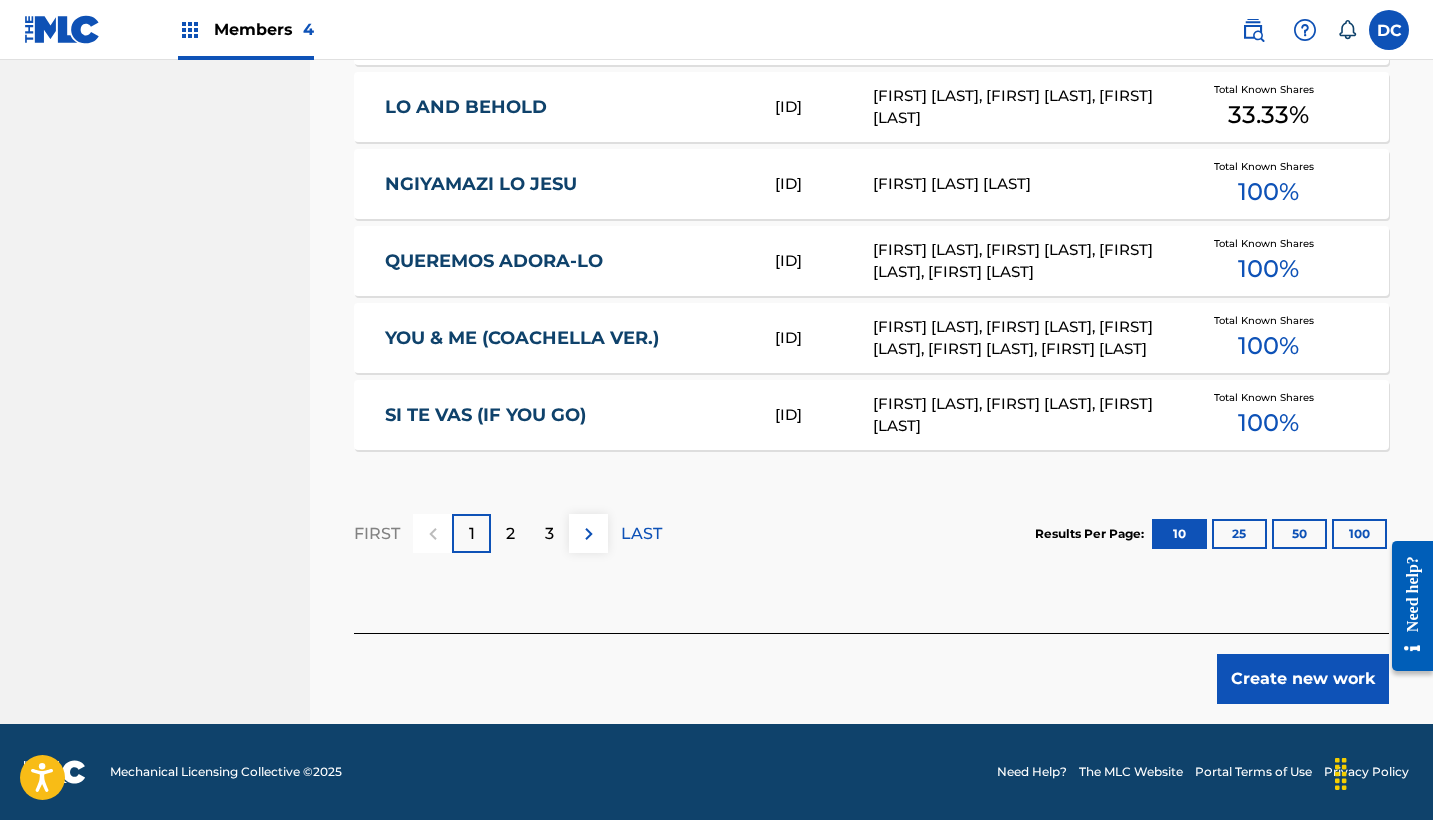 click on "Create new work" at bounding box center [1303, 679] 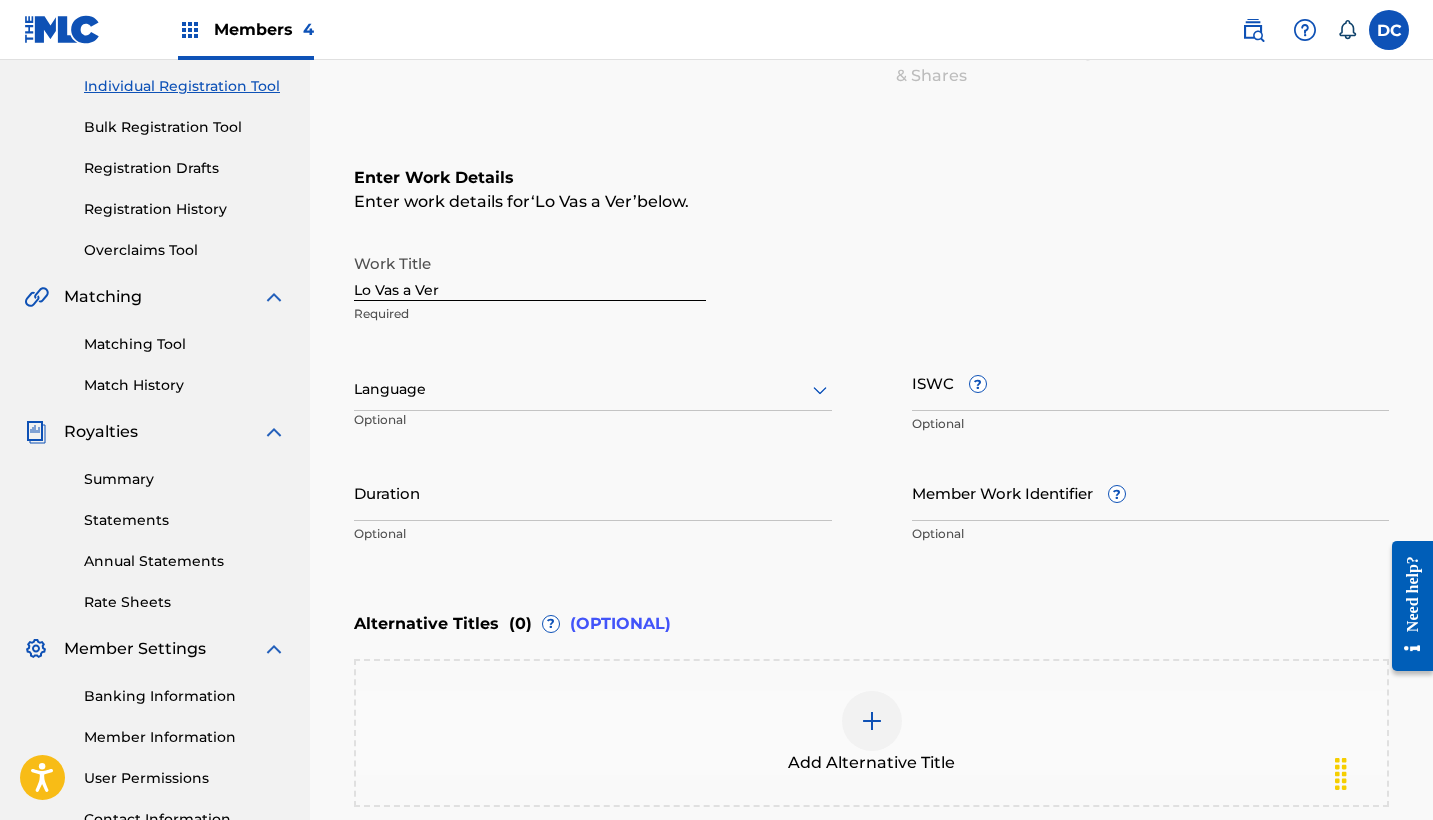scroll, scrollTop: 182, scrollLeft: 0, axis: vertical 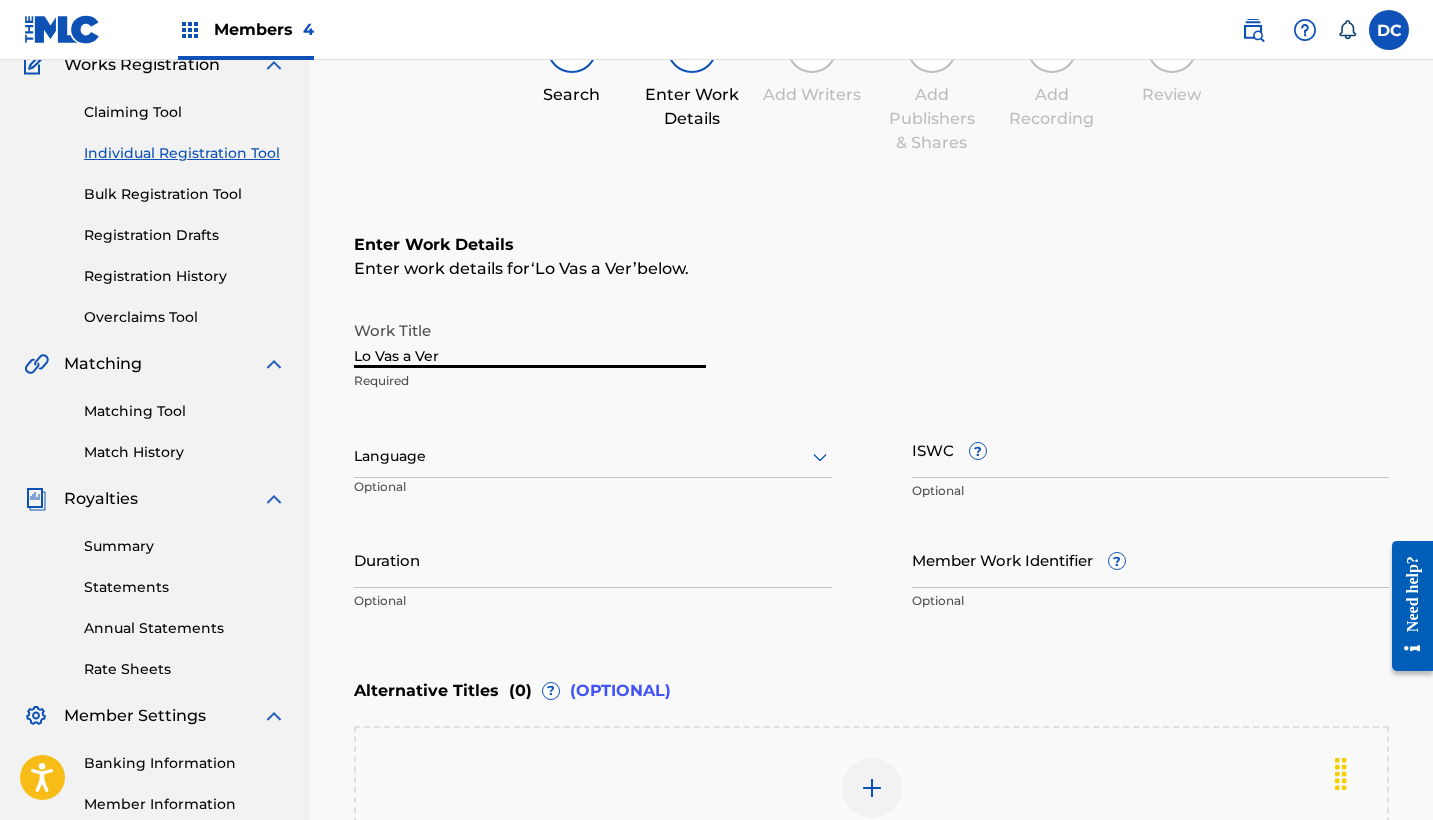 drag, startPoint x: 446, startPoint y: 354, endPoint x: 308, endPoint y: 353, distance: 138.00362 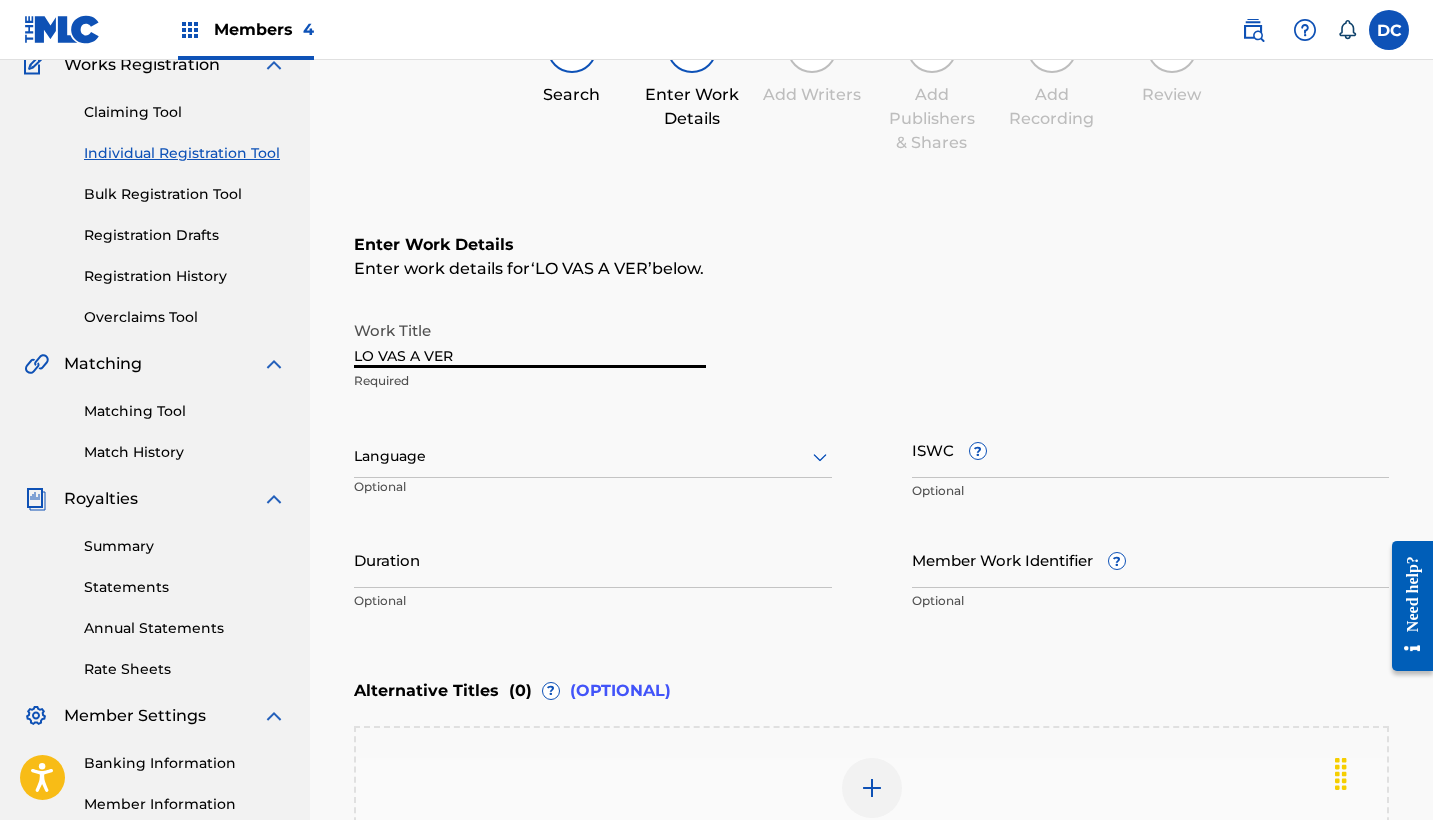 type on "LO VAS A VER" 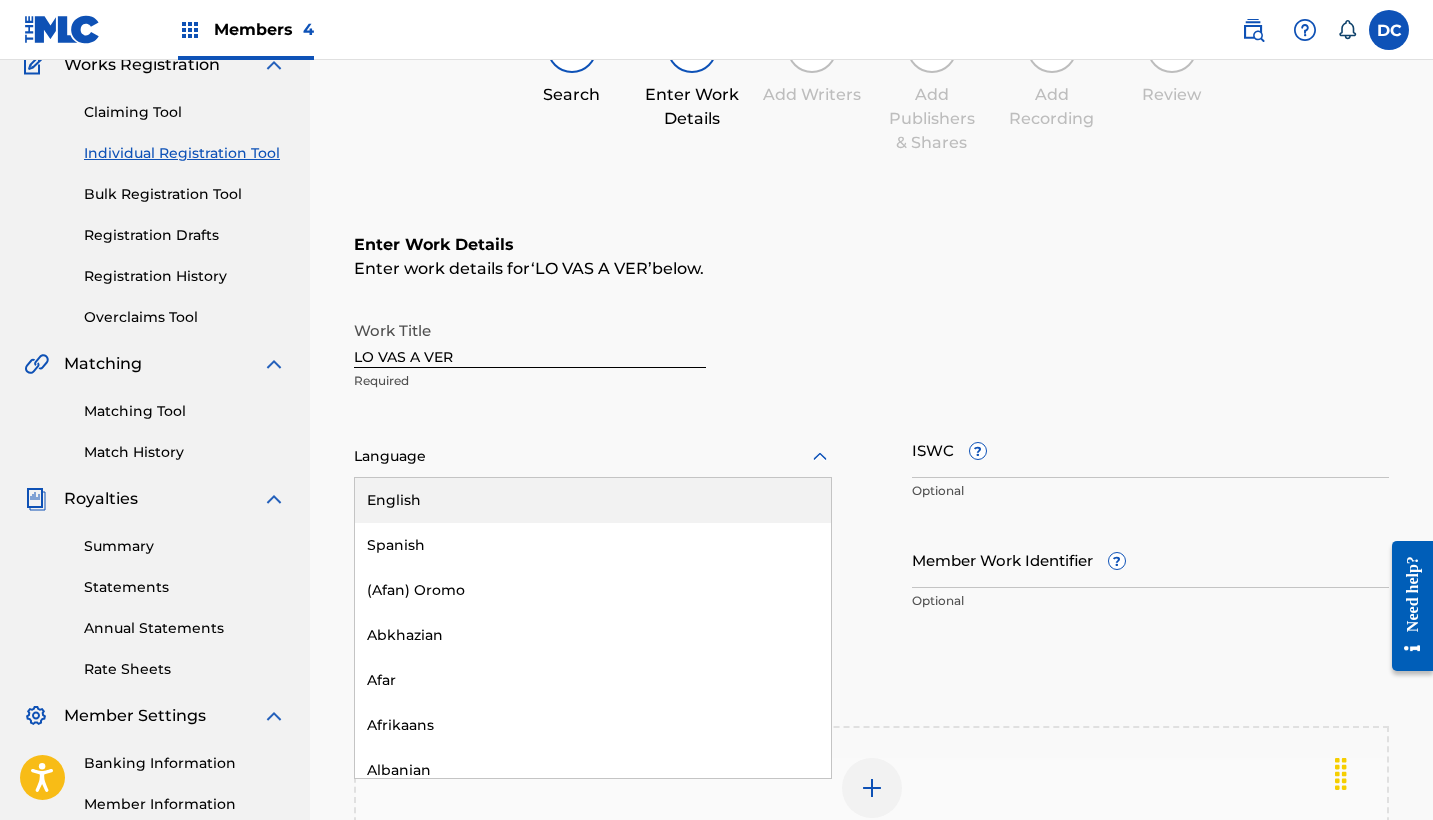click at bounding box center (593, 456) 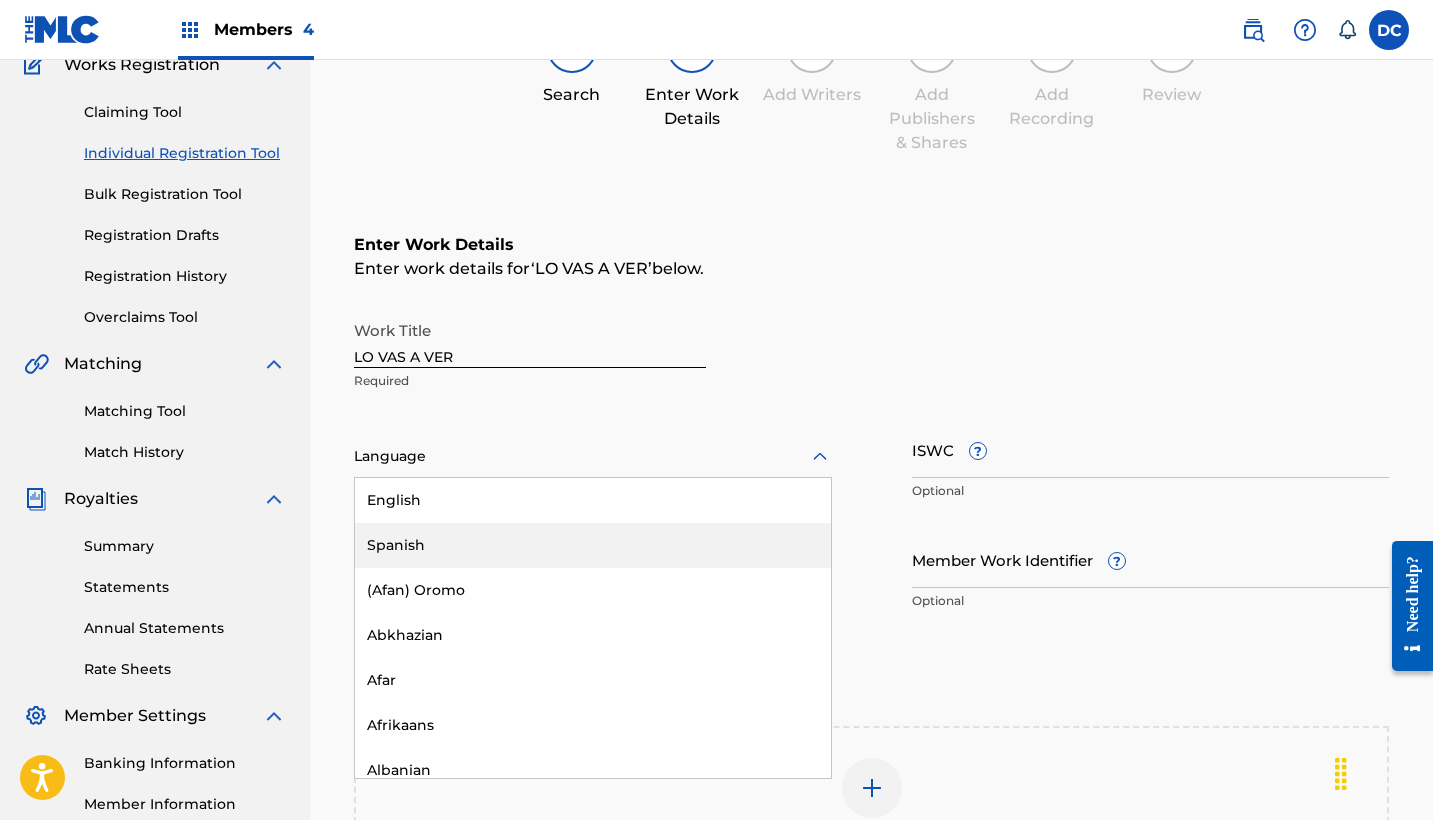 click on "Spanish" at bounding box center [593, 545] 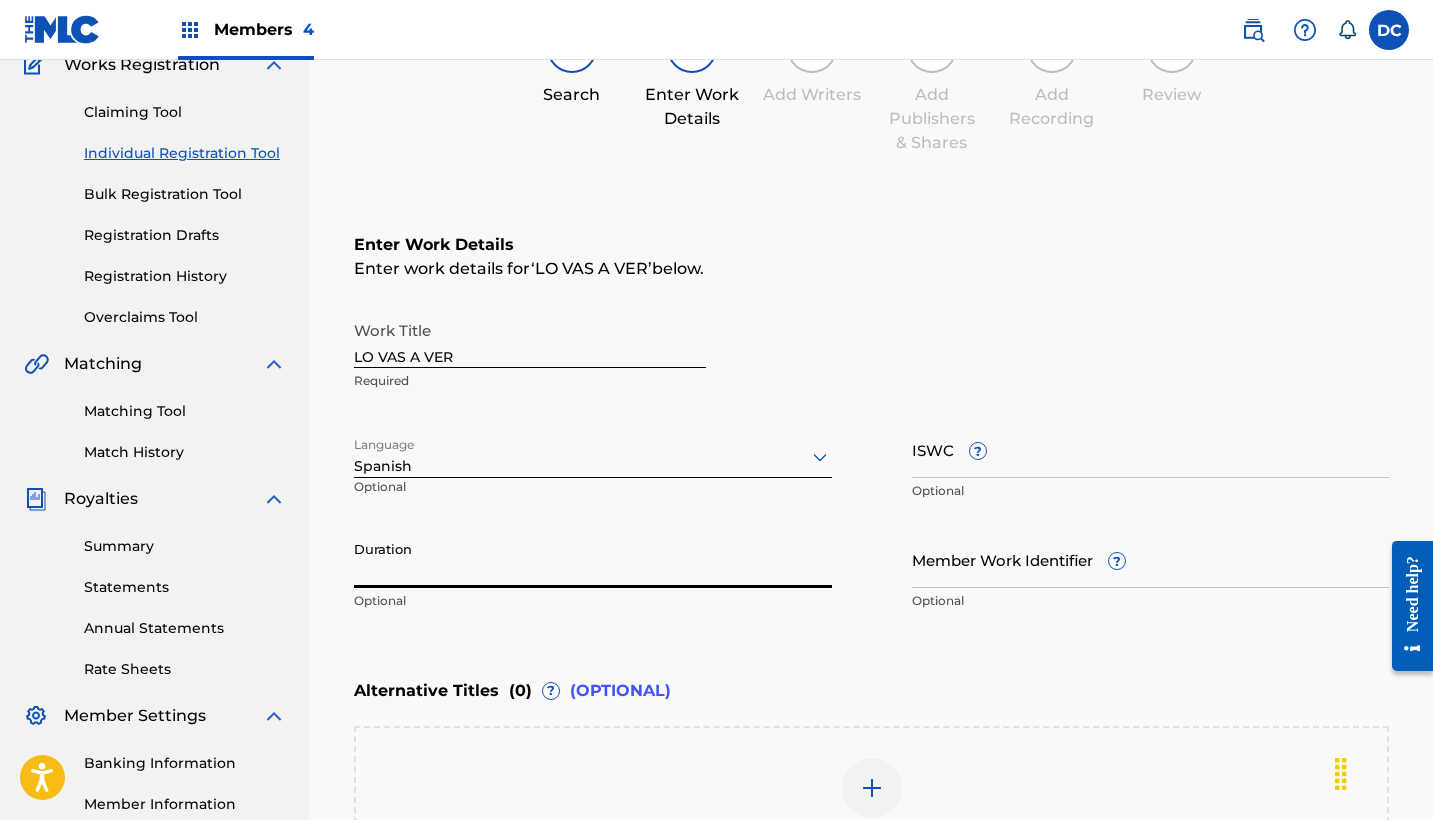 click on "Duration" at bounding box center (593, 559) 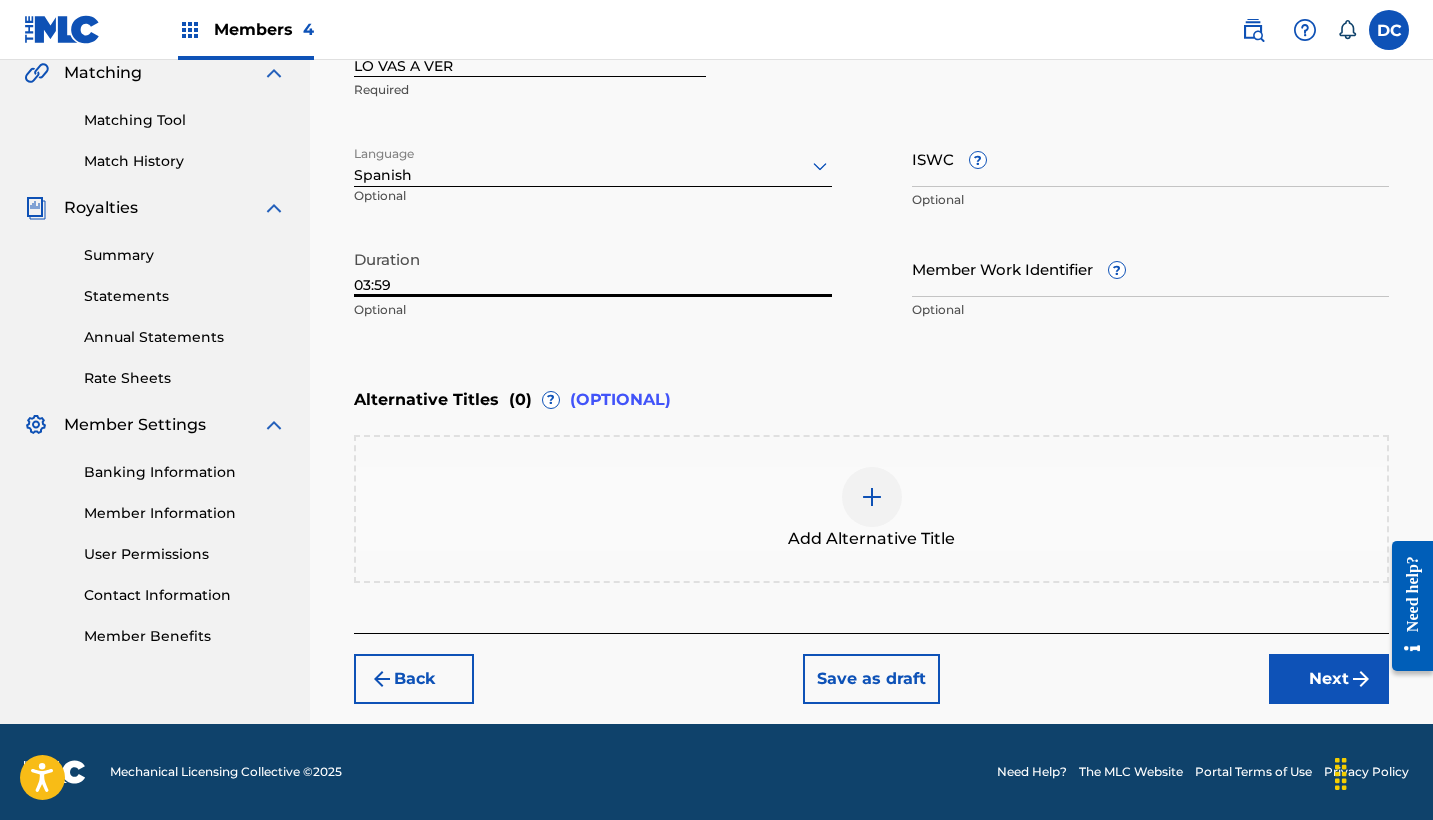 type on "03:59" 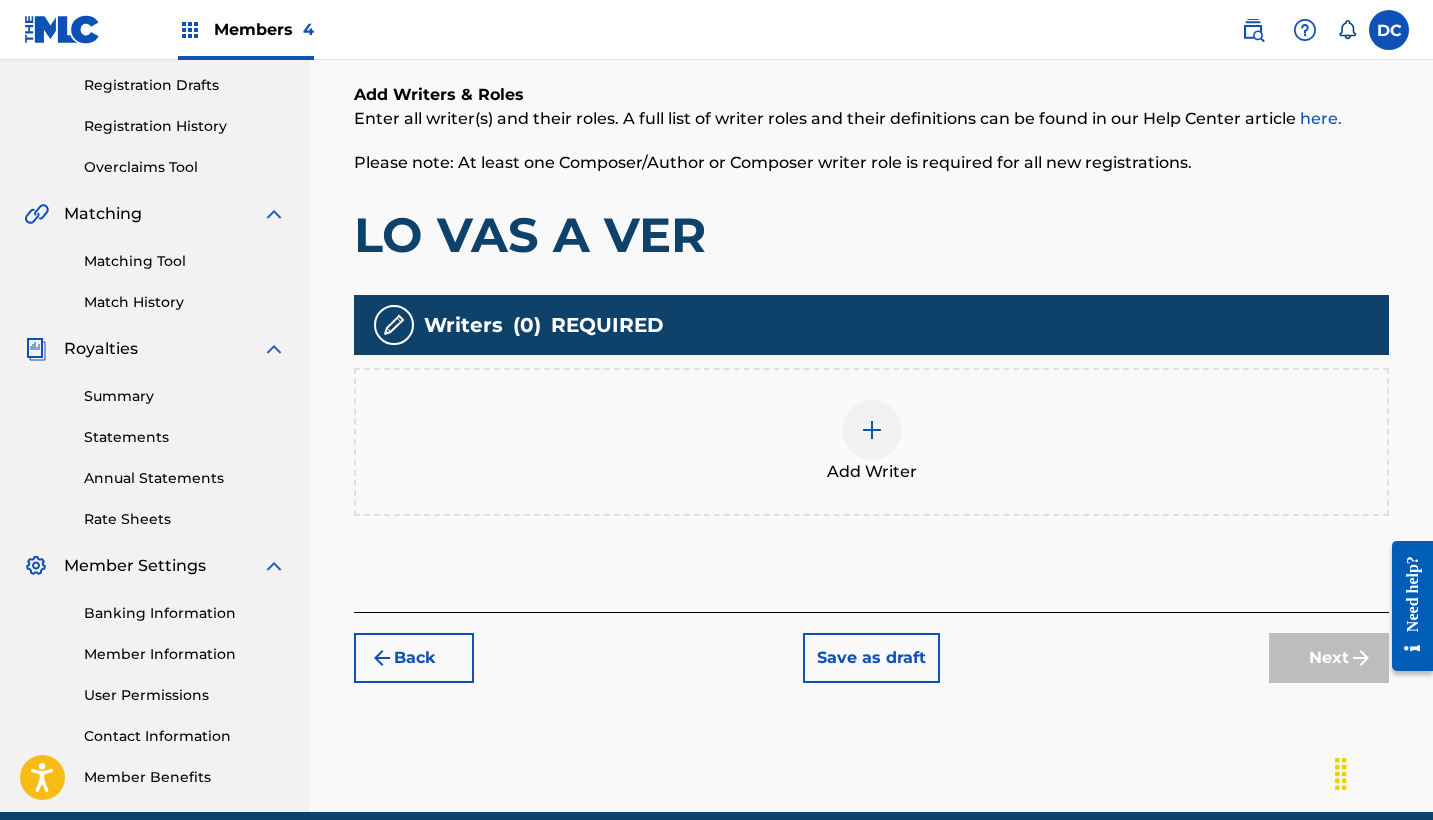 scroll, scrollTop: 328, scrollLeft: 0, axis: vertical 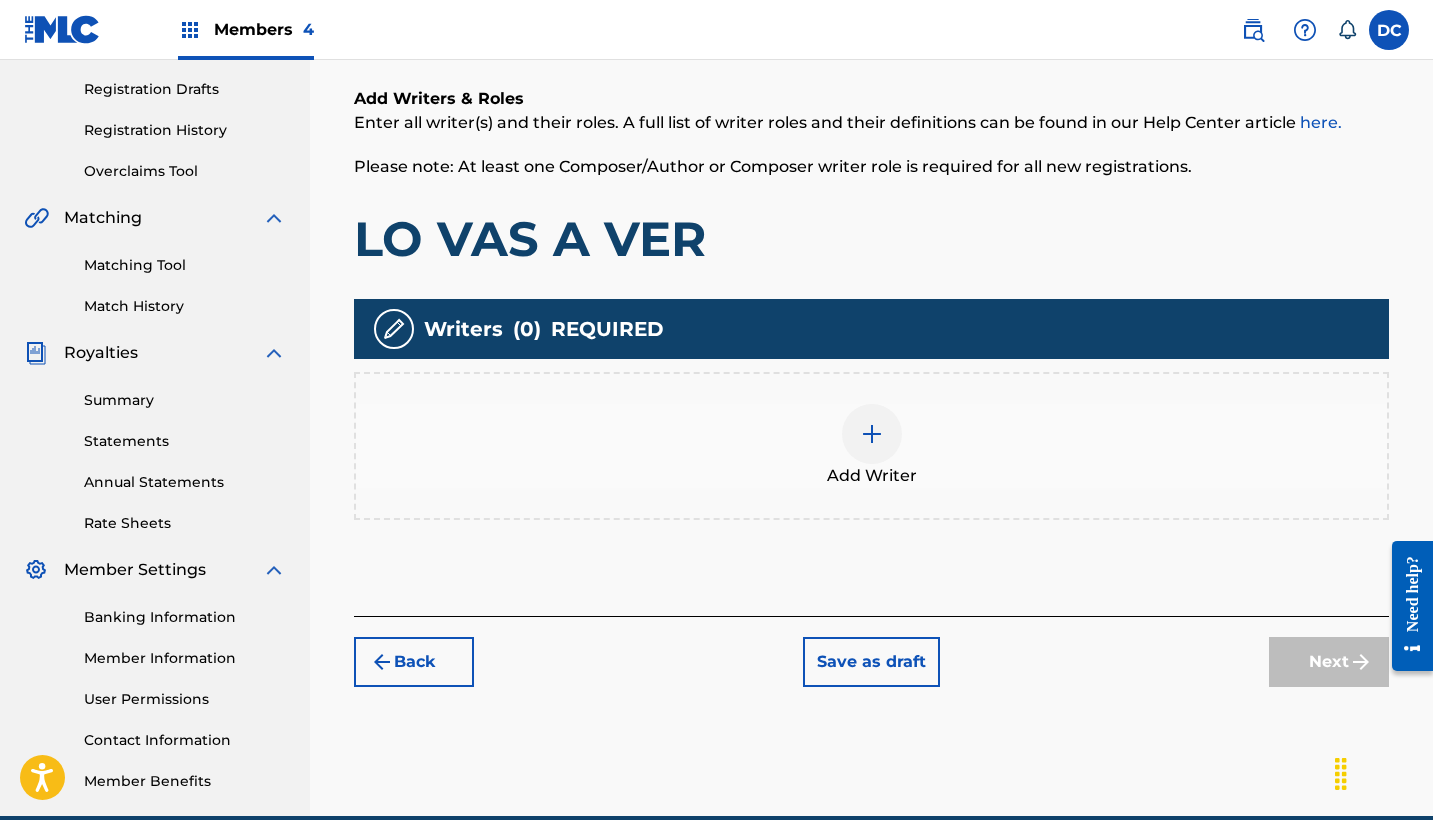 click at bounding box center (872, 434) 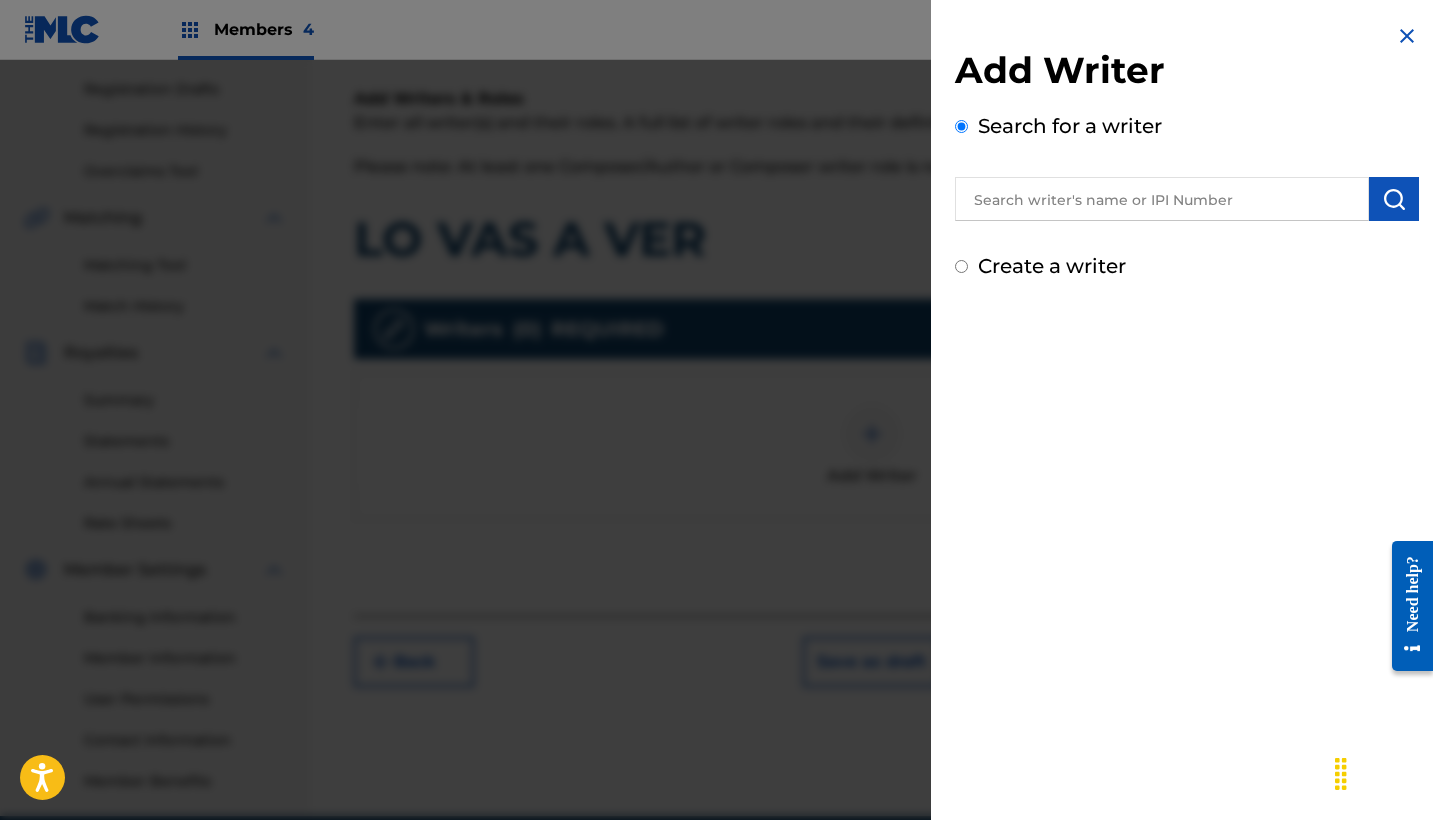 click on "Create a writer" at bounding box center [1052, 266] 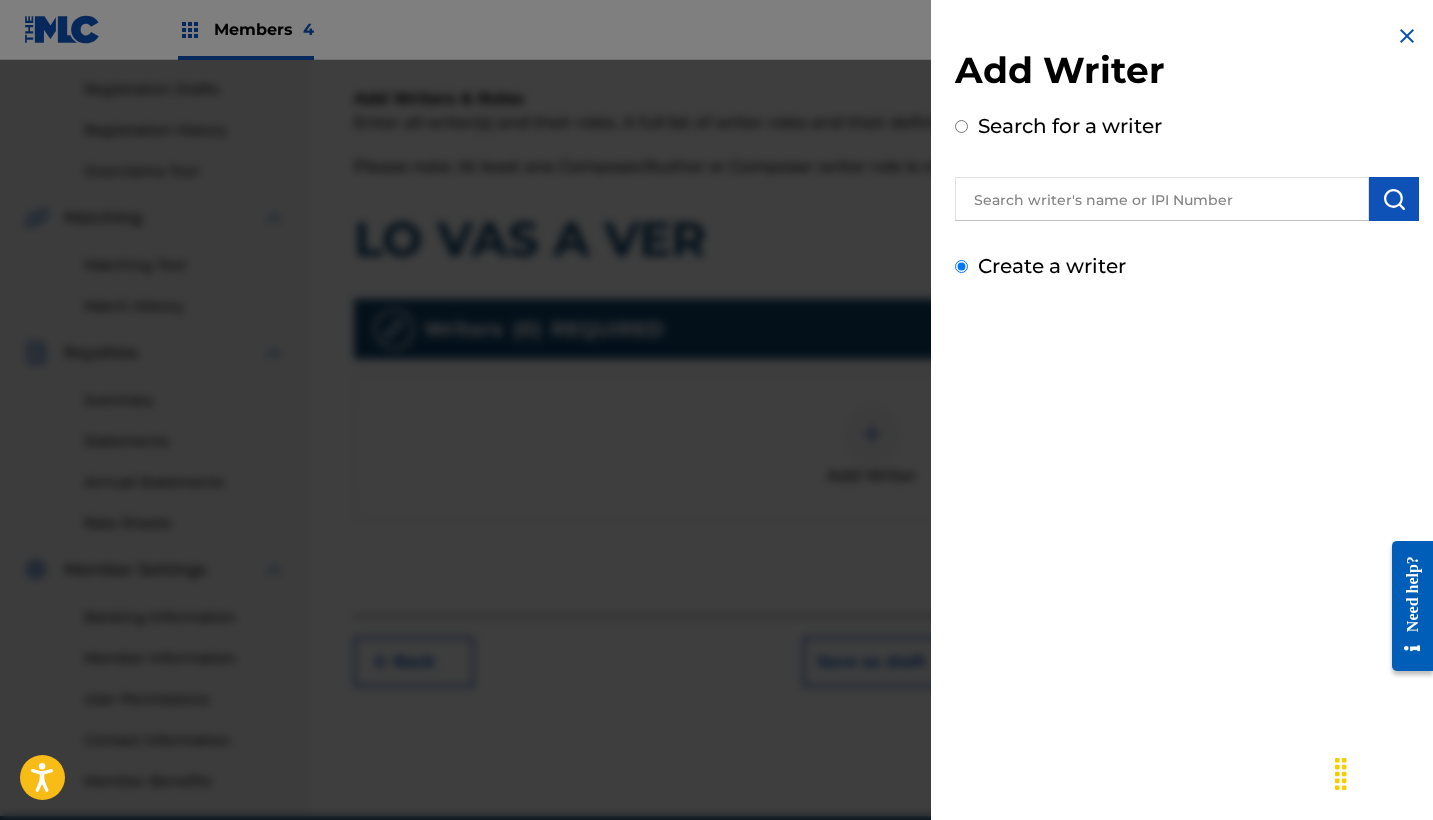 click on "Create a writer" at bounding box center [961, 266] 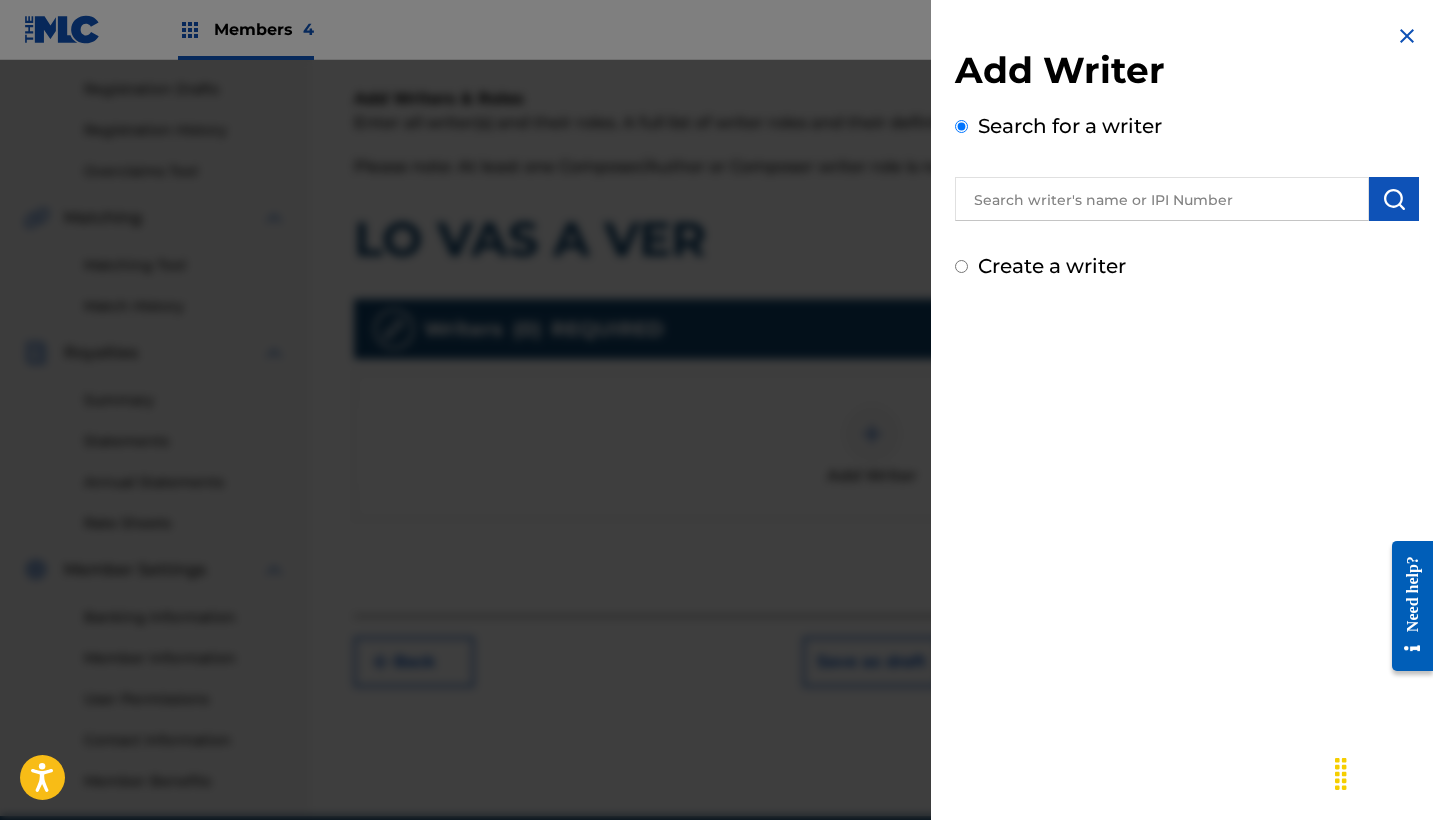 radio on "false" 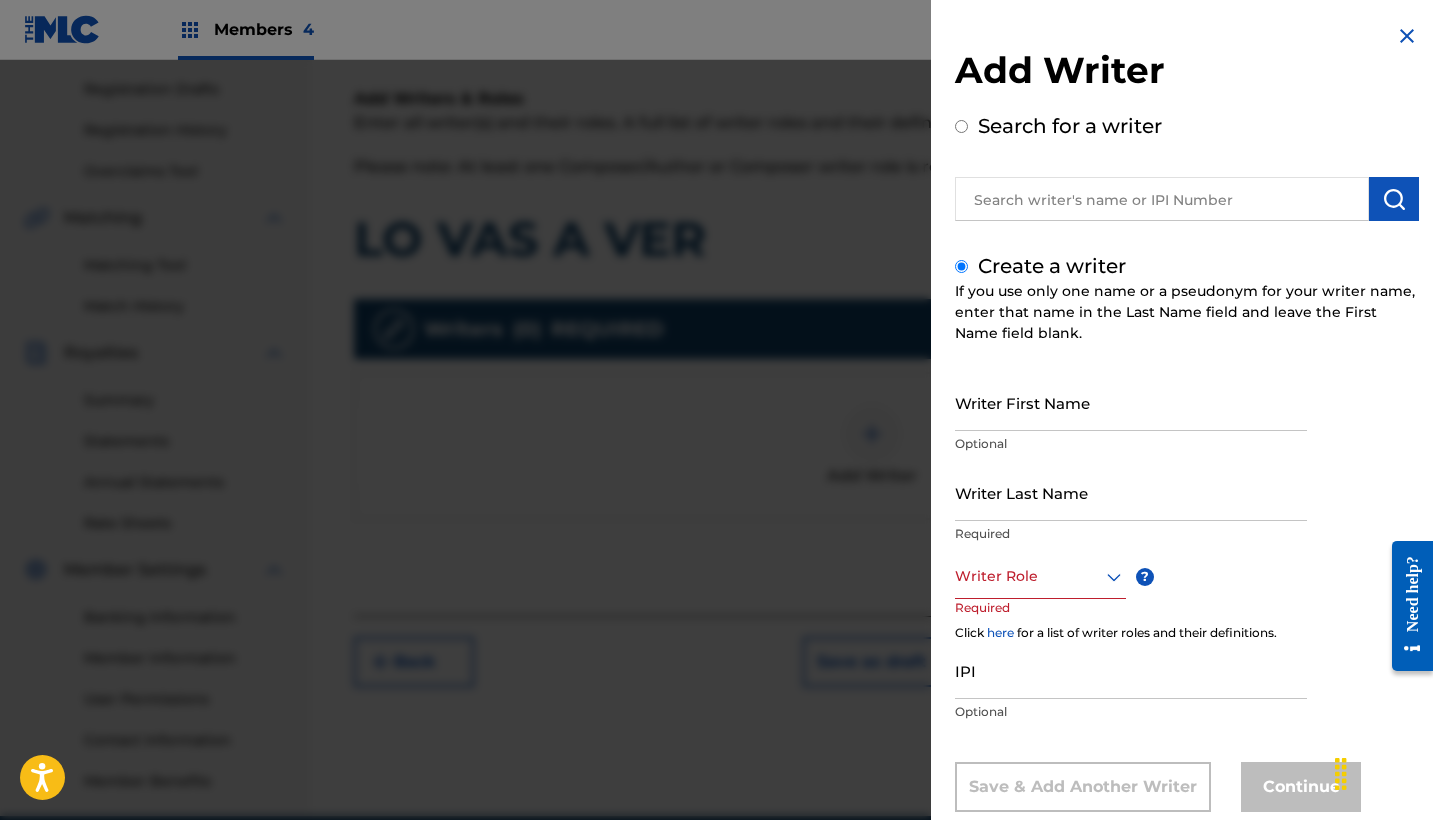 click at bounding box center (1162, 199) 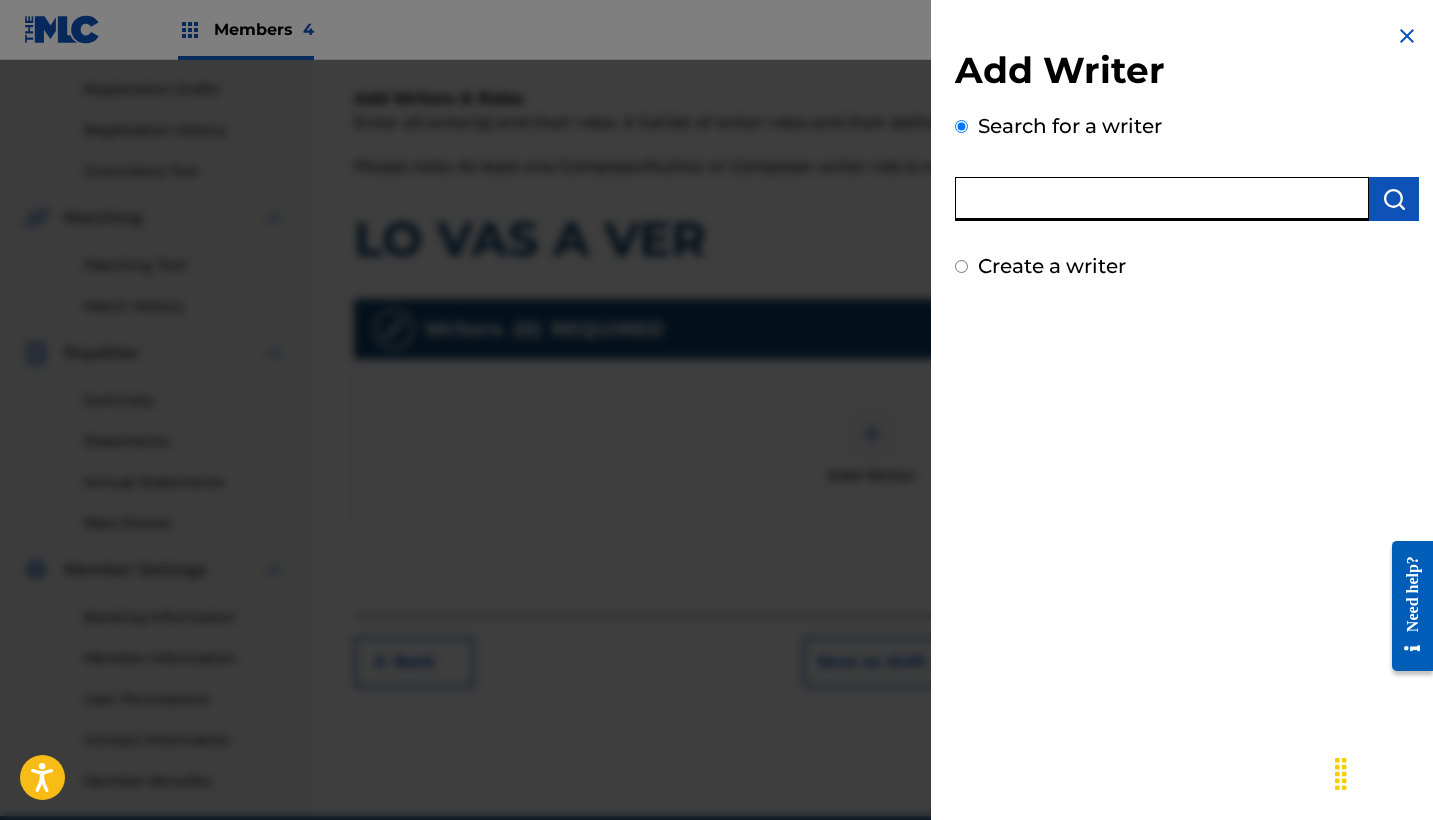 paste on "[FIRST]	[LAST]" 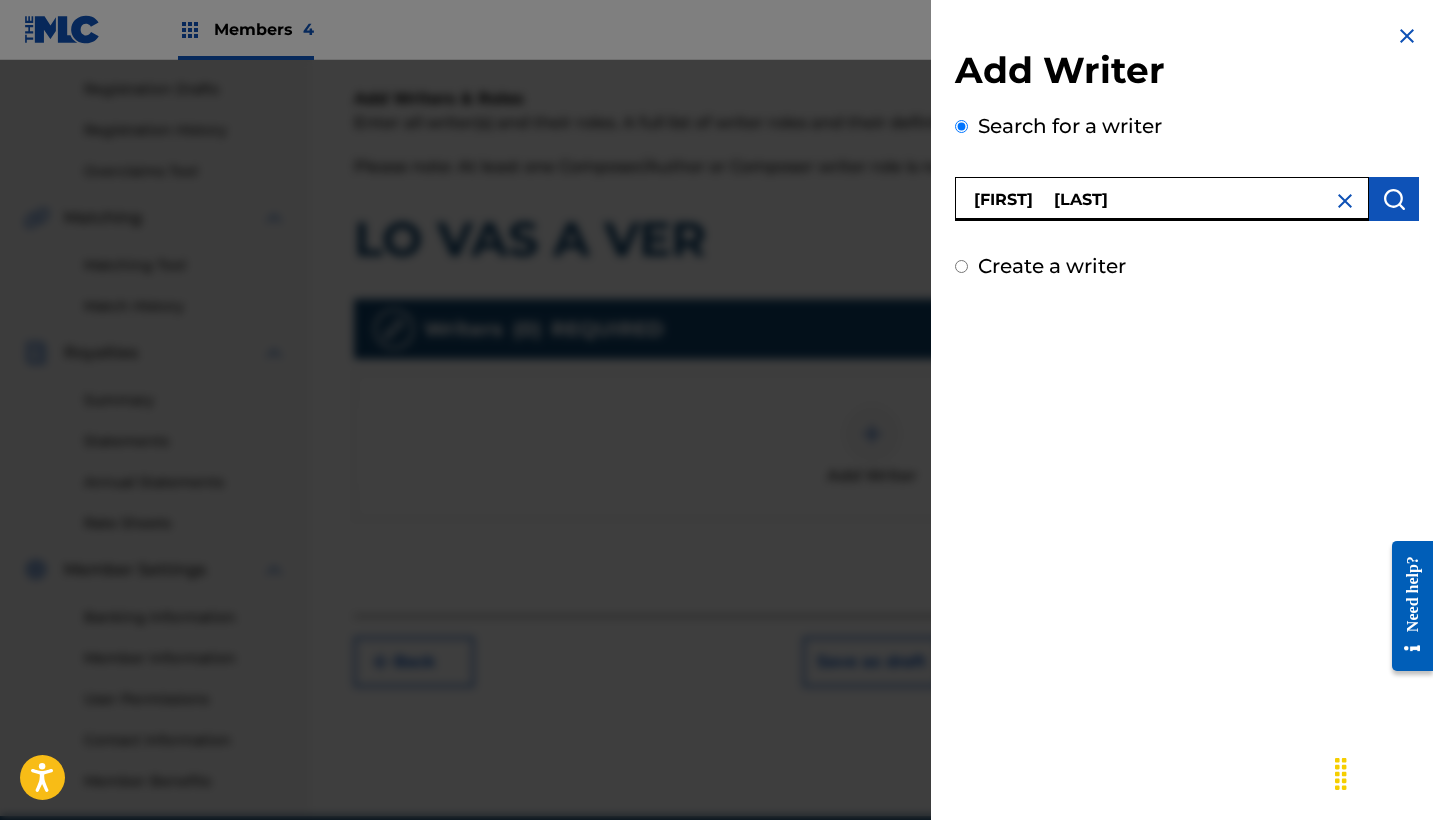 type on "[FIRST]	[LAST]" 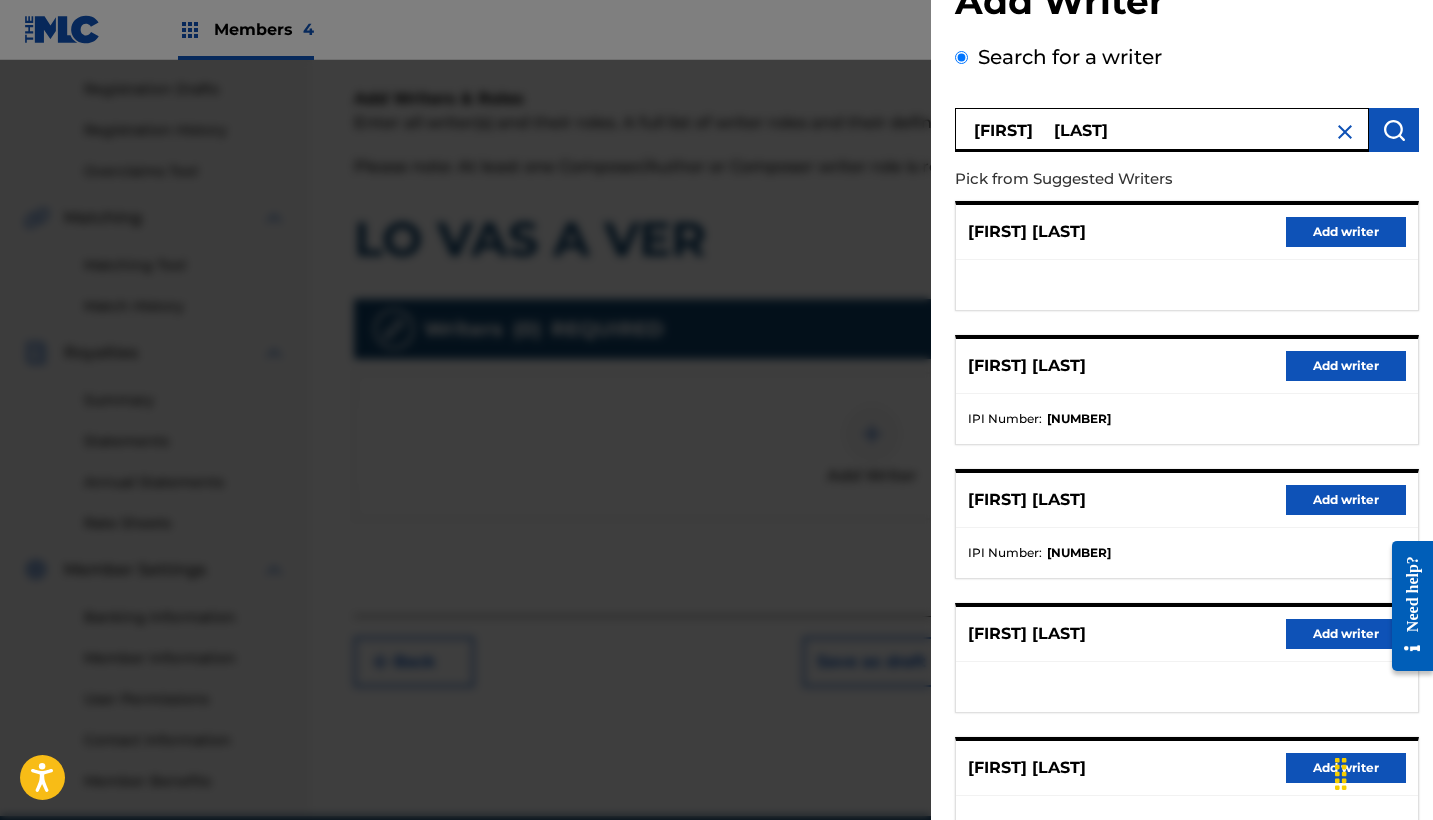scroll, scrollTop: 70, scrollLeft: 0, axis: vertical 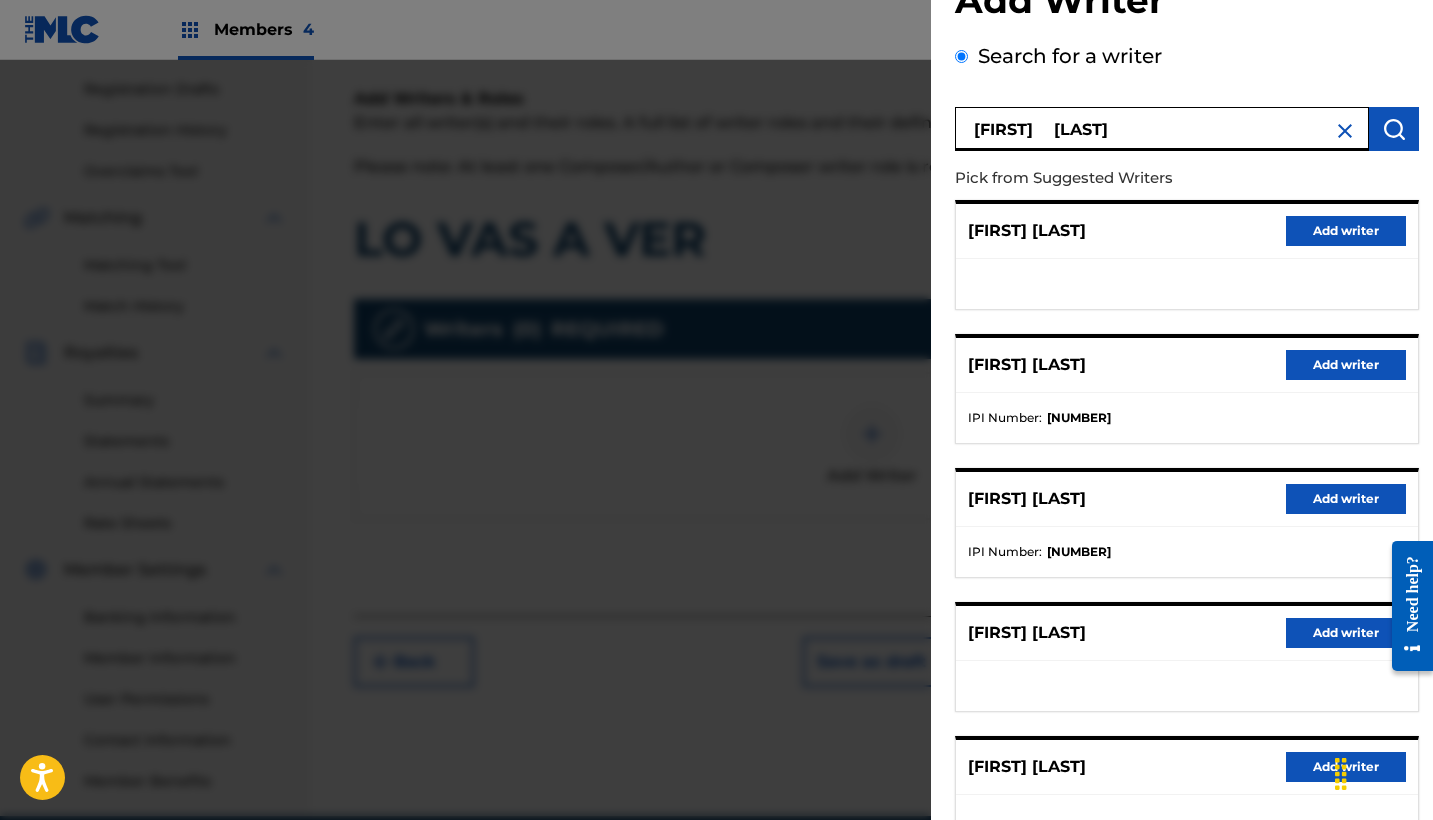 click on "Add writer" at bounding box center [1346, 633] 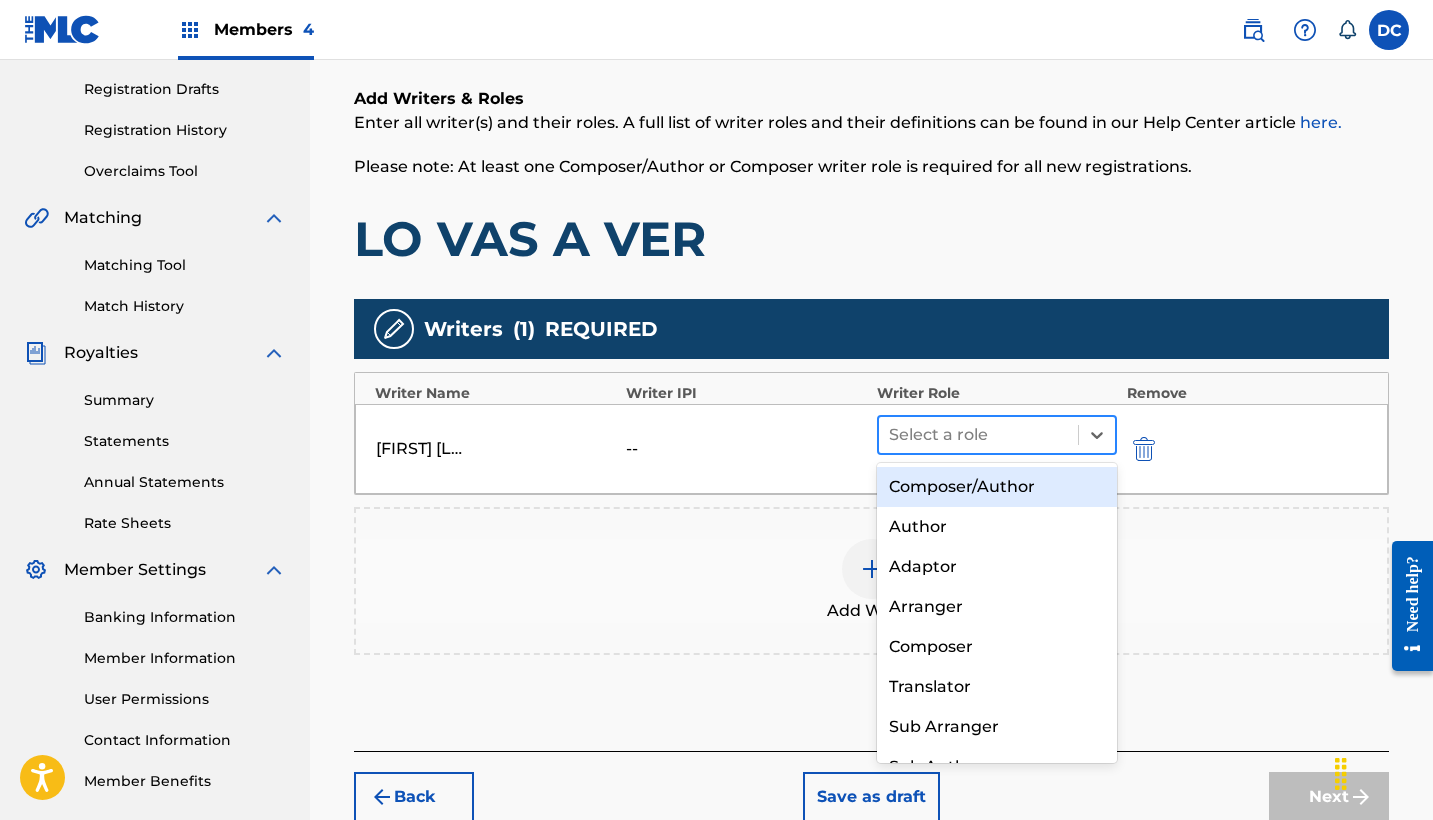 click at bounding box center (891, 435) 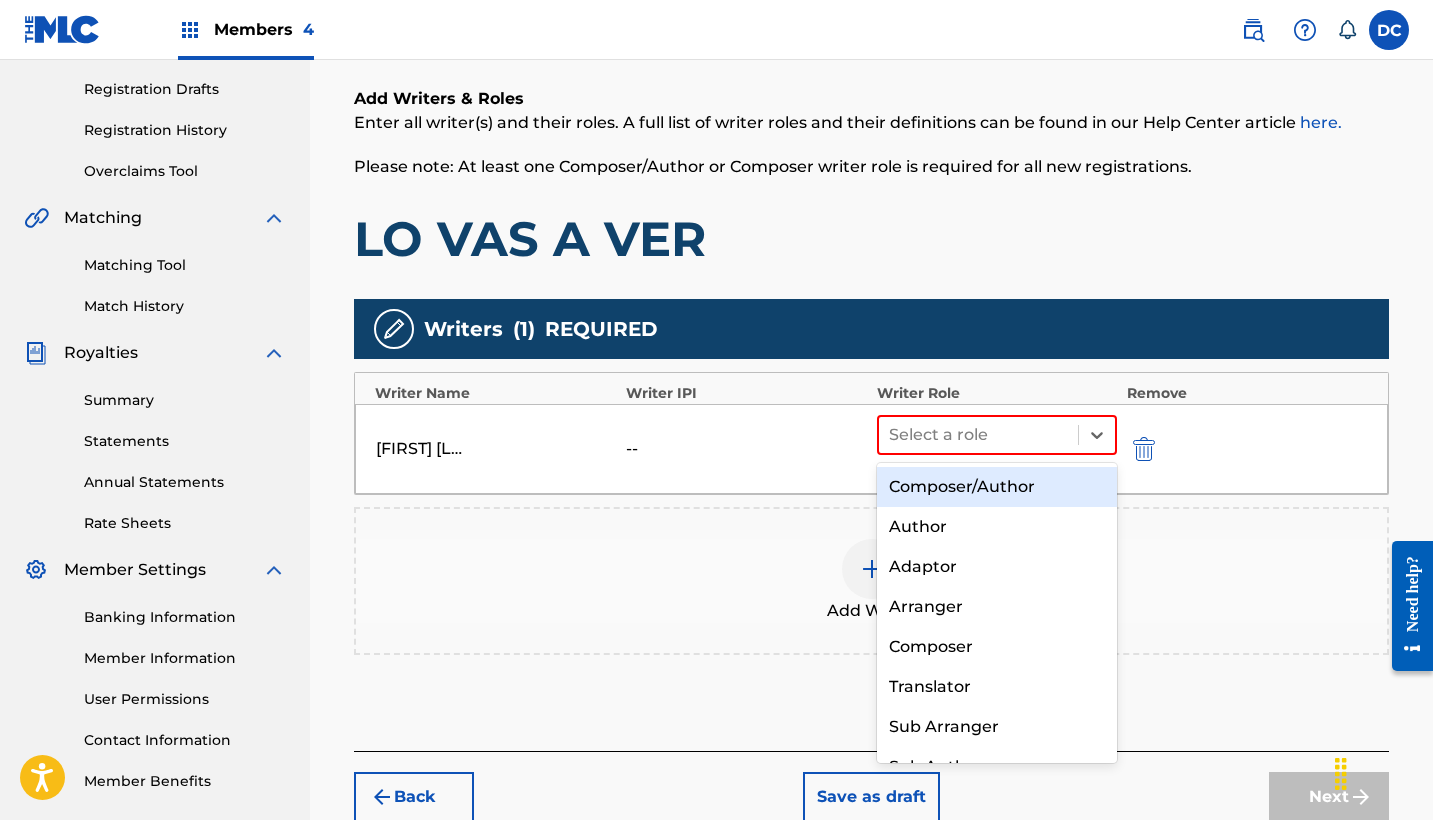 click on "Composer/Author" at bounding box center [997, 487] 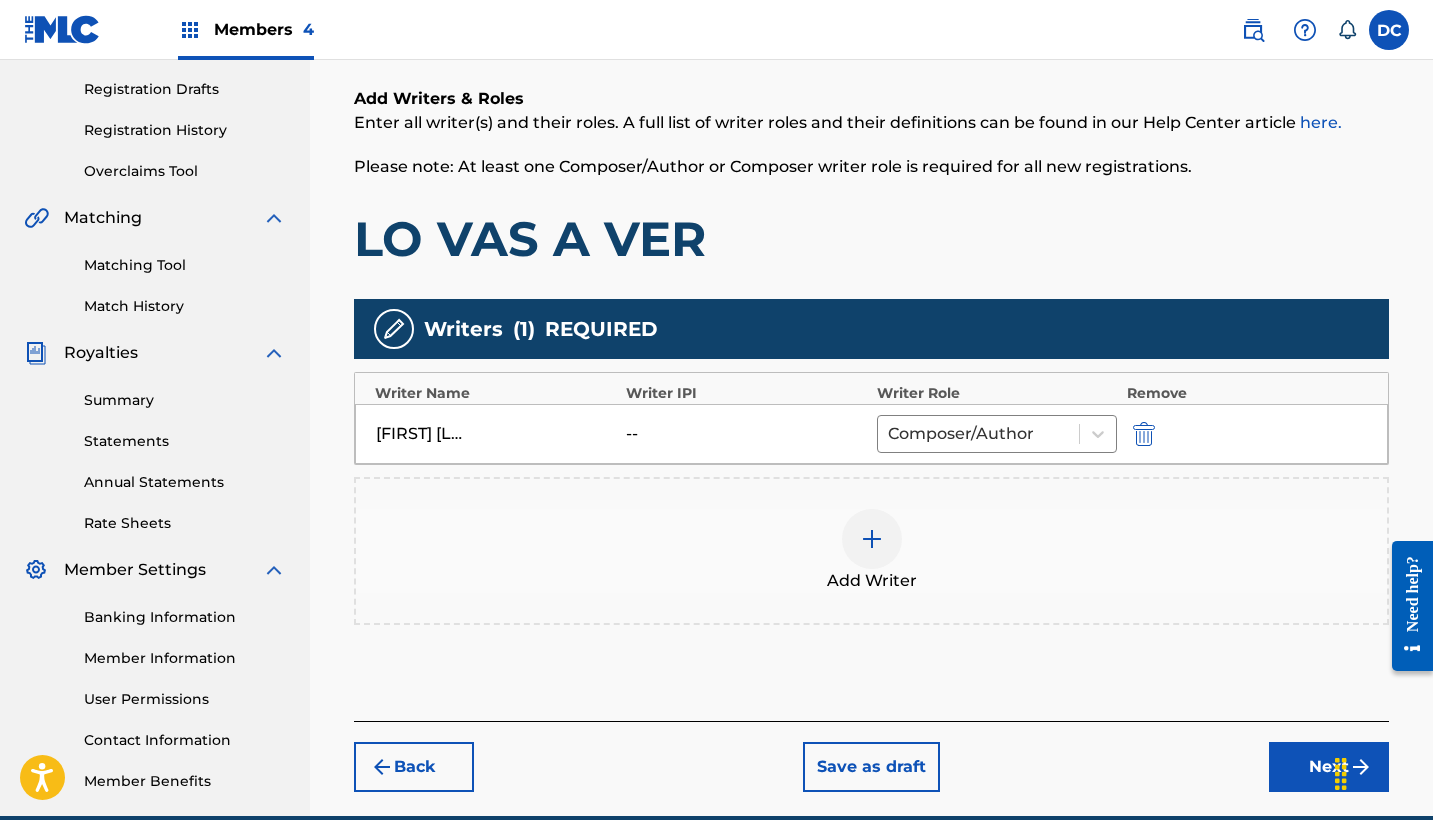 click on "Add Writer" at bounding box center (871, 551) 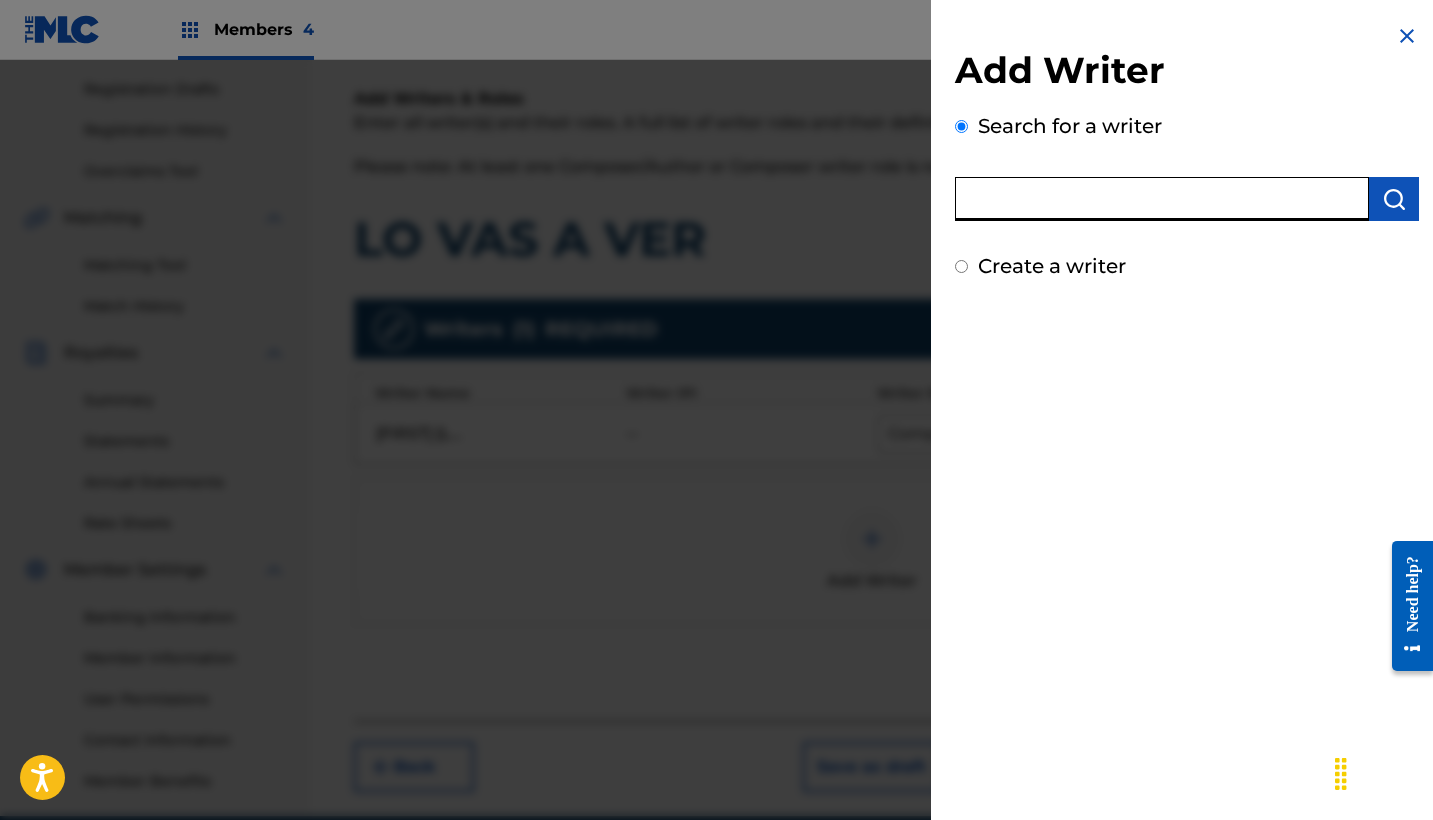 click at bounding box center [1162, 199] 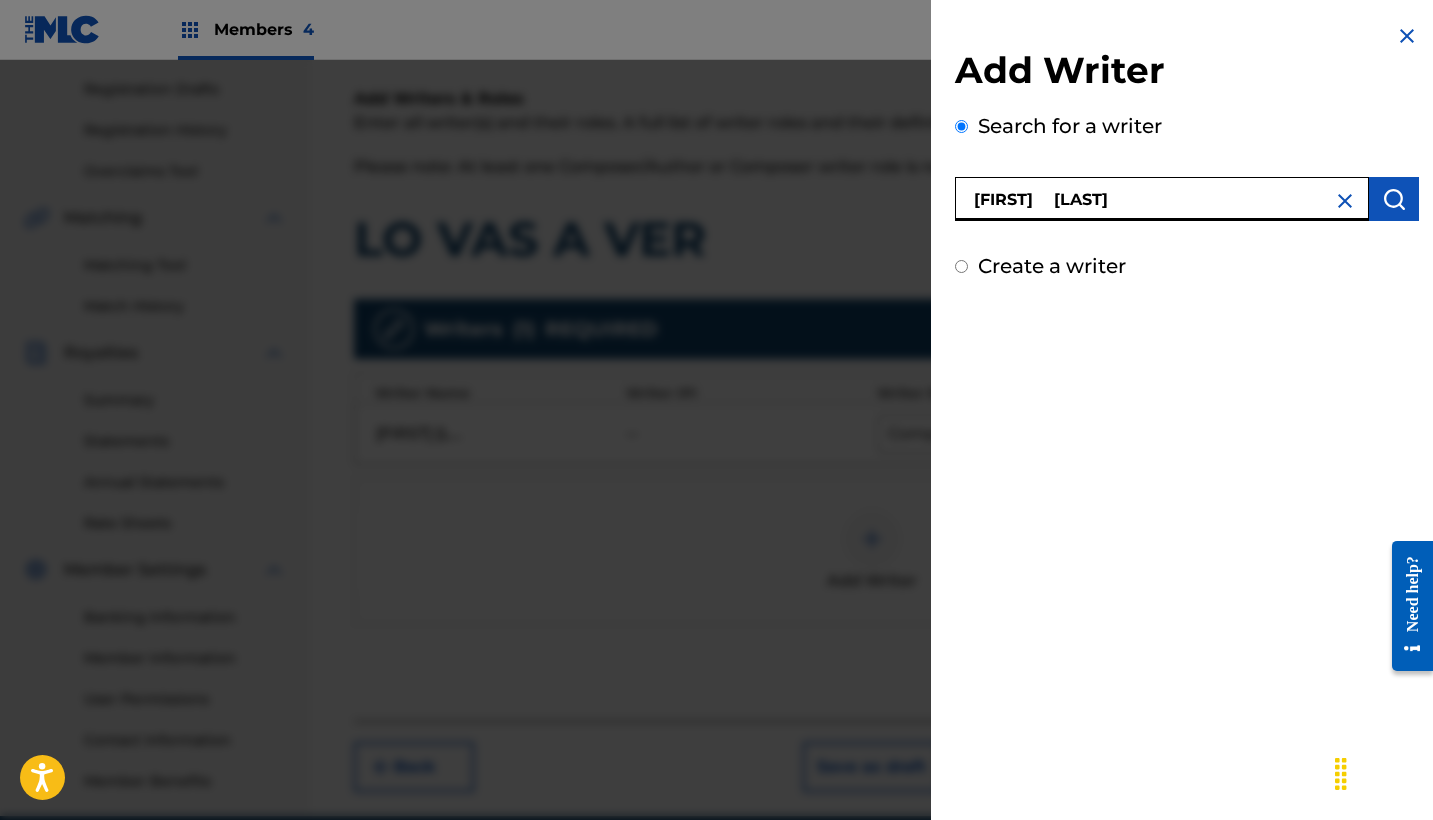 click on "[FIRST]	[LAST]" at bounding box center (1162, 199) 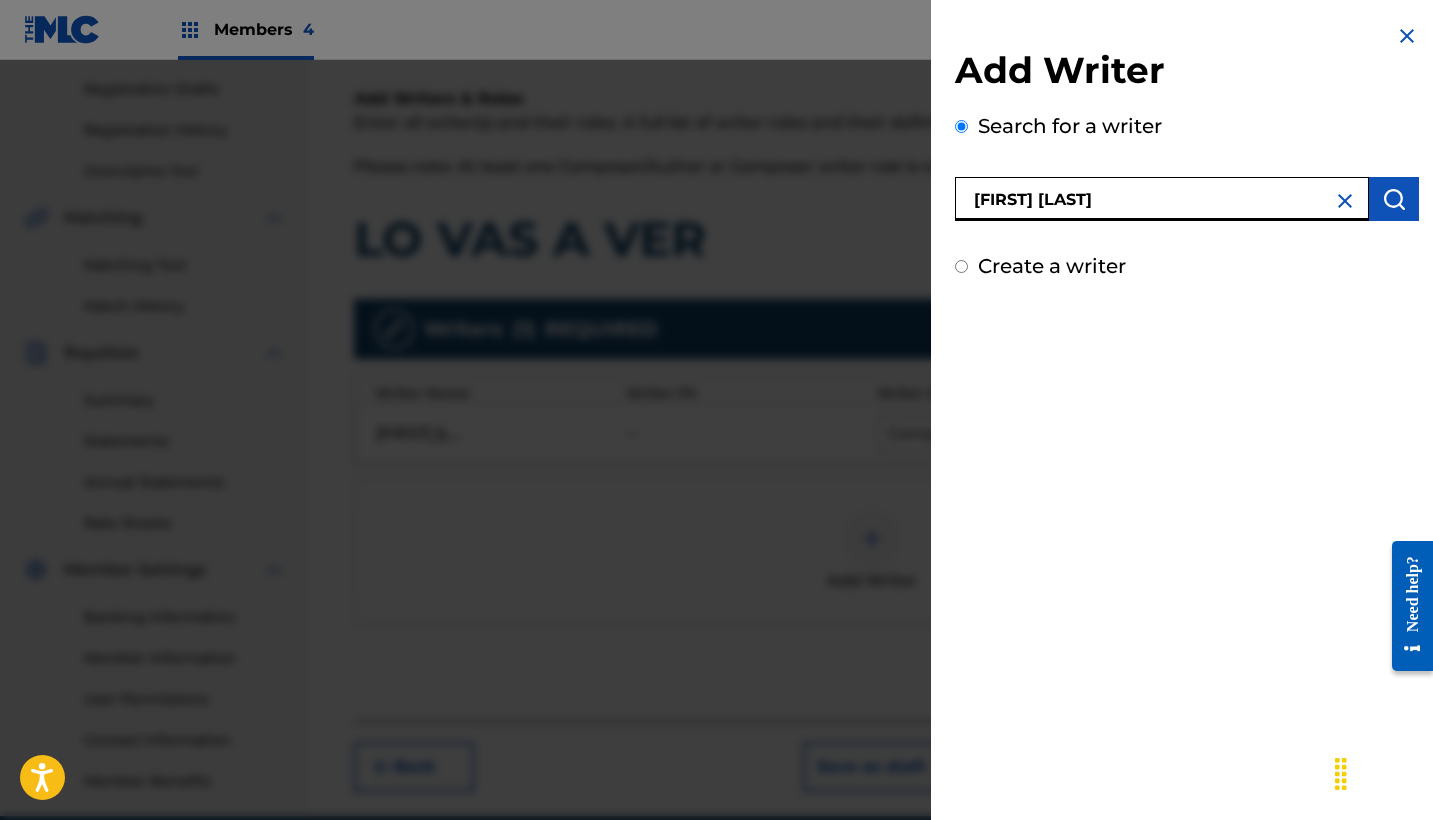 type on "[FIRST] [LAST]" 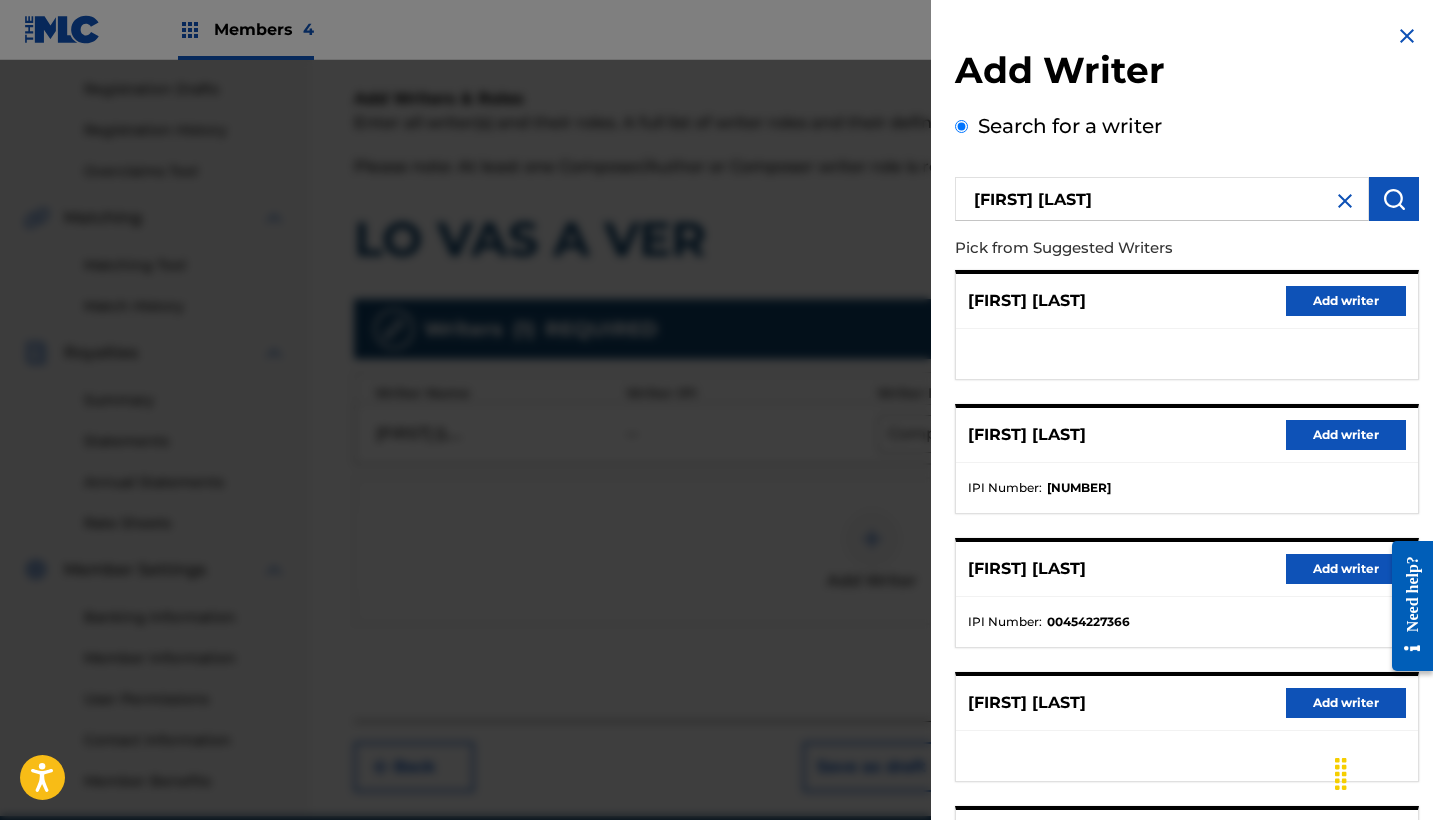 click at bounding box center (1345, 201) 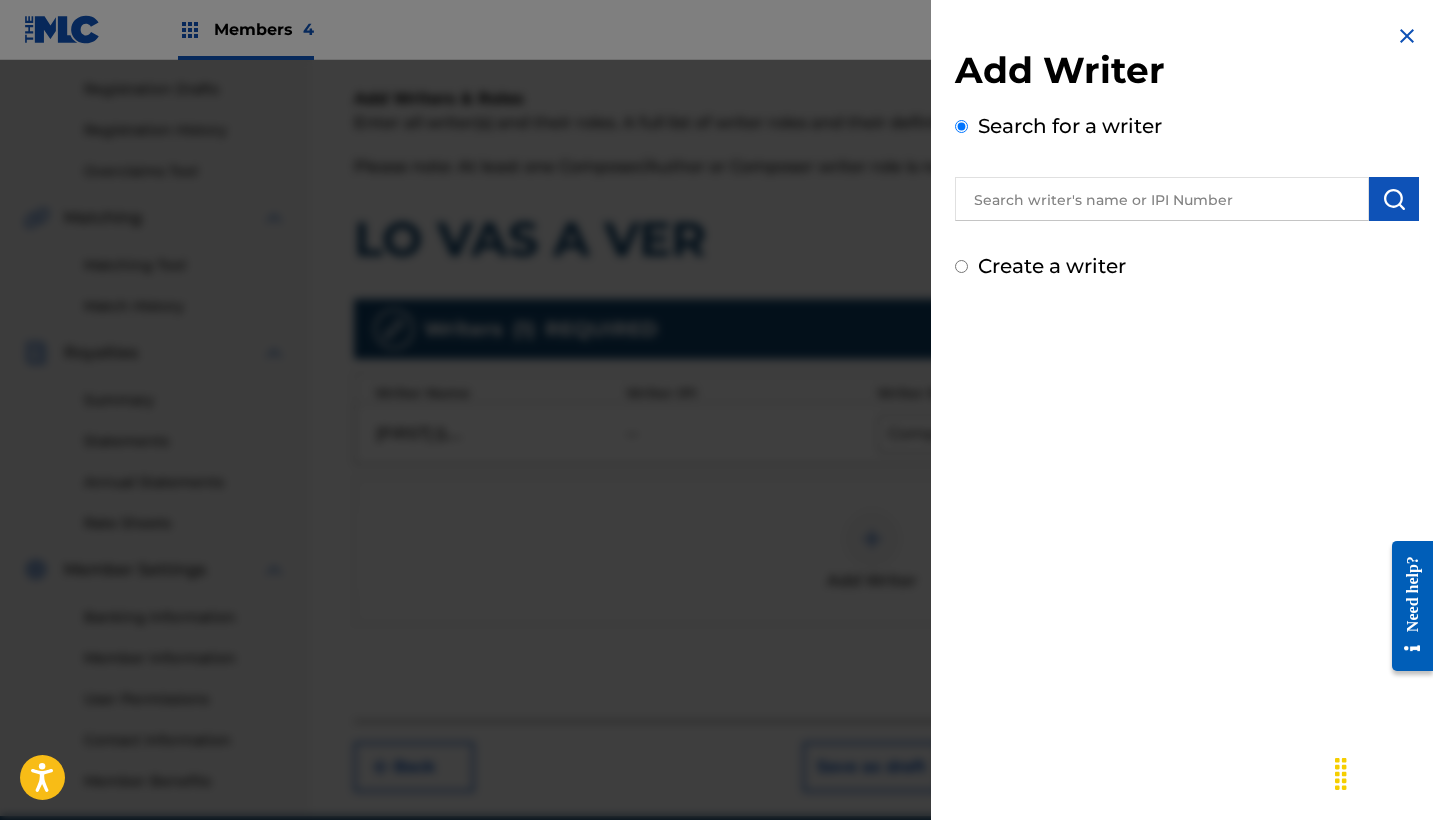 click at bounding box center (716, 470) 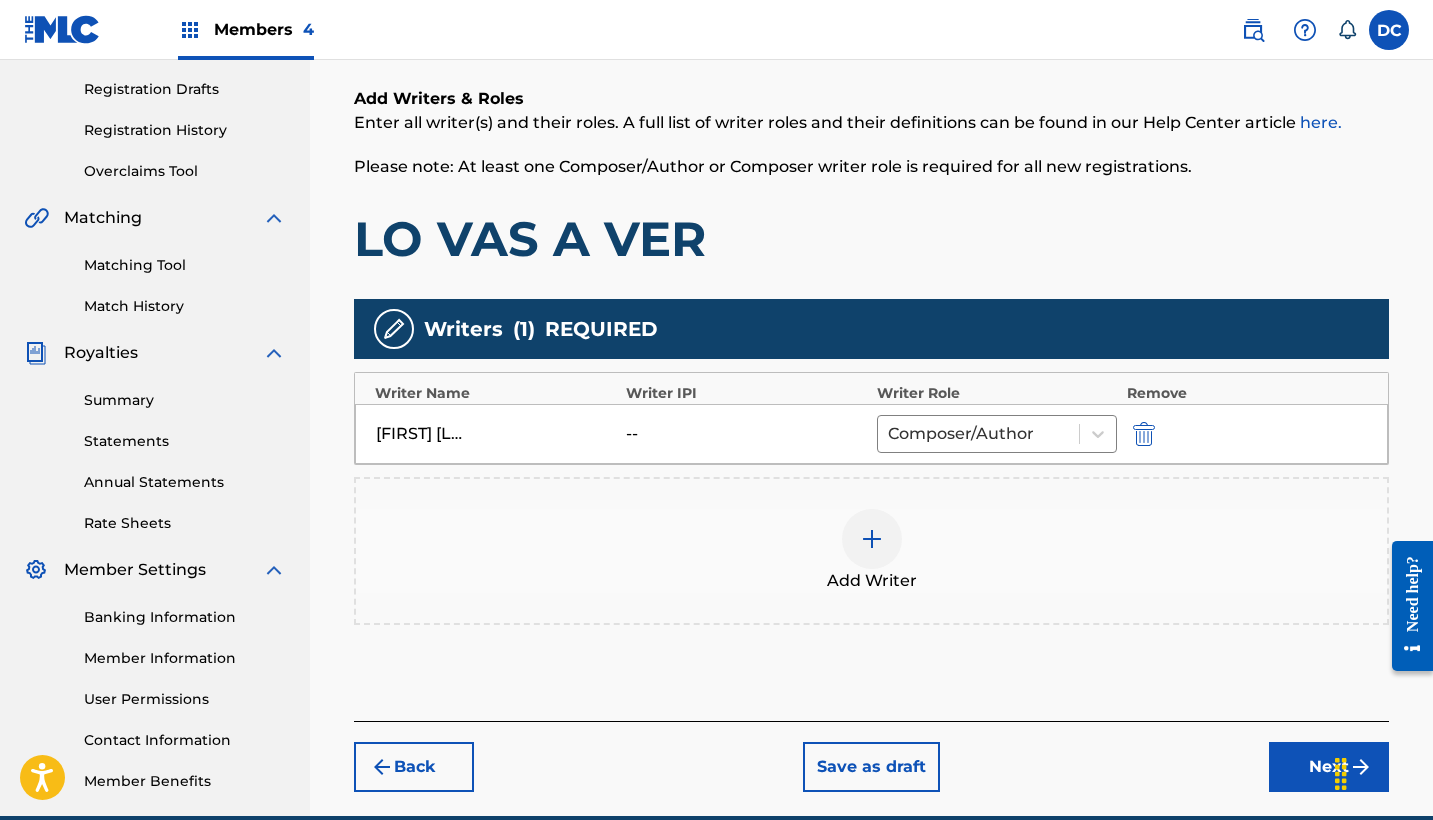click at bounding box center (1172, 433) 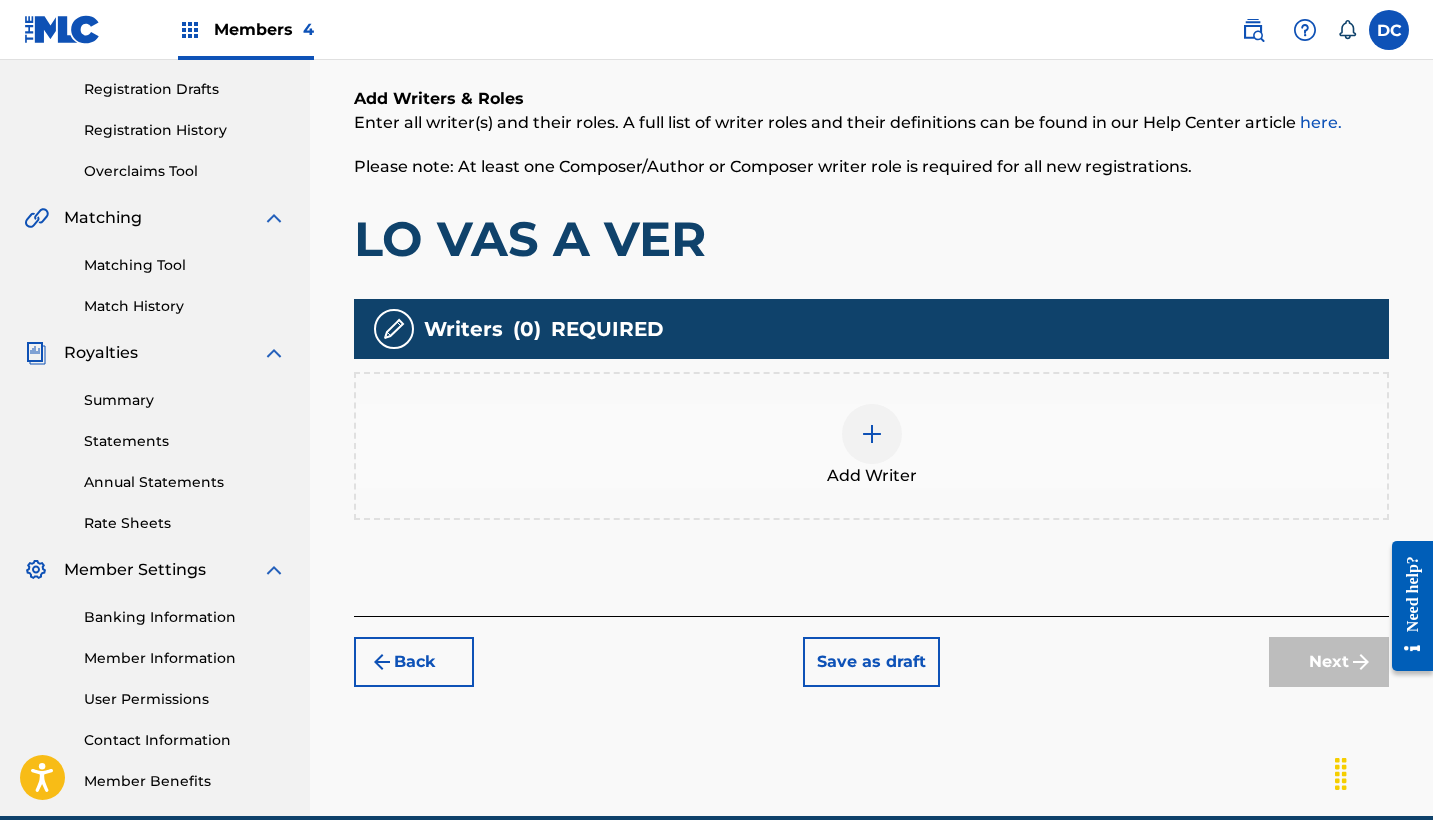 click at bounding box center [872, 434] 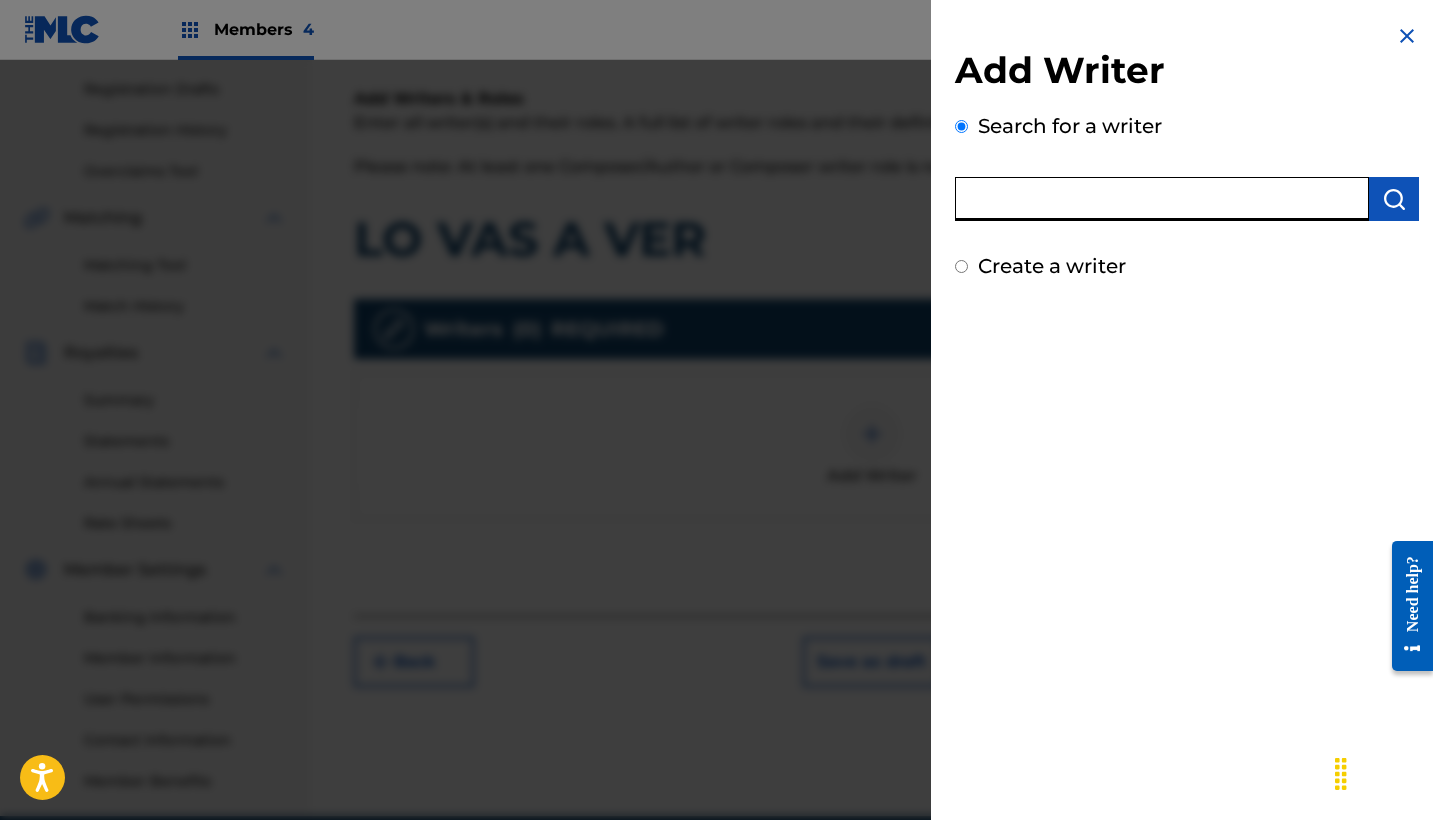 click at bounding box center (1162, 199) 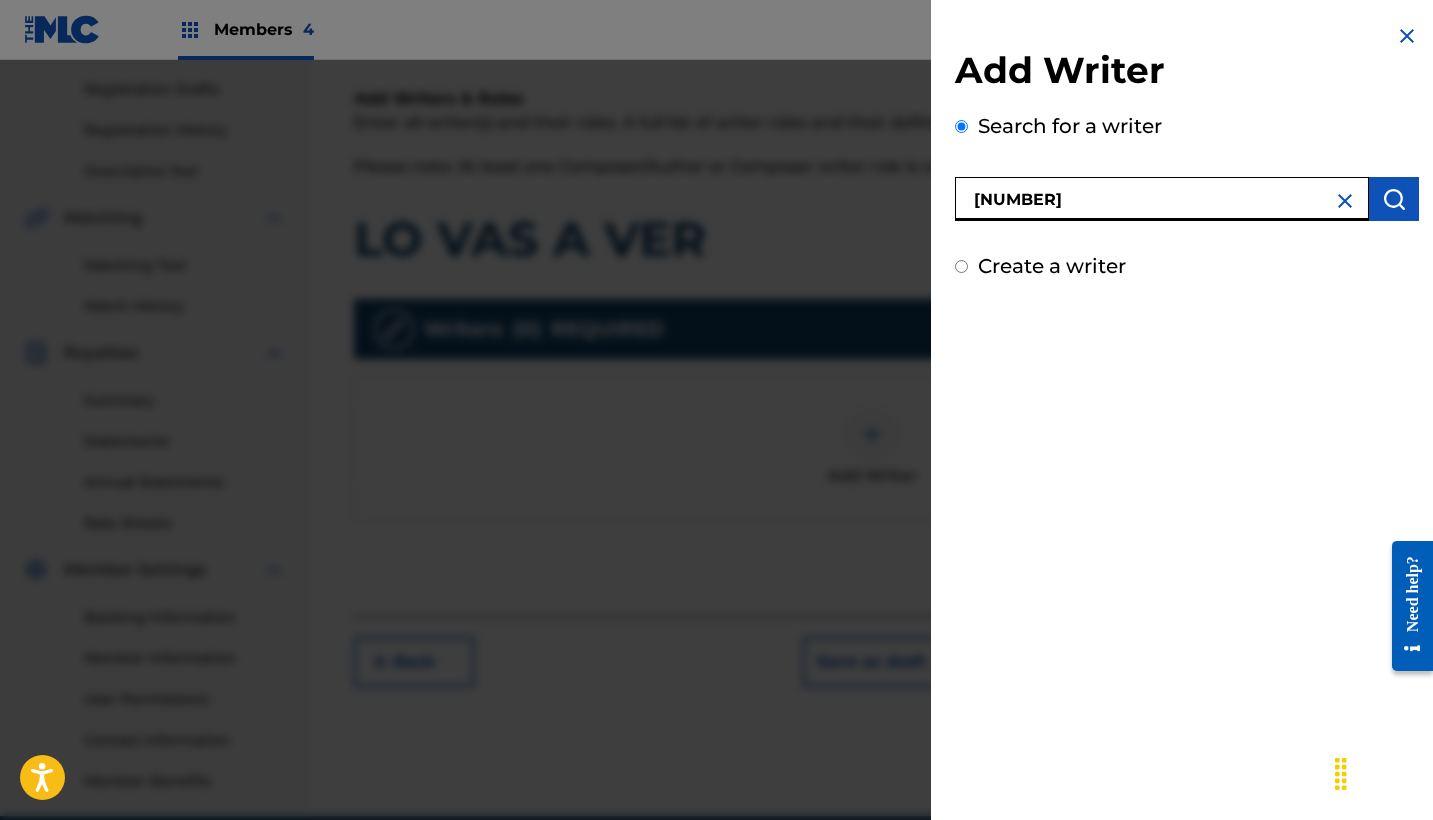 click on "[NUMBER]" at bounding box center (1162, 199) 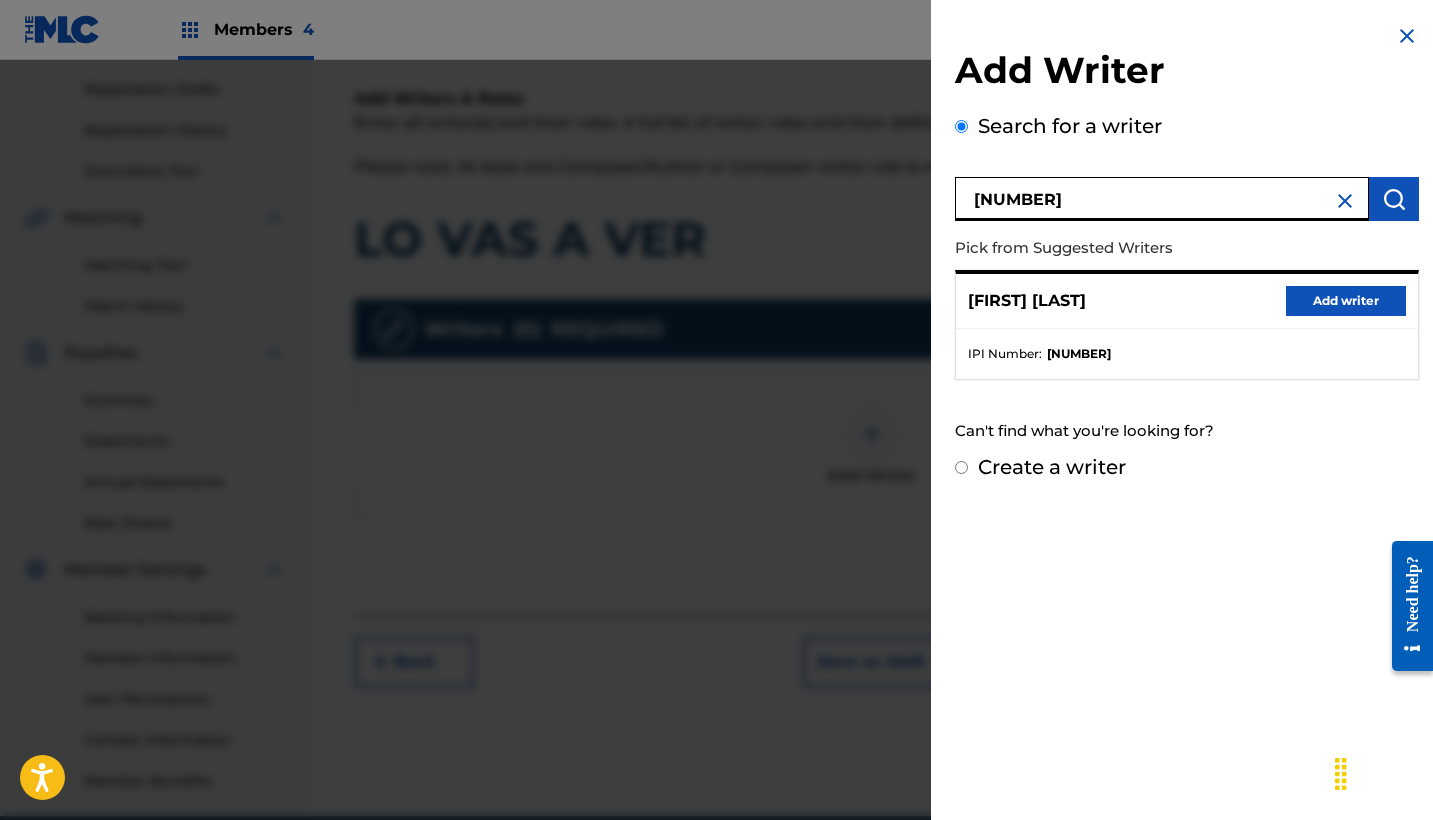 click on "Add writer" at bounding box center [1346, 301] 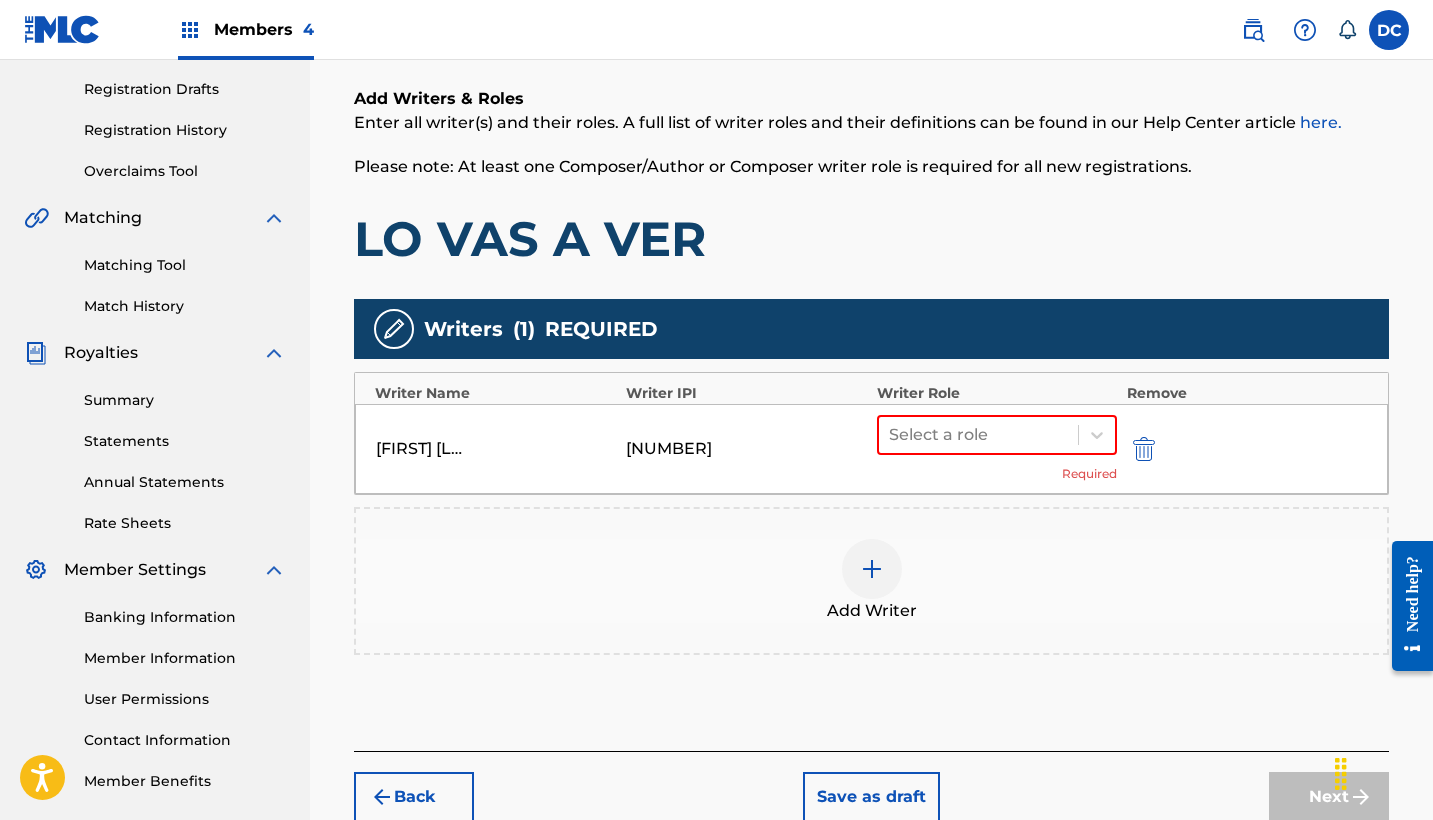 click on "Add Writer" at bounding box center (871, 581) 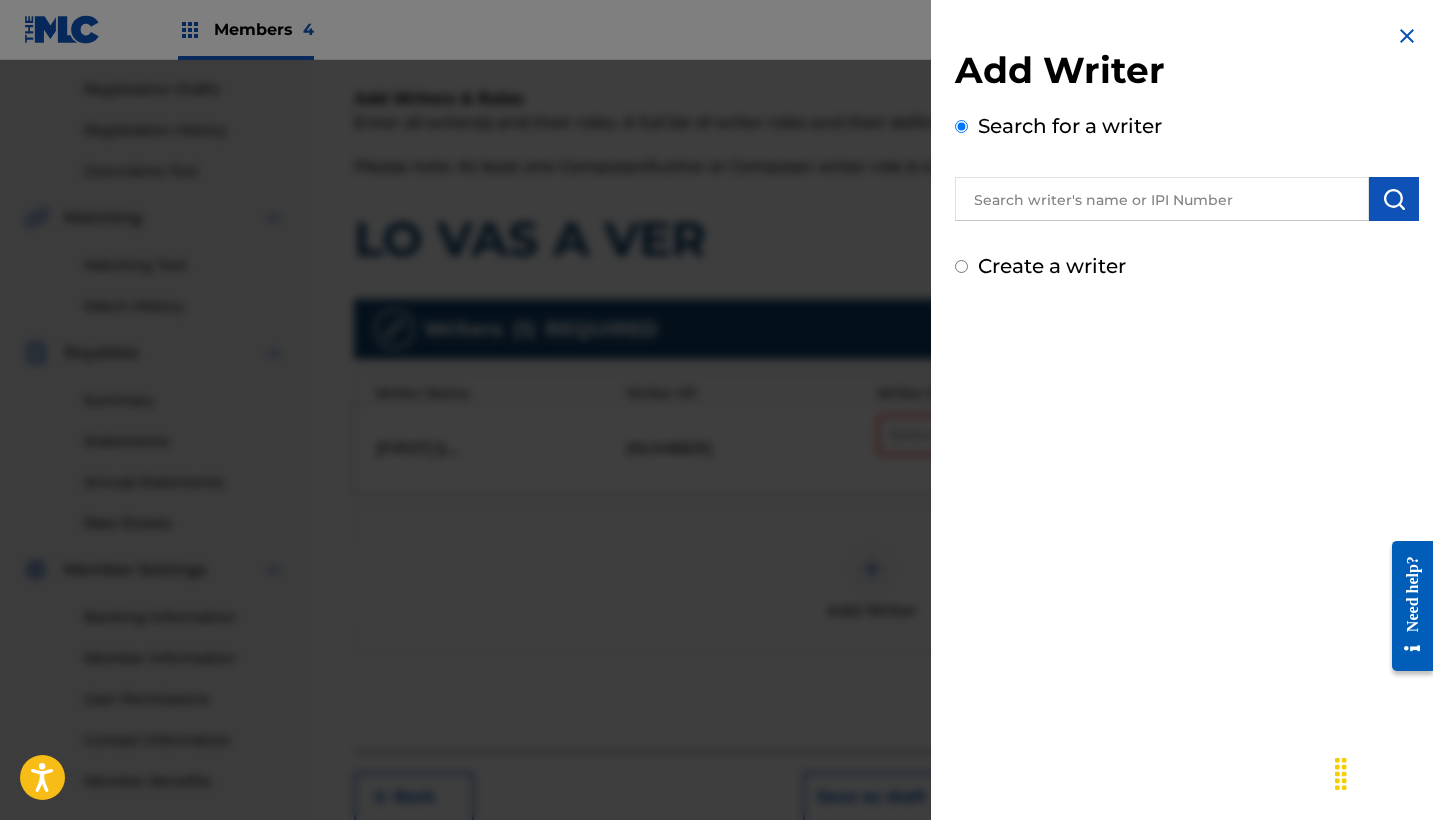 click at bounding box center (1162, 199) 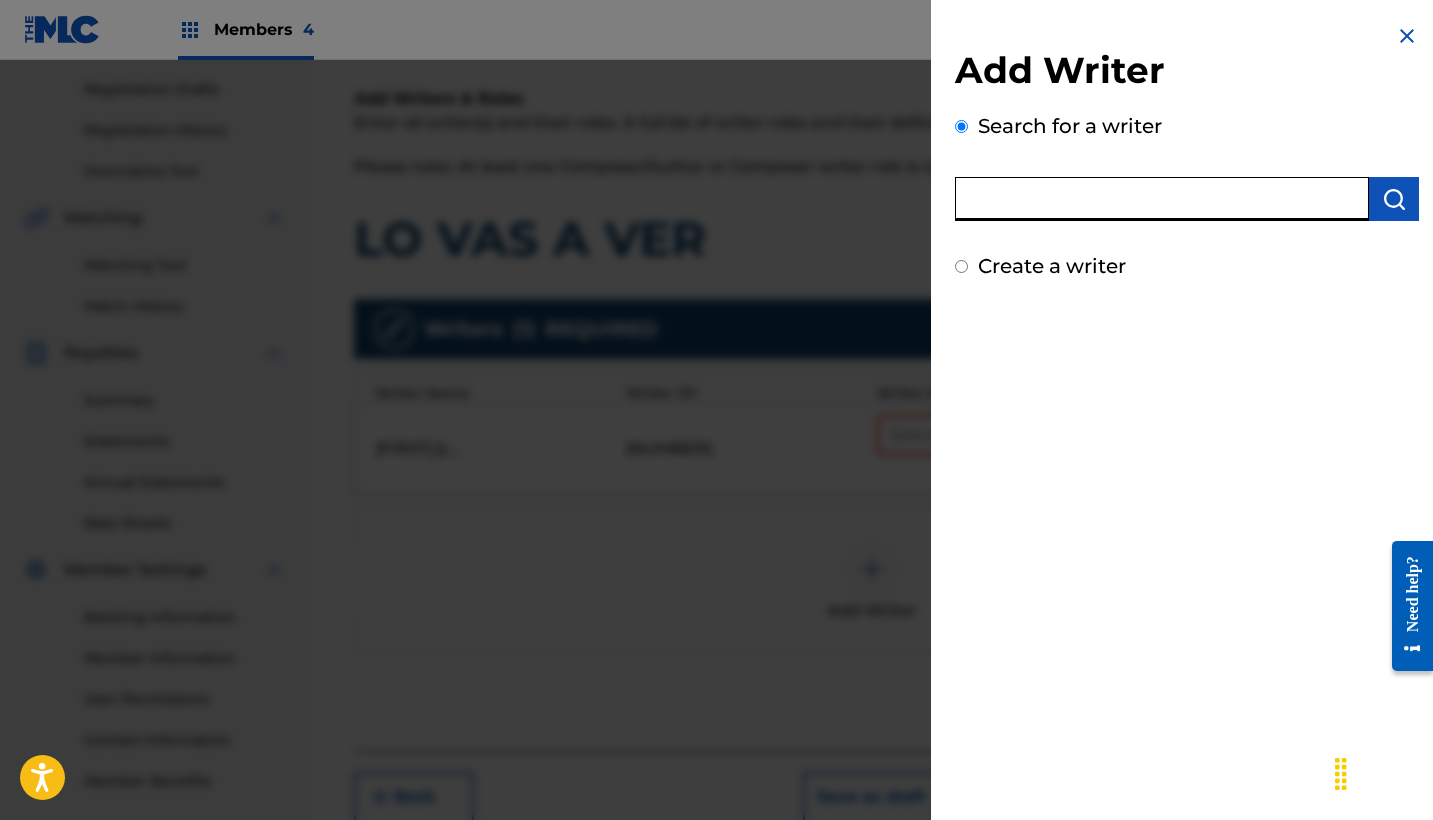 paste on "[NUMBER]" 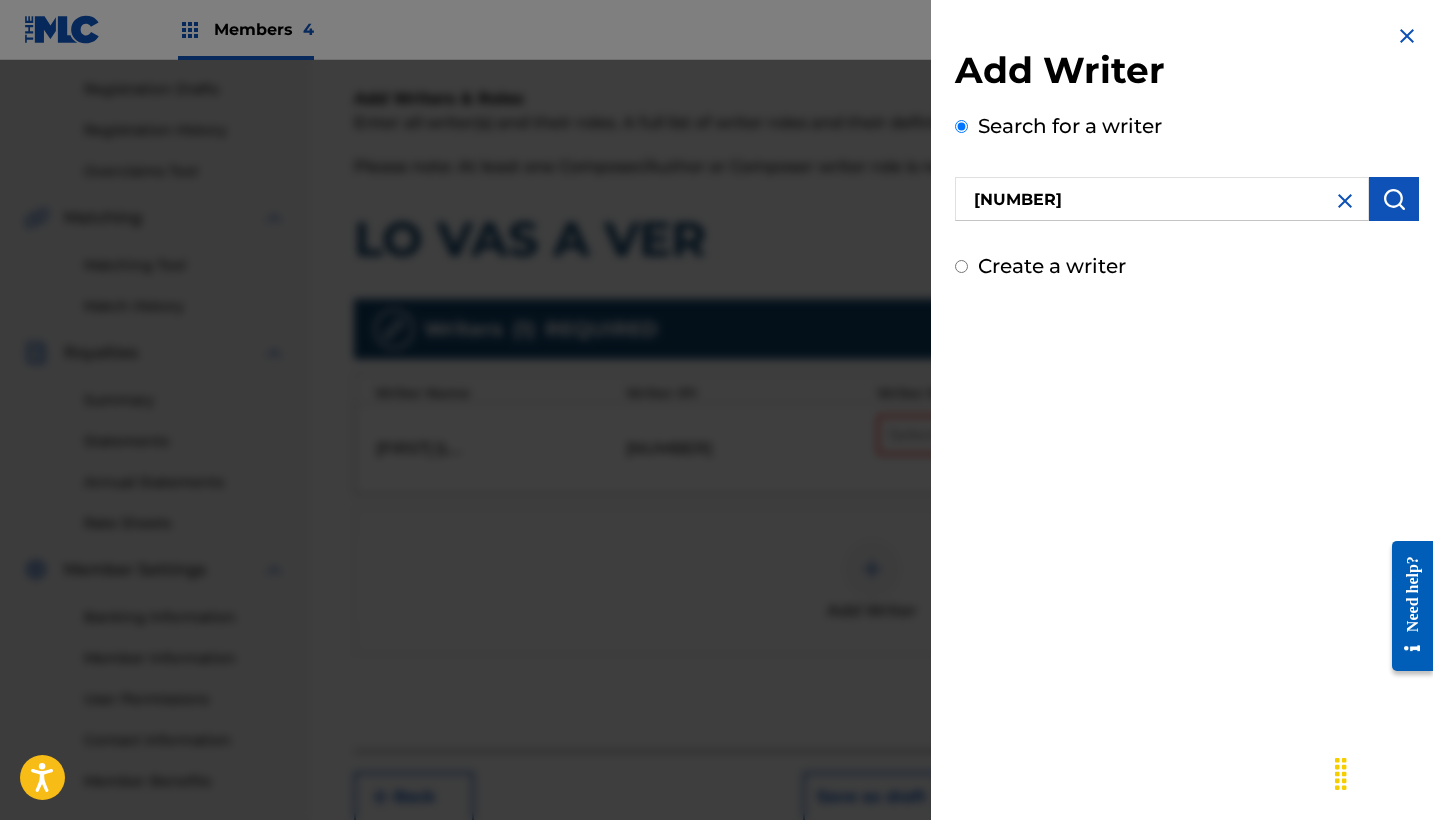 click on "Add Writer Search for a writer [NUMBER] Create a writer" at bounding box center [1187, 152] 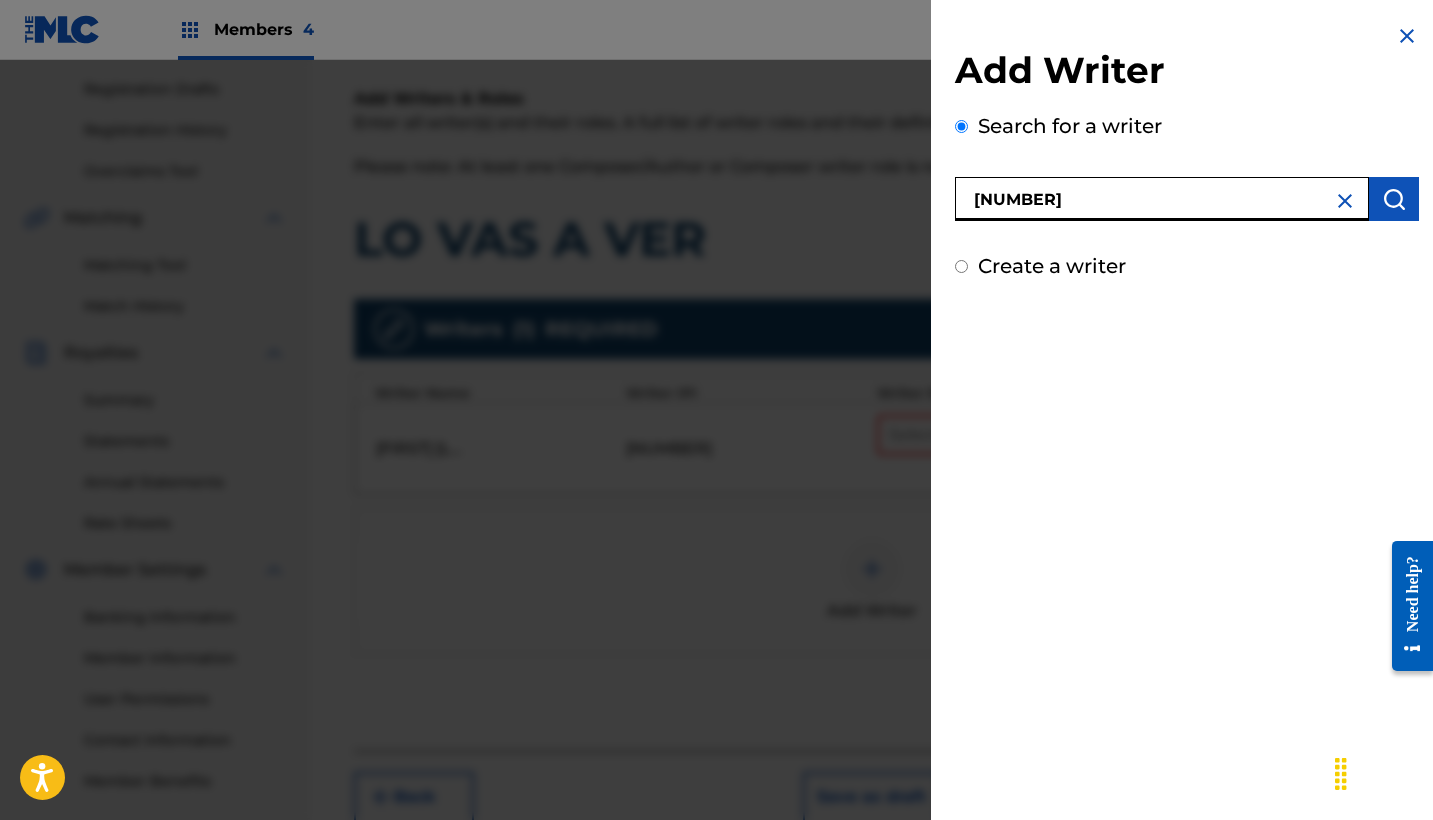 click on "[NUMBER]" at bounding box center (1162, 199) 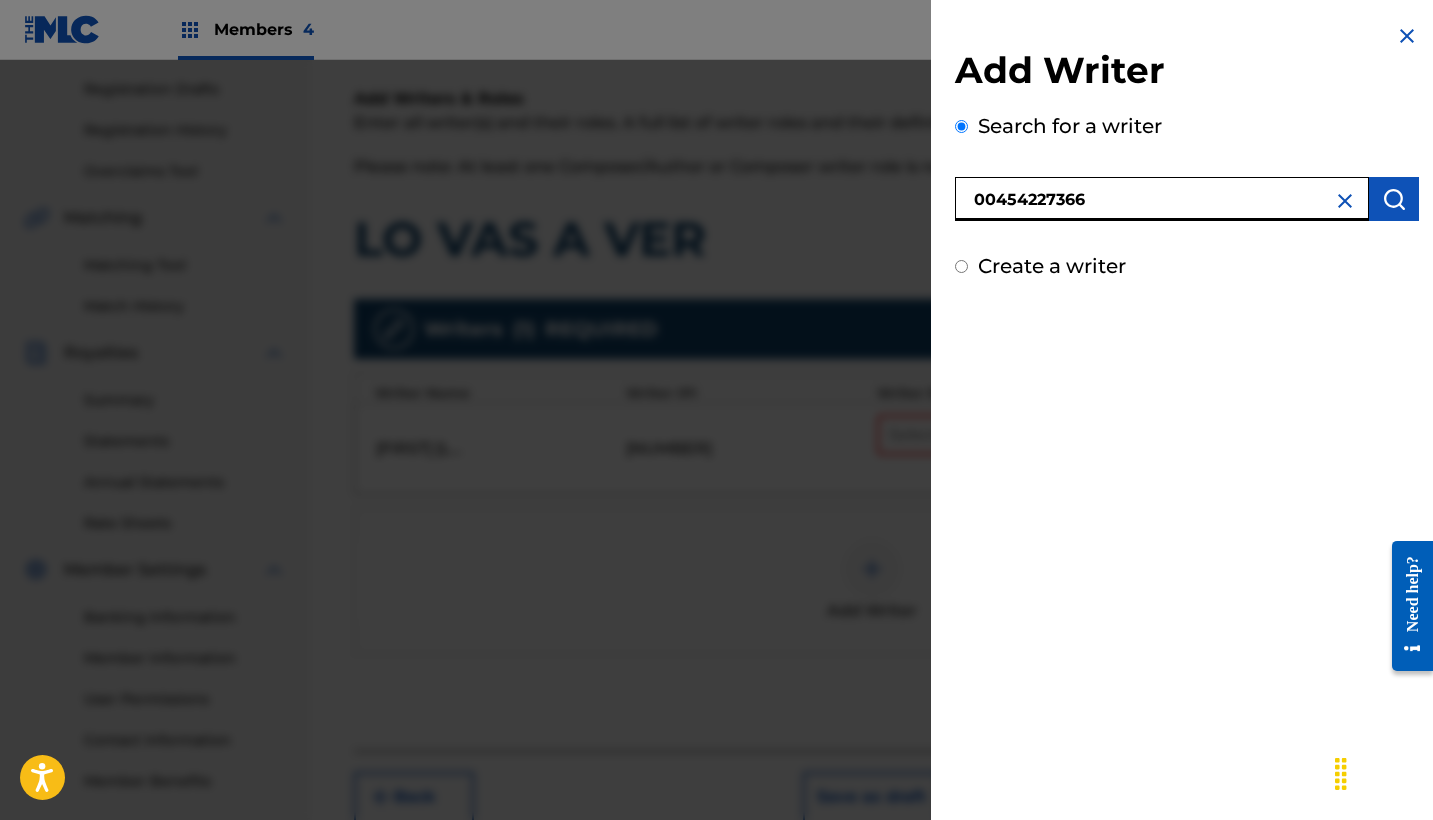 type on "00454227366" 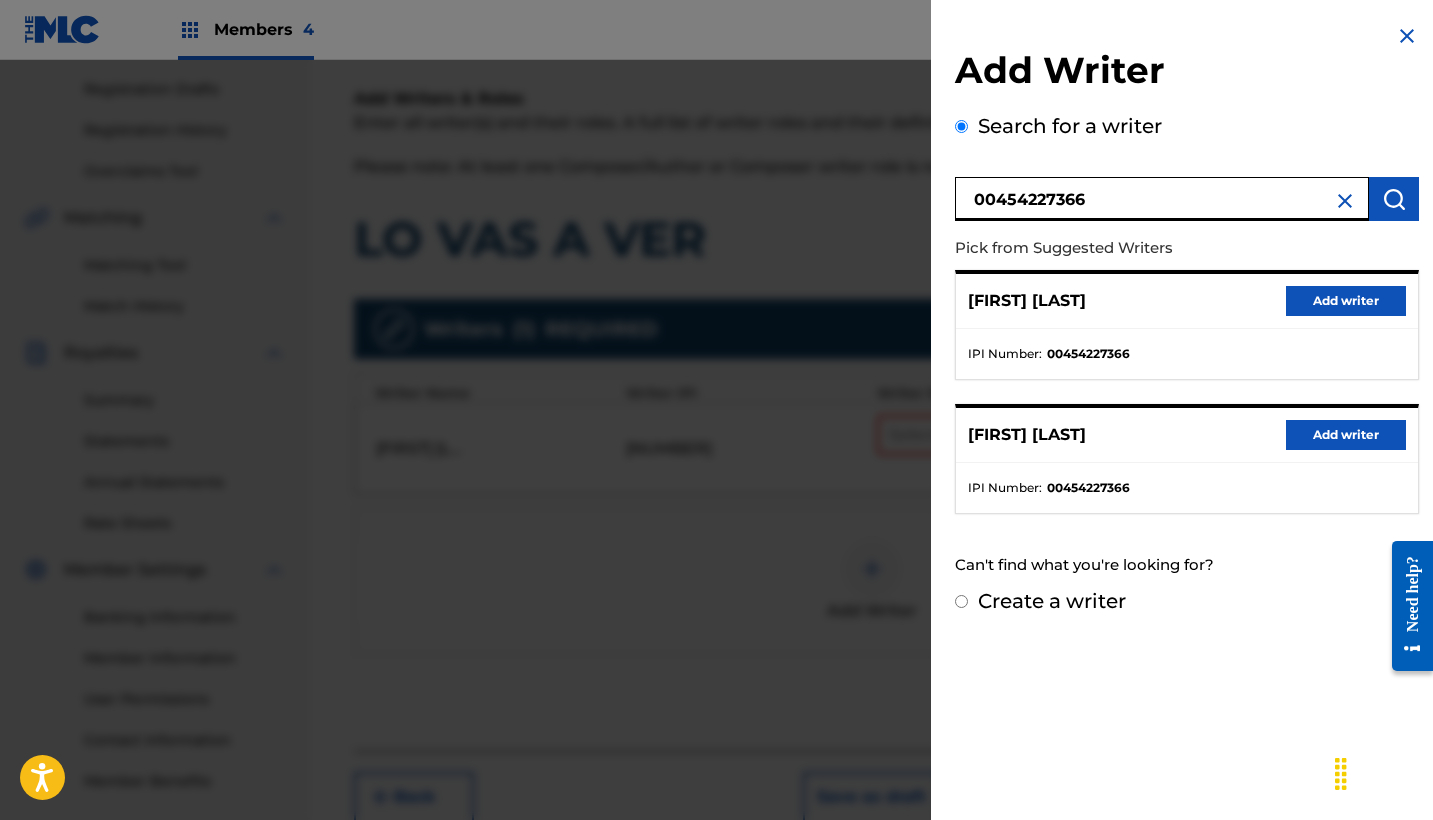 click on "Add writer" at bounding box center [1346, 301] 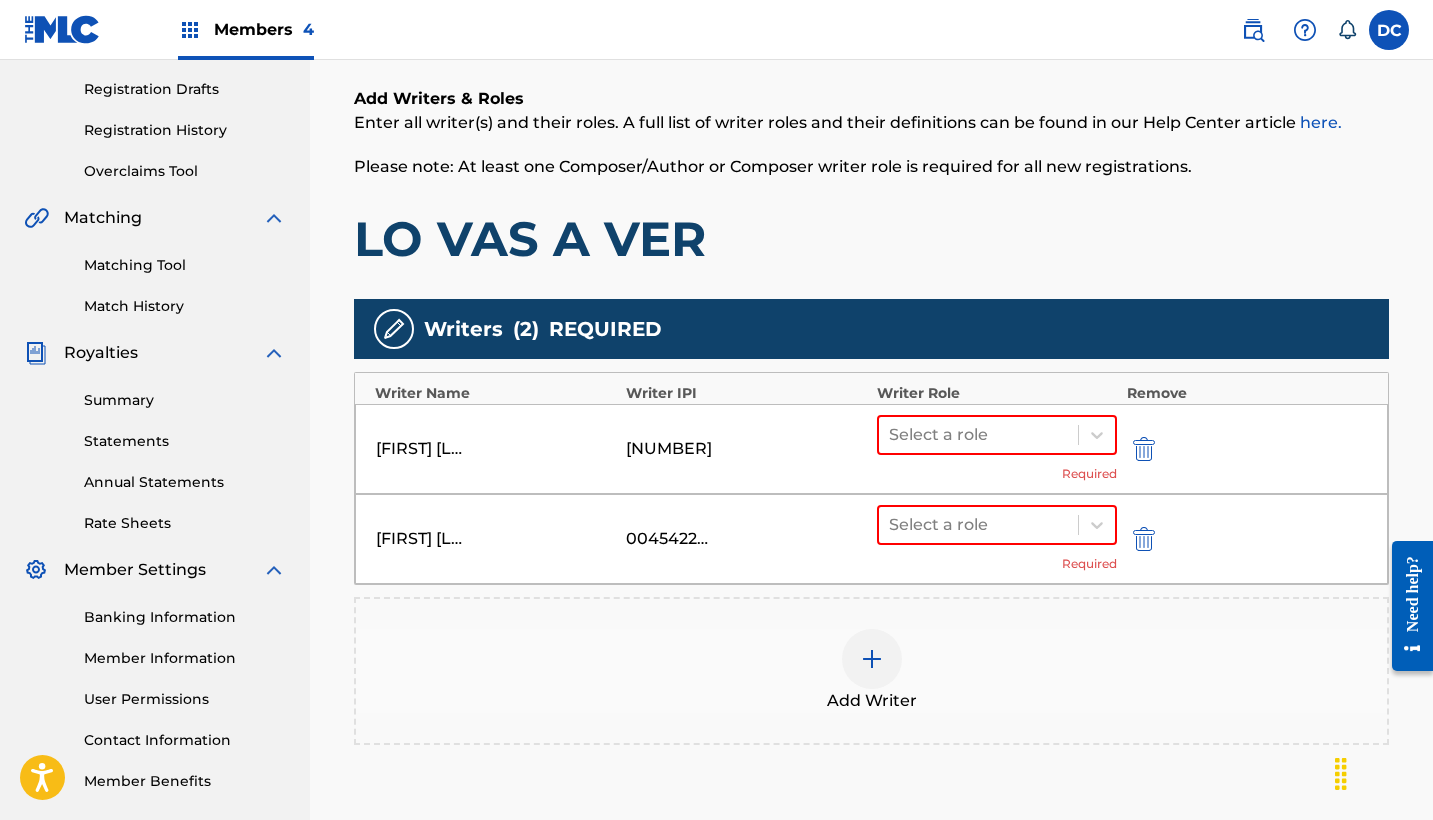 click on "Add Writer" at bounding box center (871, 671) 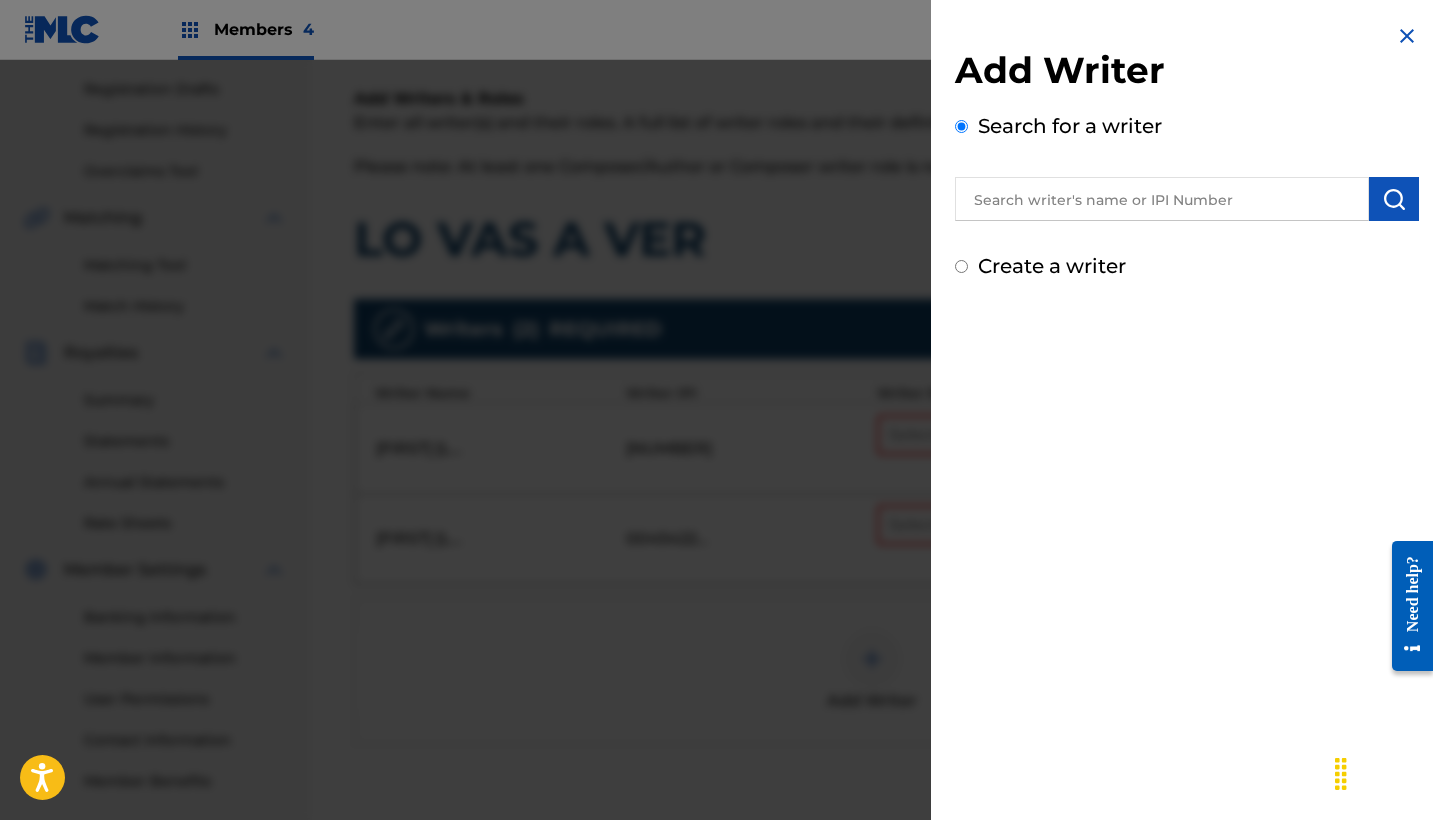 click at bounding box center (1162, 199) 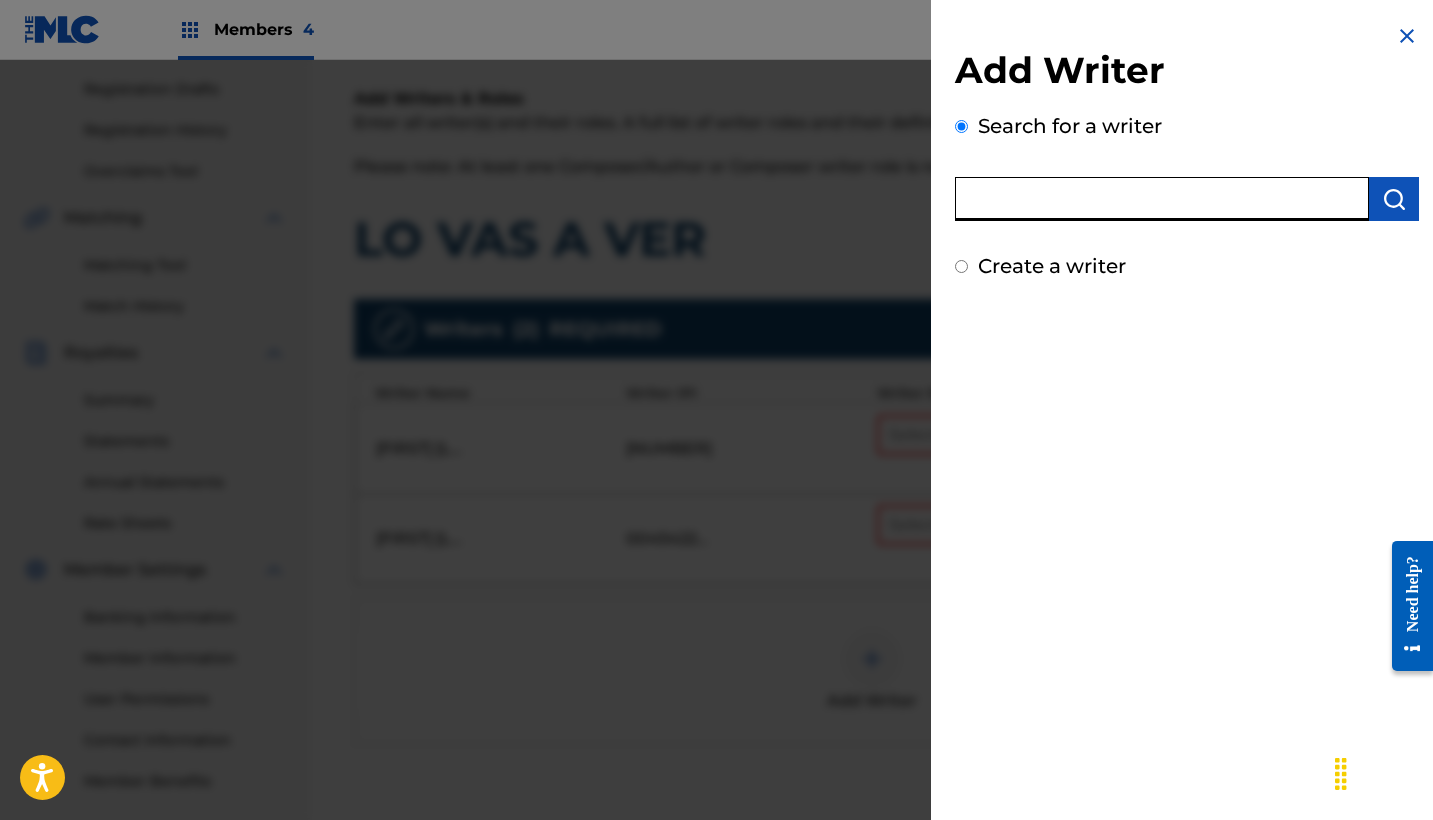 paste on "[NUMBER]" 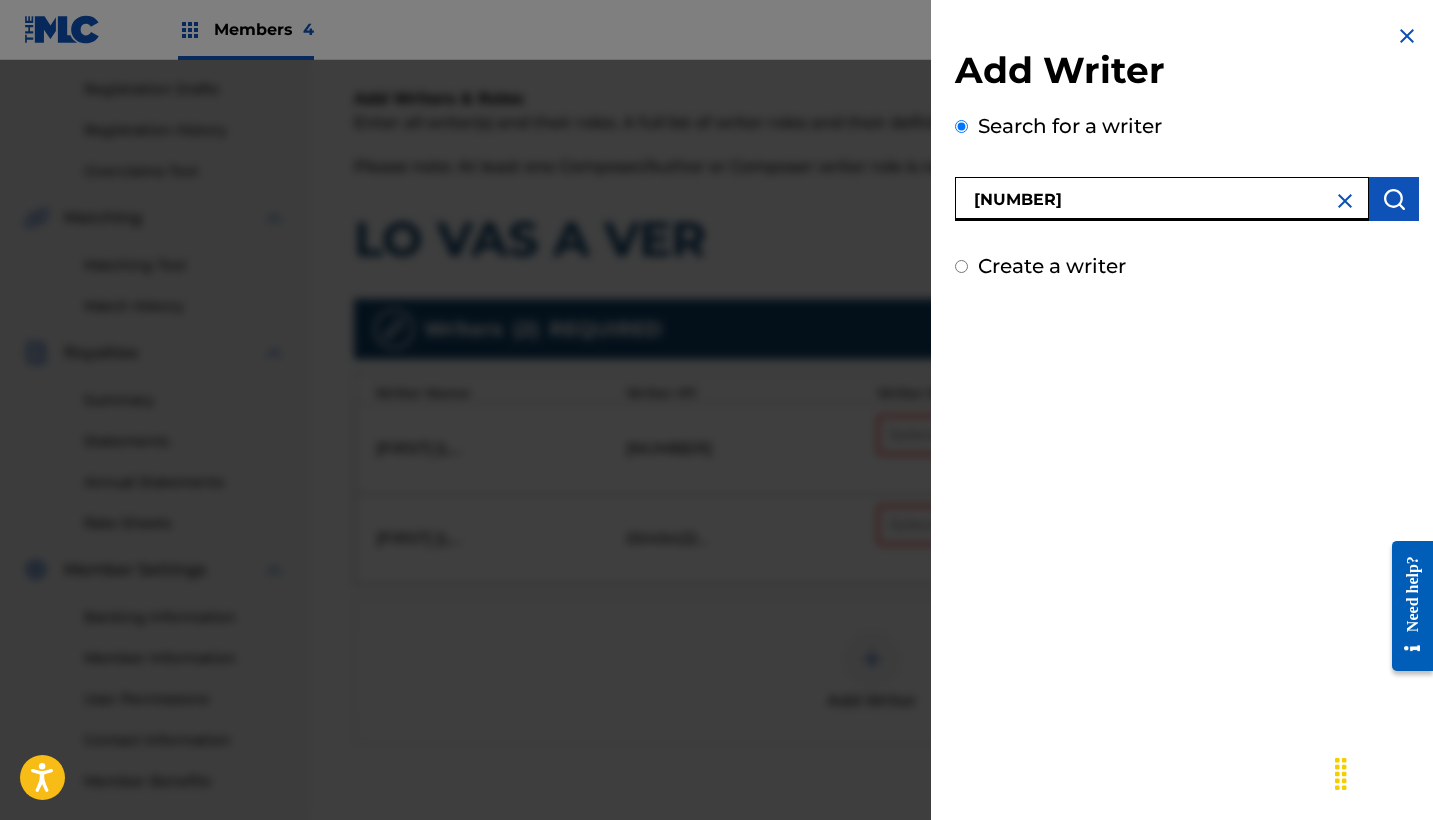 click on "[NUMBER]" at bounding box center (1162, 199) 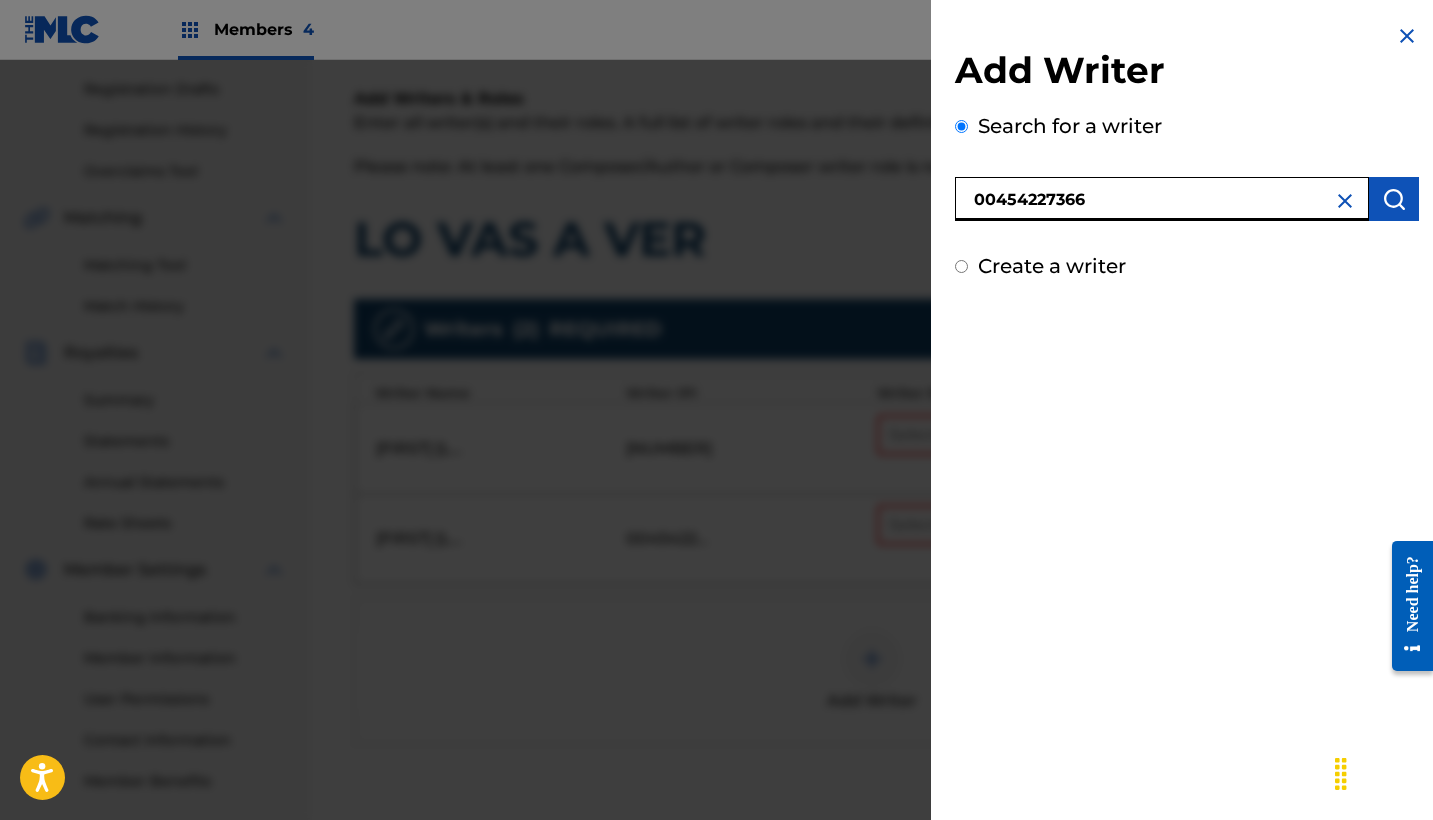 type on "00454227366" 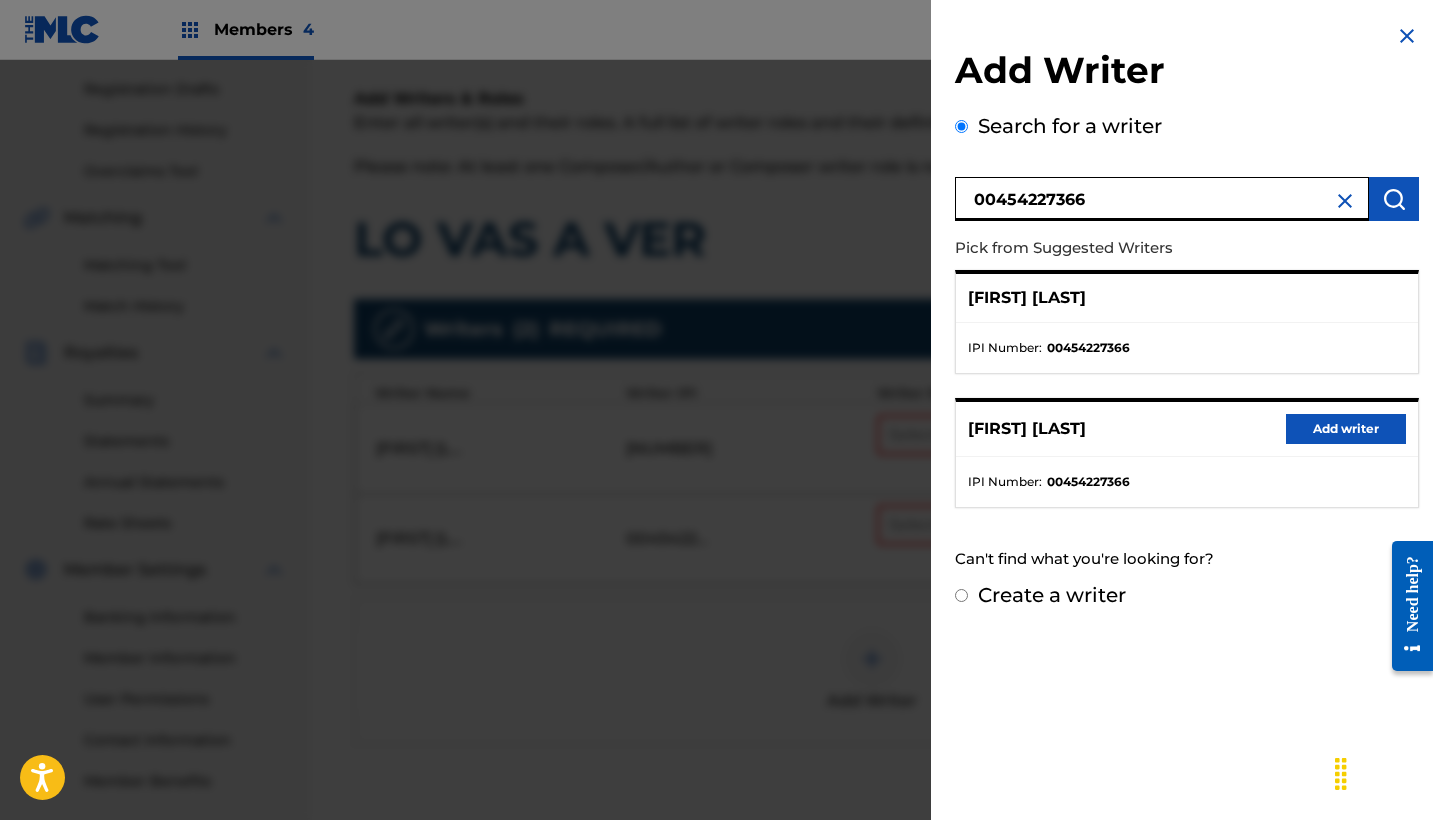 click at bounding box center [716, 470] 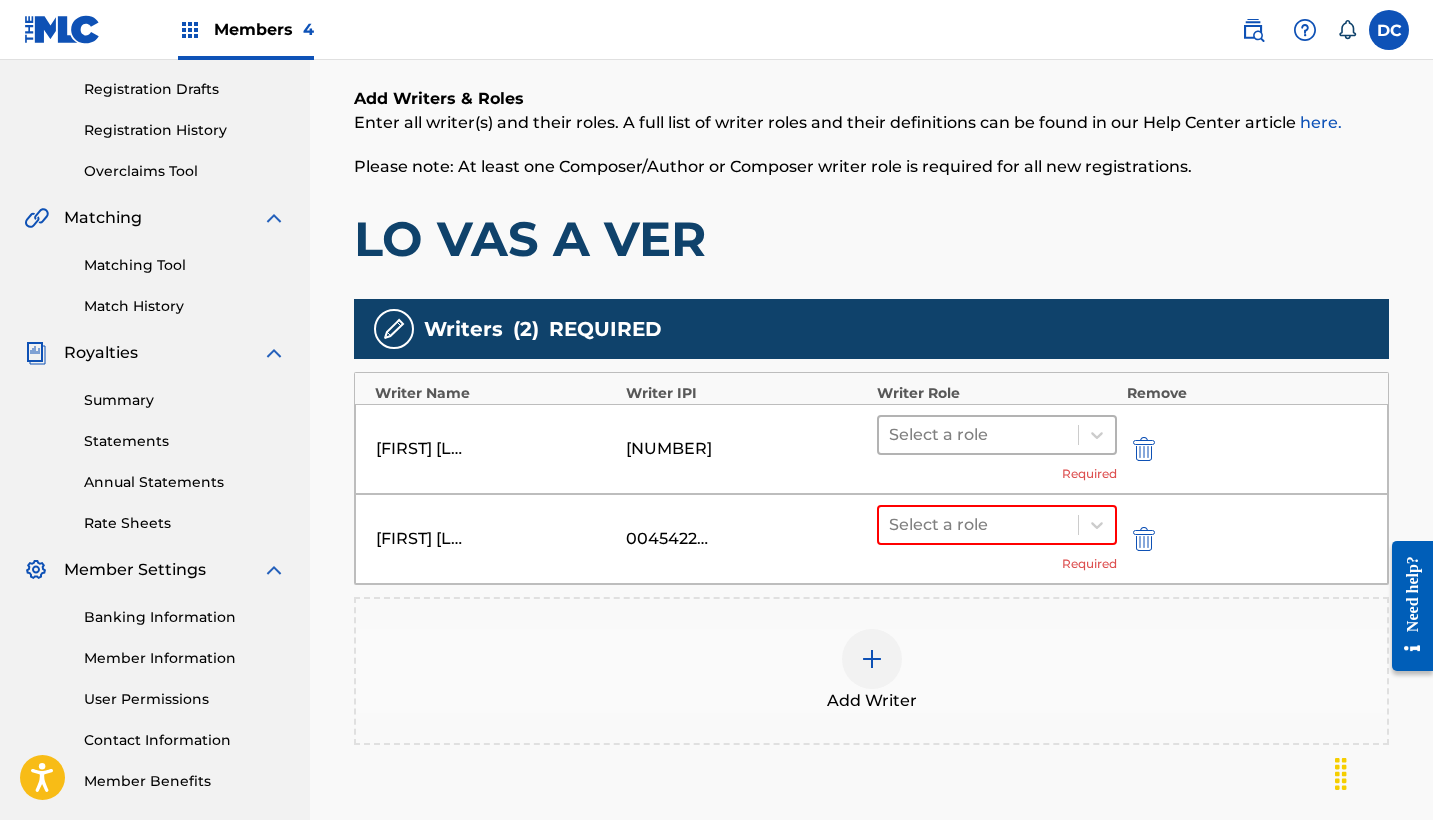 click at bounding box center [978, 435] 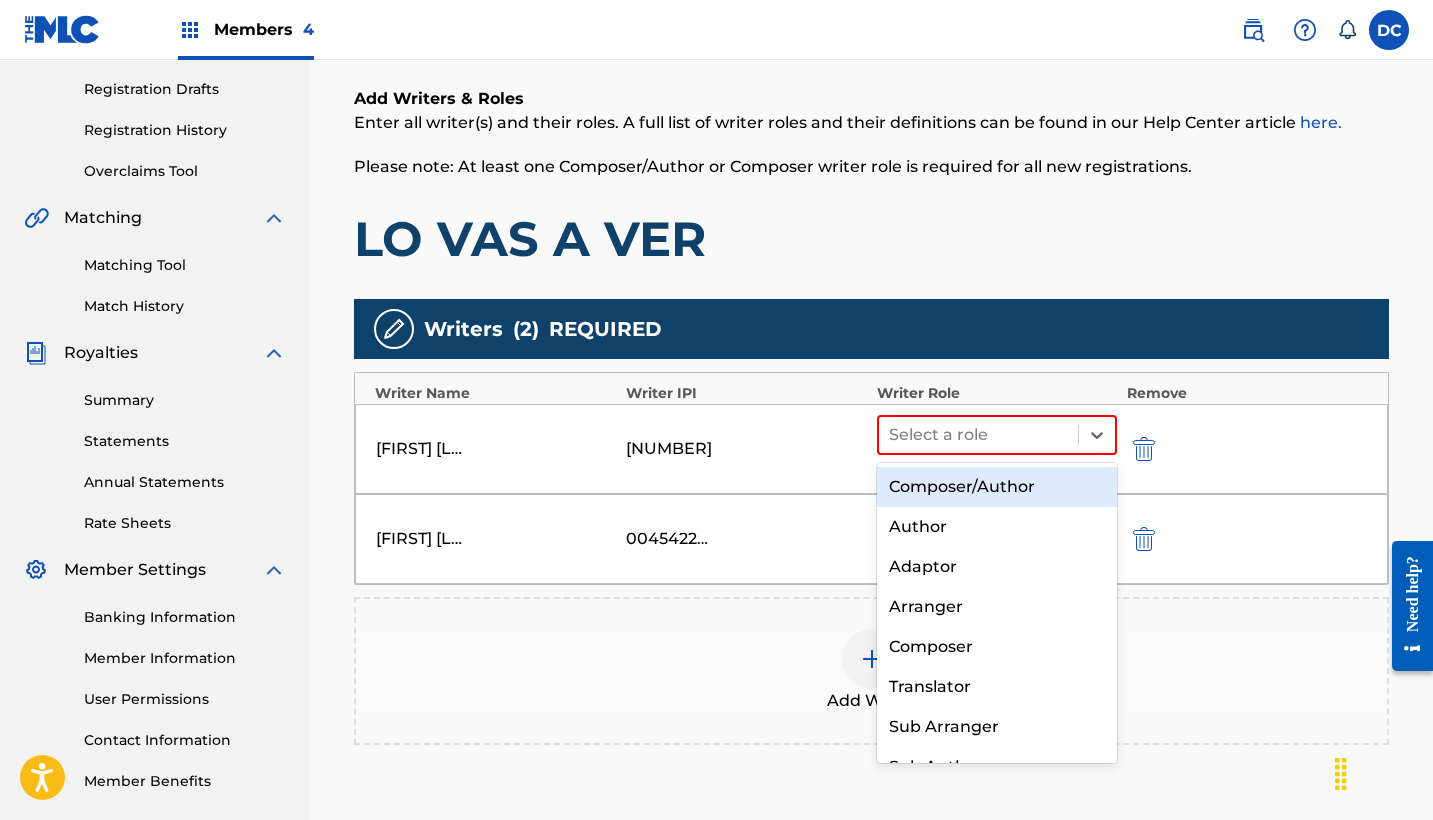 click on "Composer/Author" at bounding box center (997, 487) 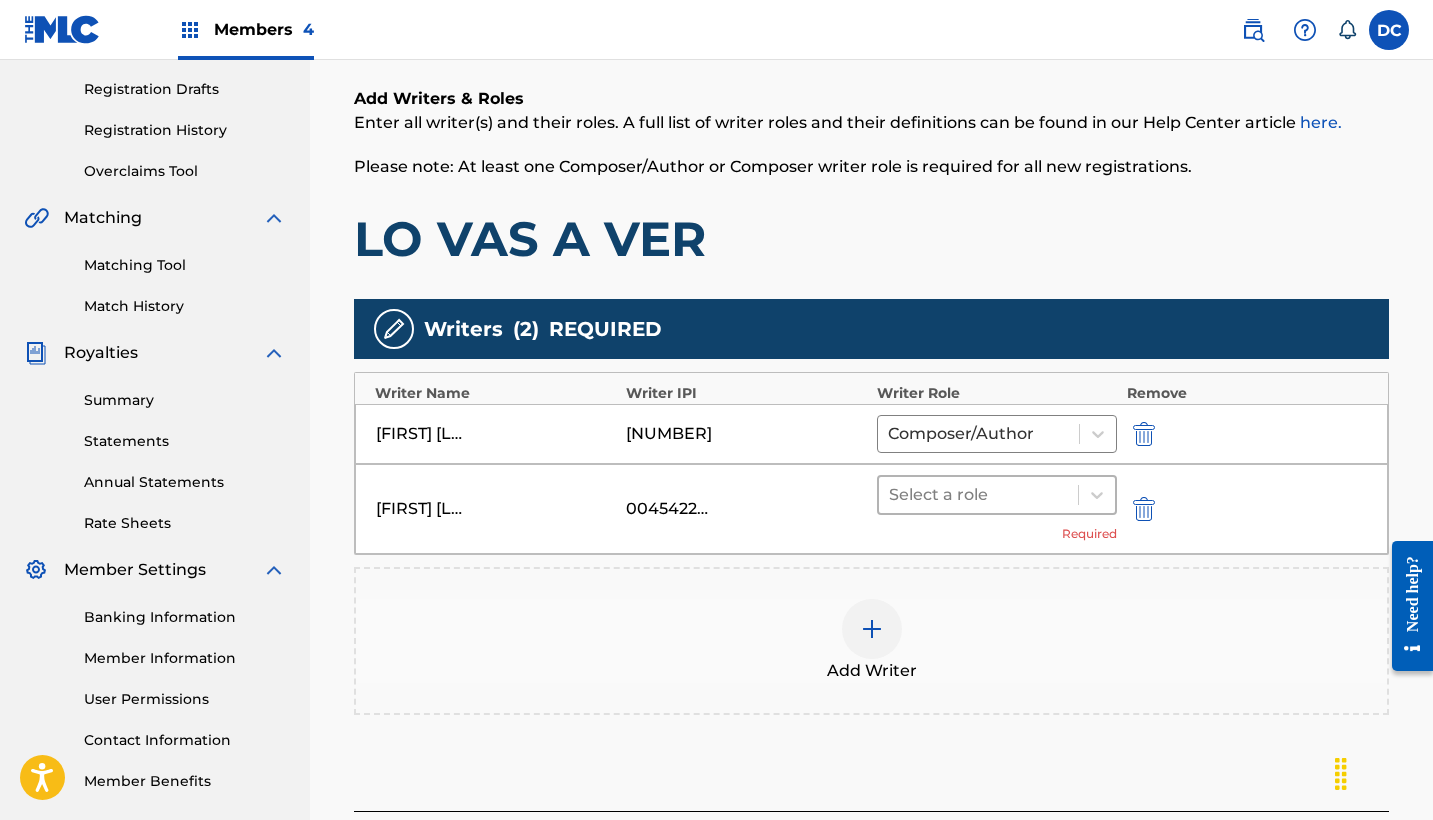 click at bounding box center (978, 495) 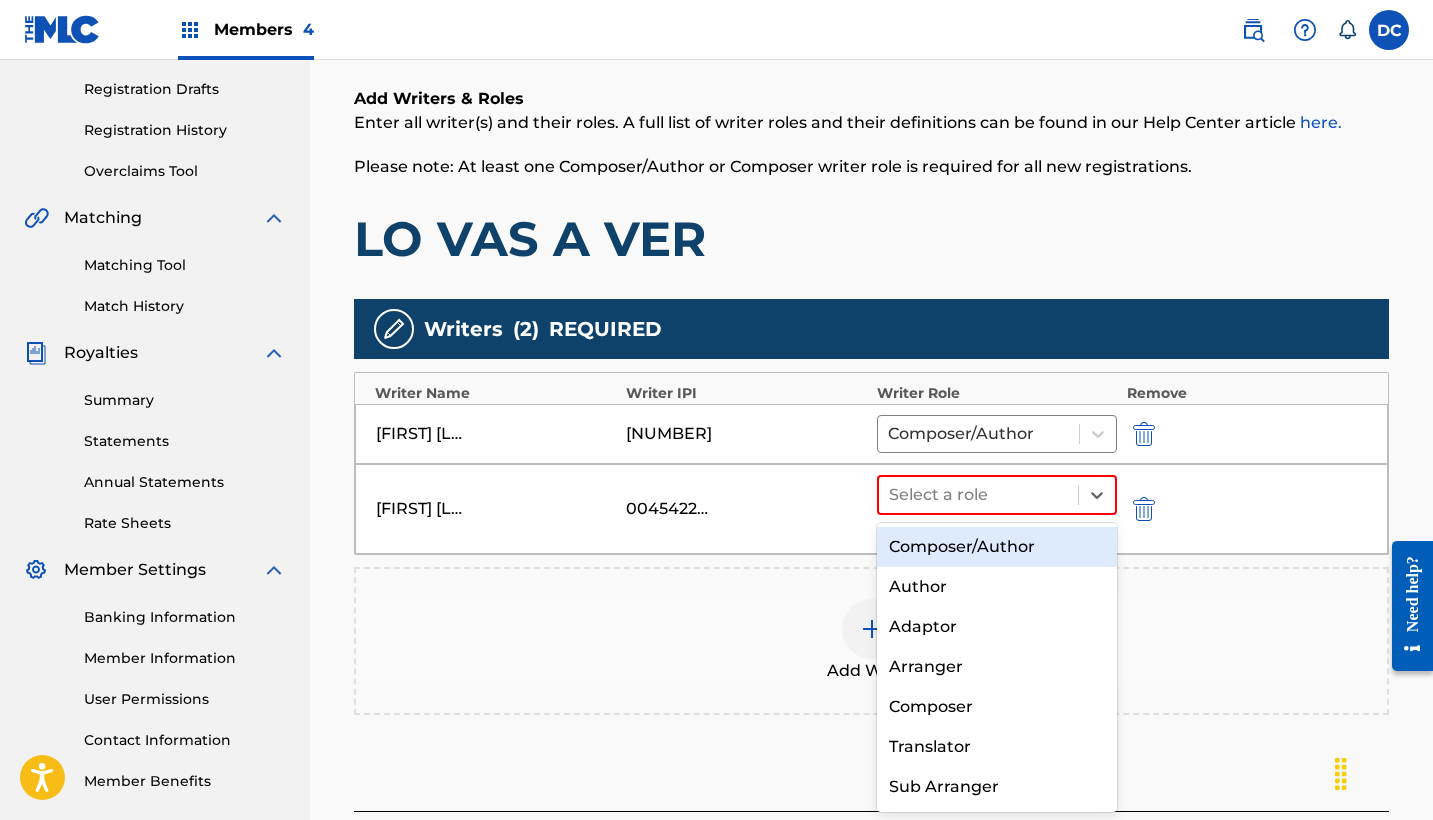 click on "Composer/Author" at bounding box center [997, 547] 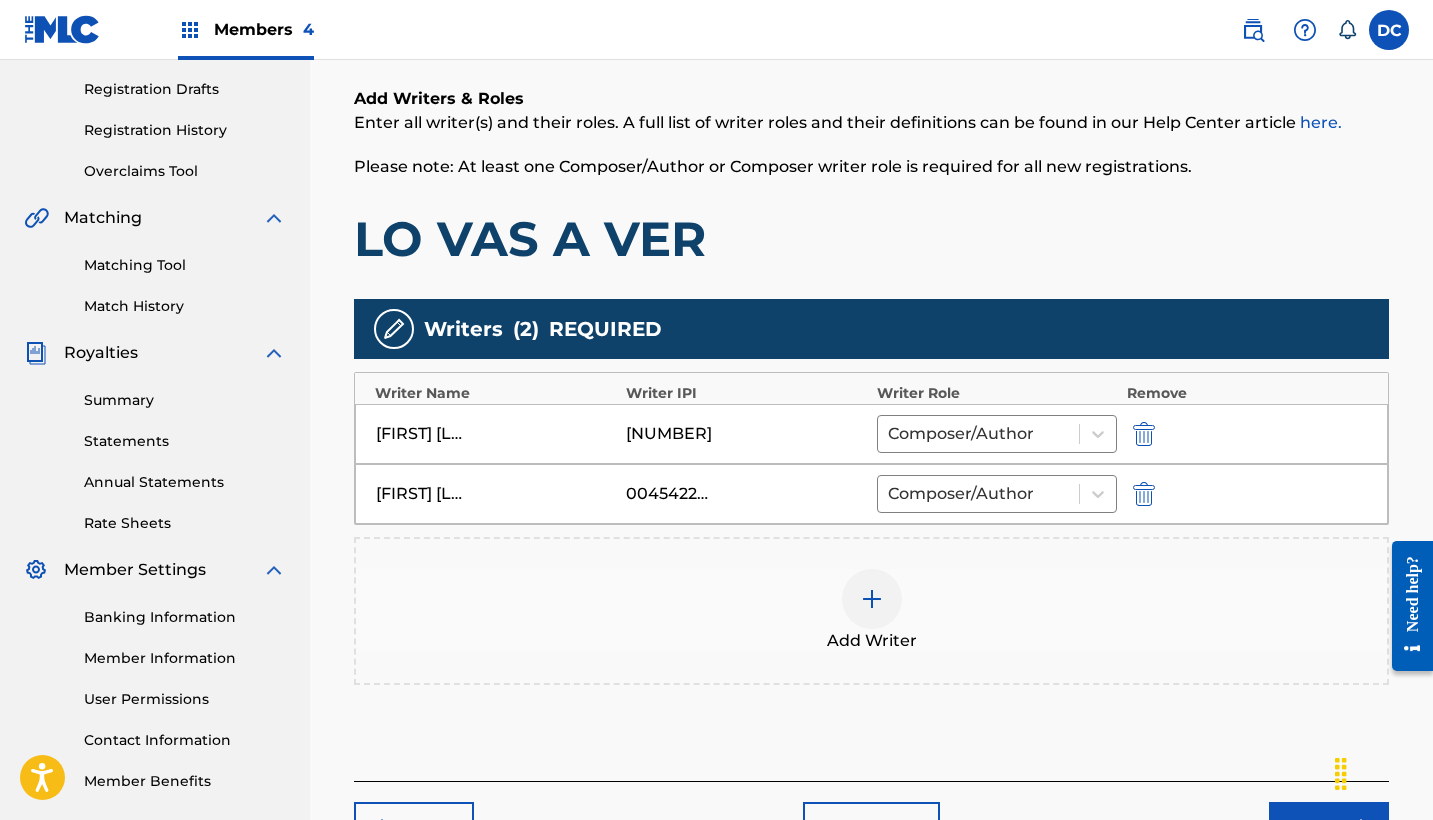 click at bounding box center (872, 599) 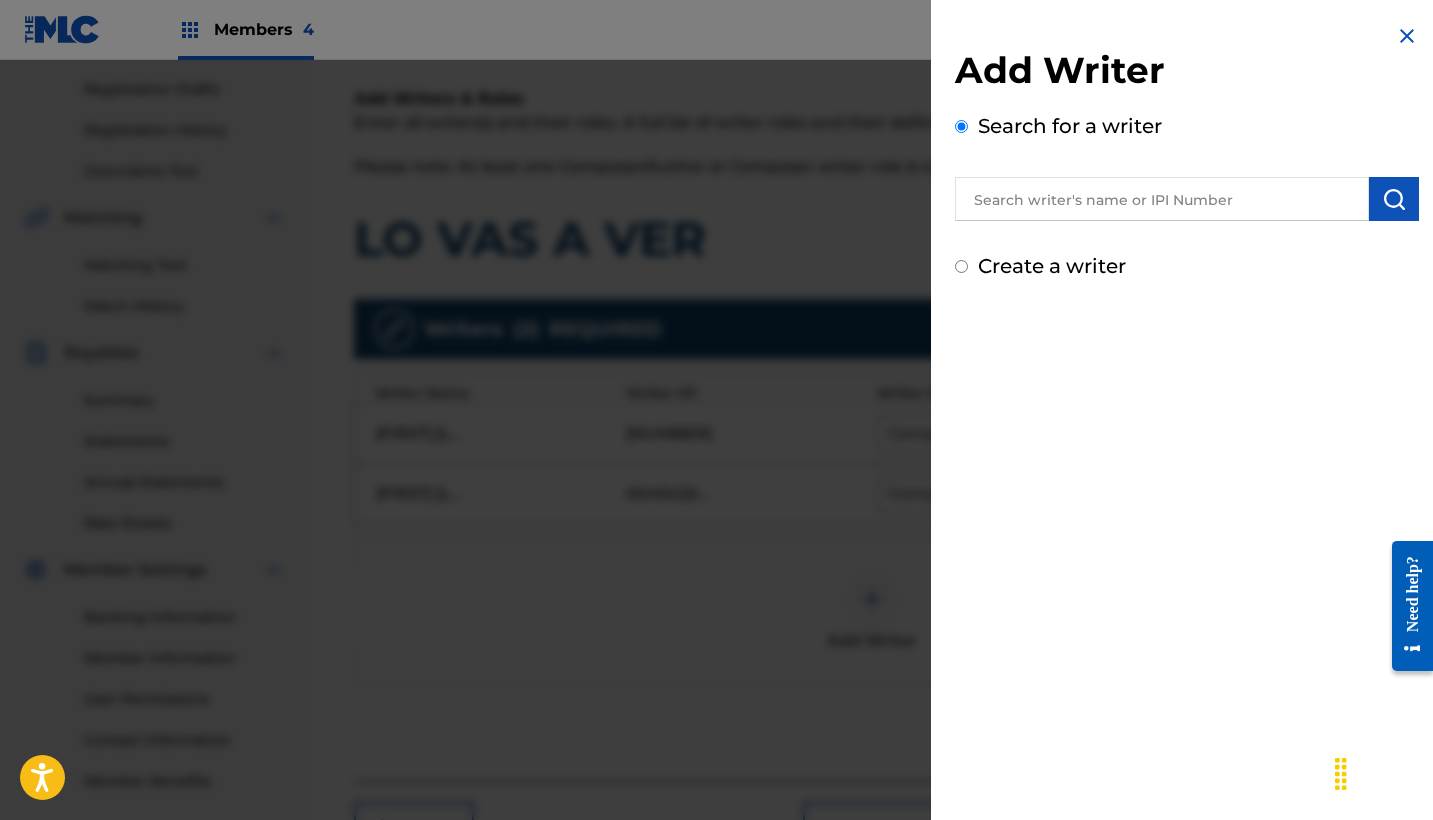 click at bounding box center (1162, 199) 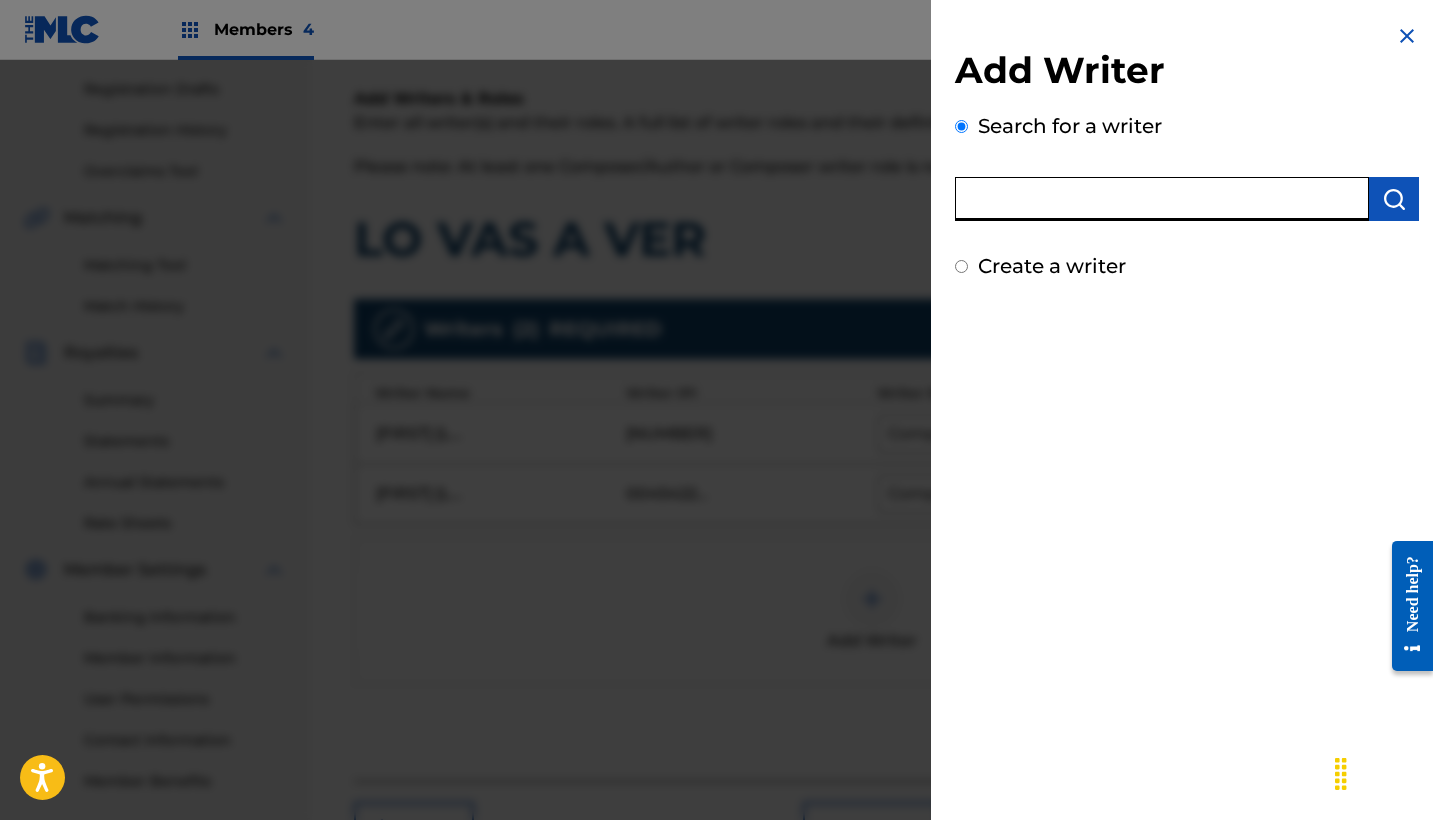 paste on "1082900668" 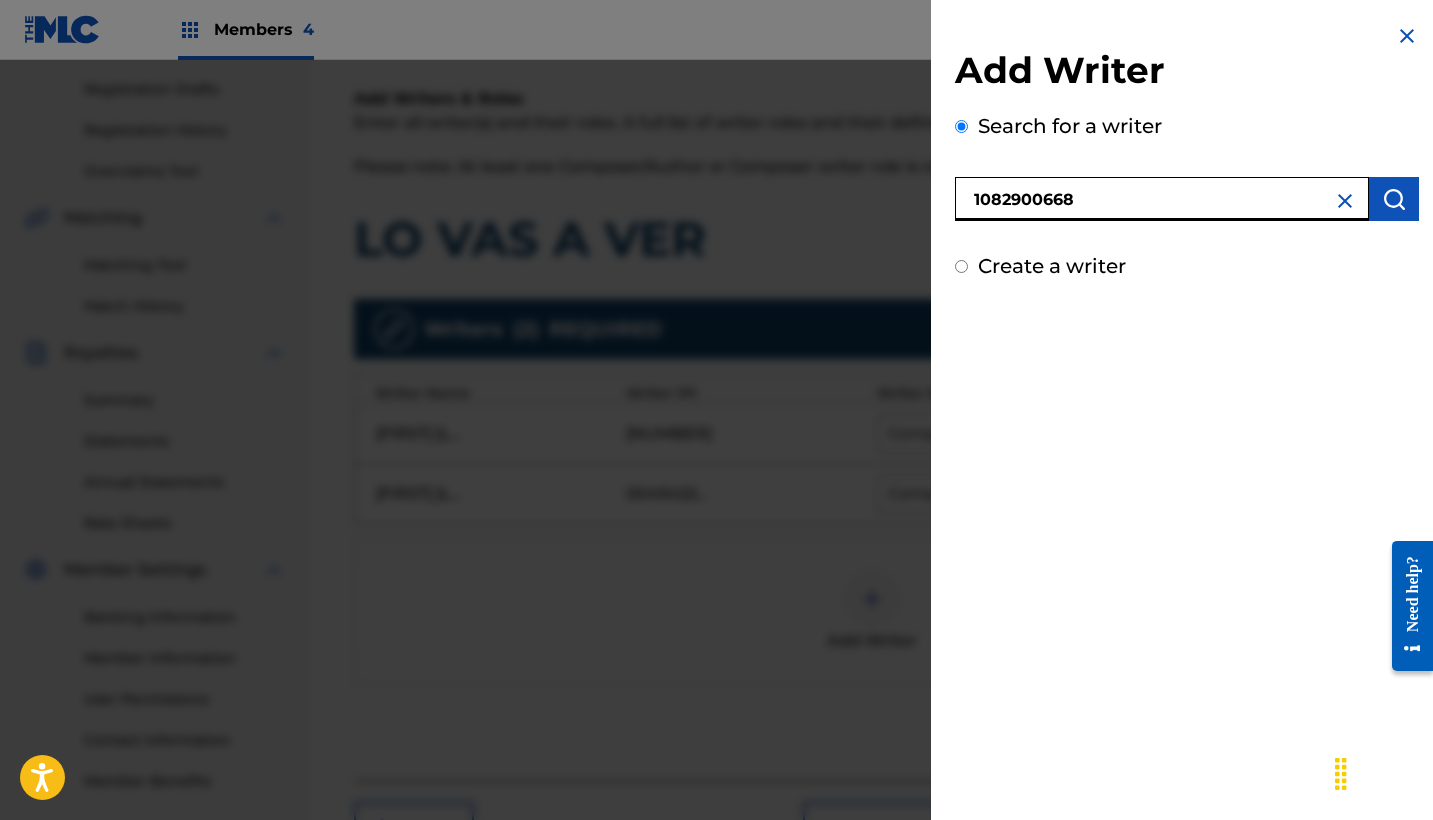 click on "1082900668" at bounding box center [1162, 199] 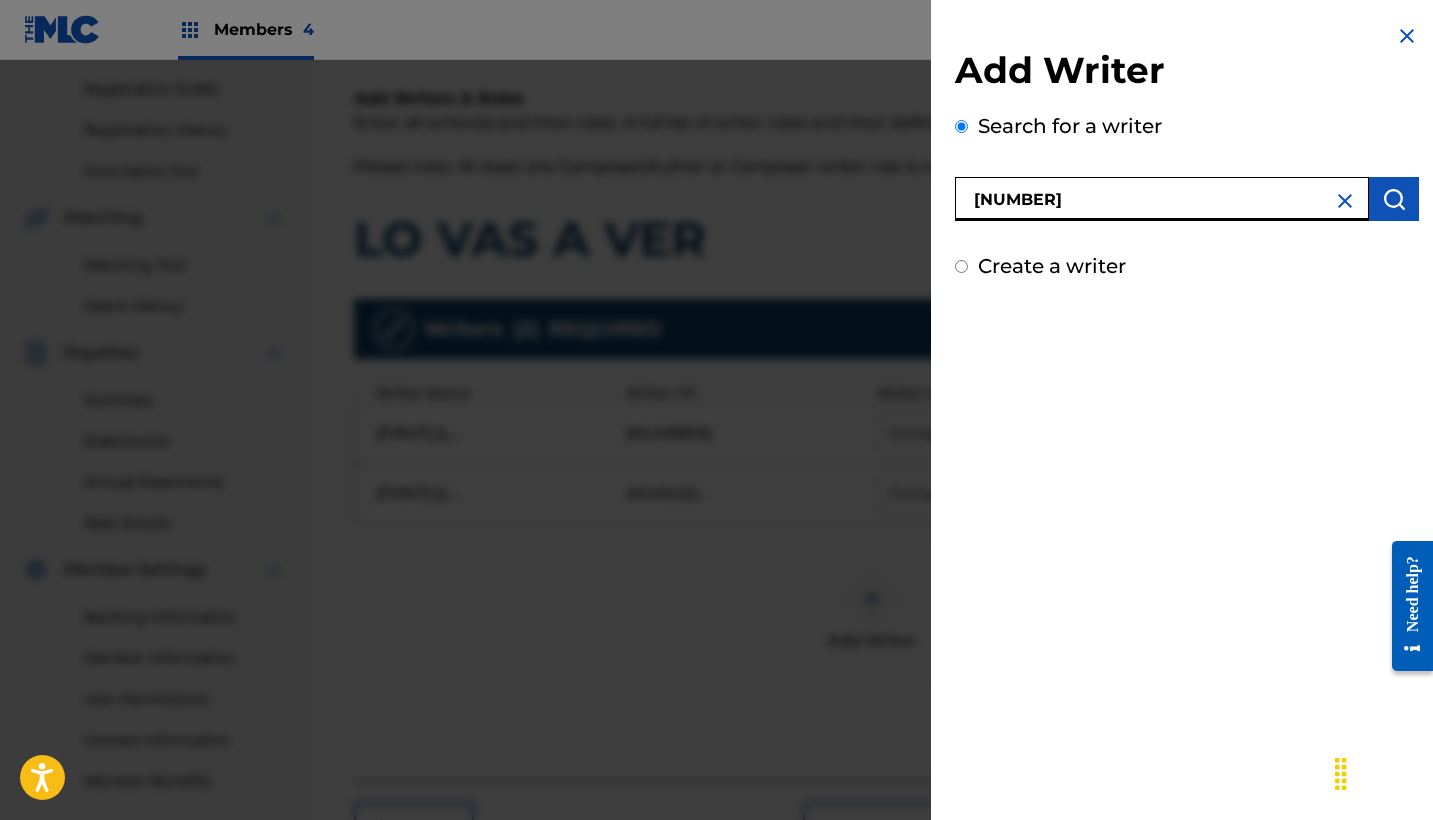 type on "[NUMBER]" 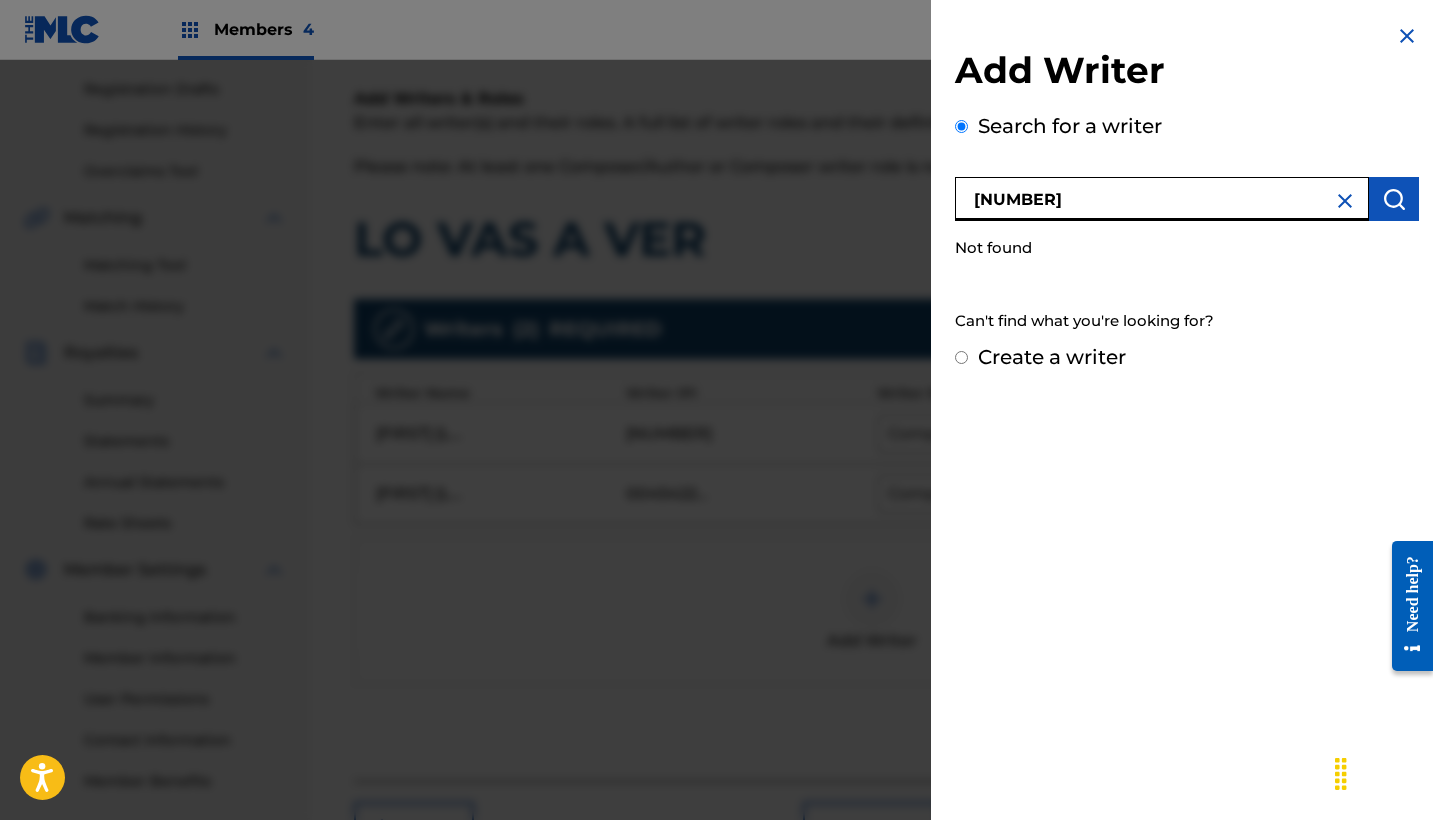click on "Create a writer" at bounding box center [1052, 357] 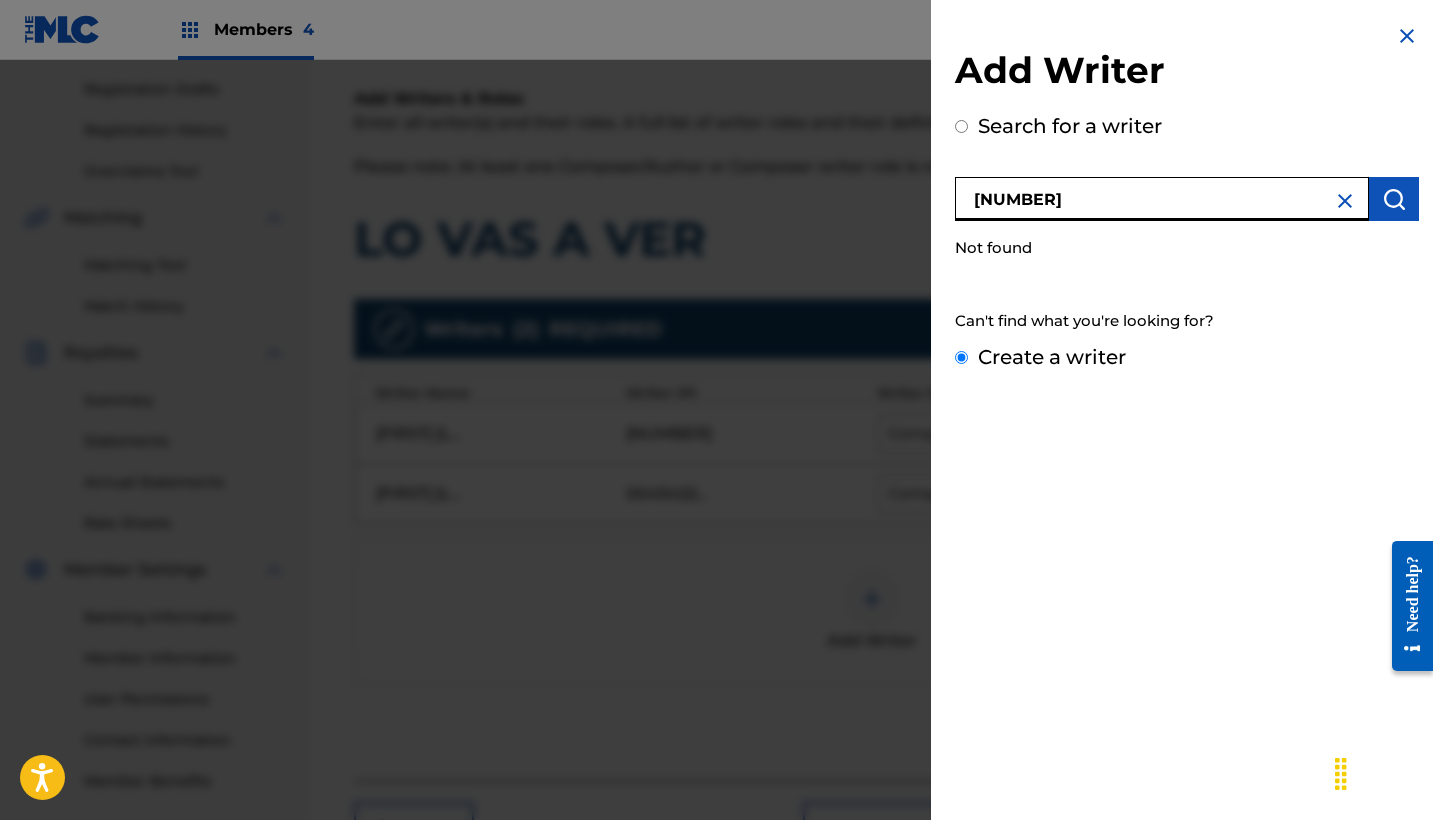 click on "Create a writer" at bounding box center [961, 357] 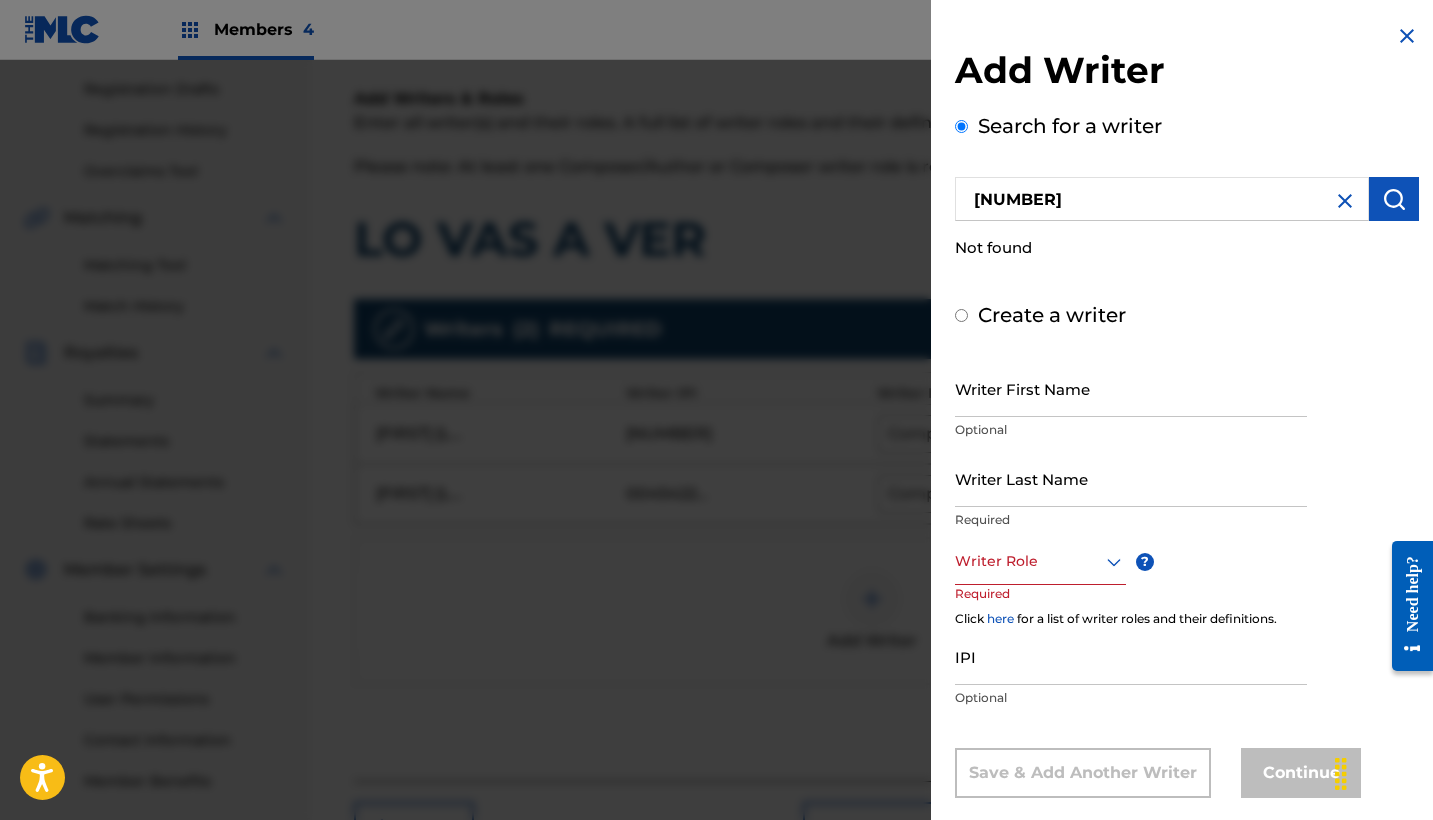 radio on "false" 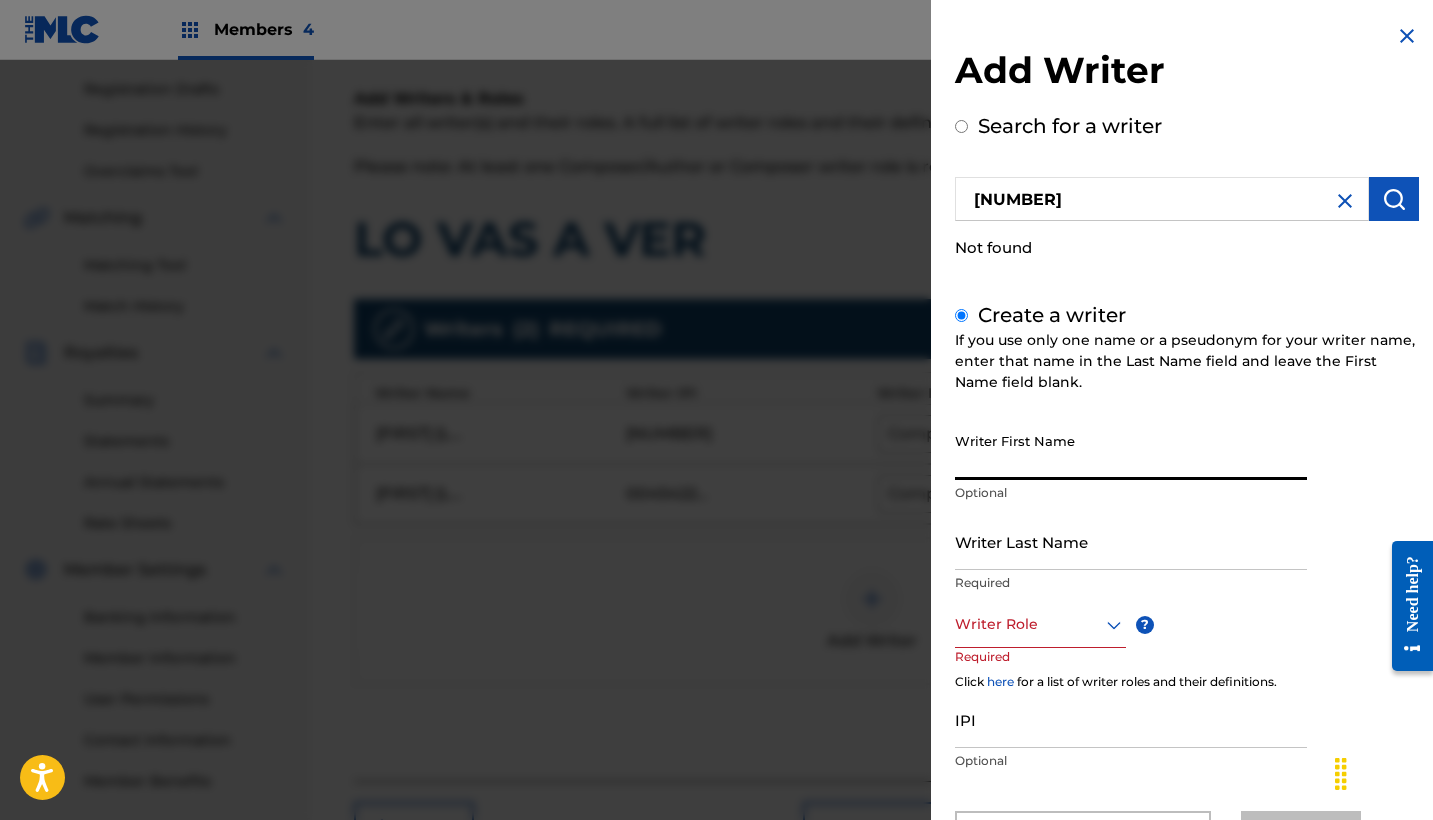 click on "Writer First Name" at bounding box center (1131, 451) 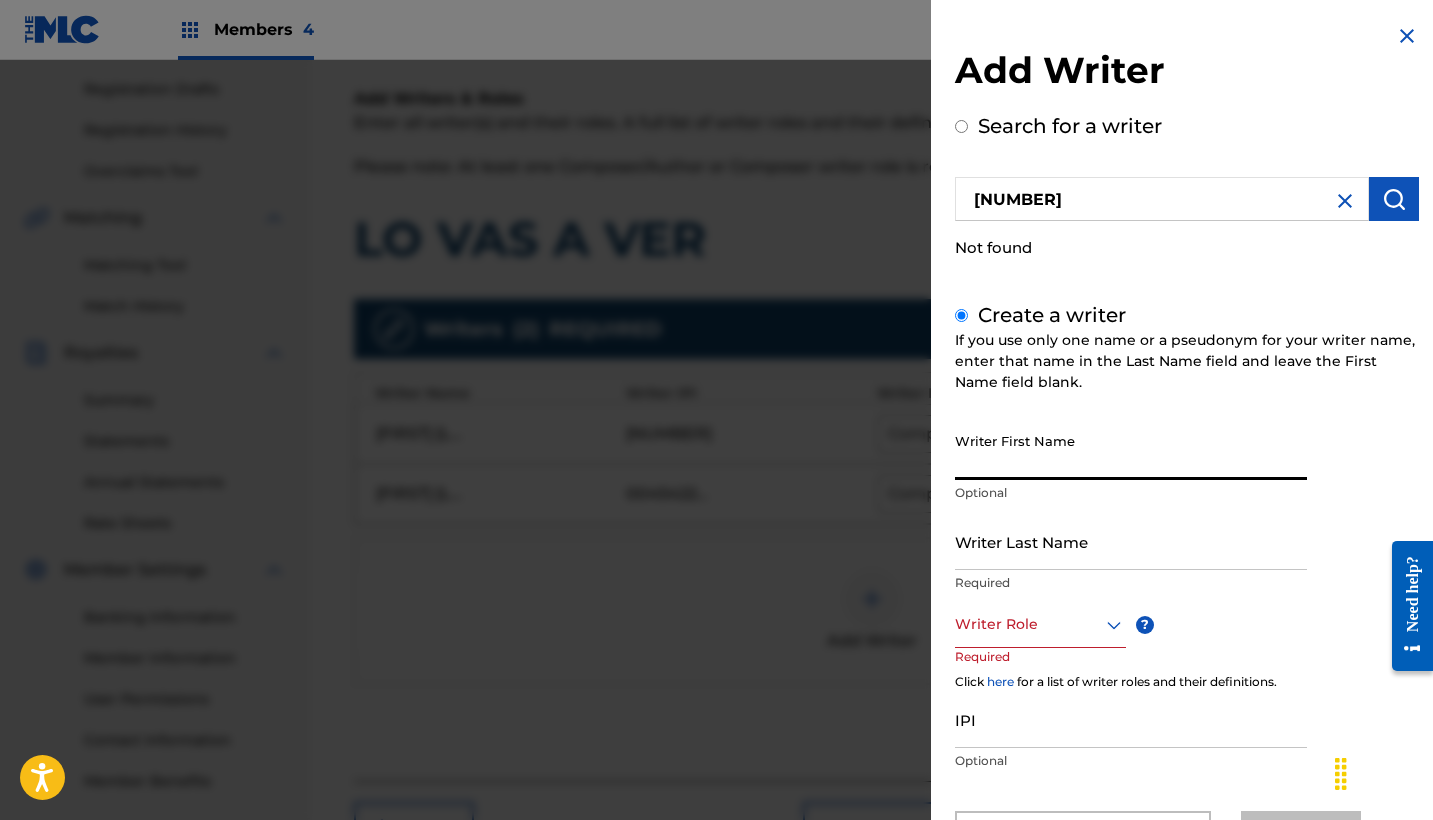 paste on "Rebecca" 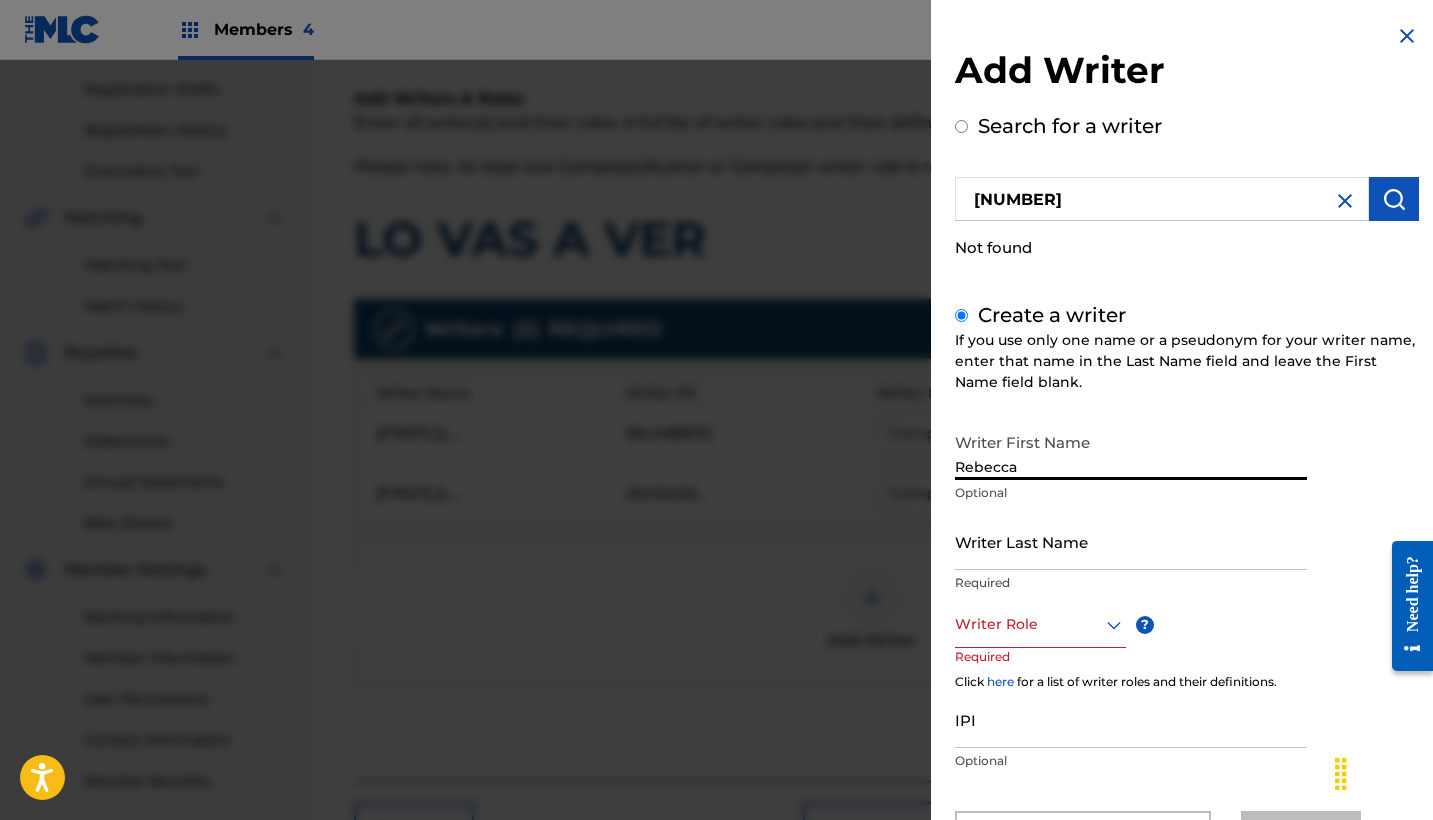 drag, startPoint x: 1038, startPoint y: 463, endPoint x: 916, endPoint y: 464, distance: 122.0041 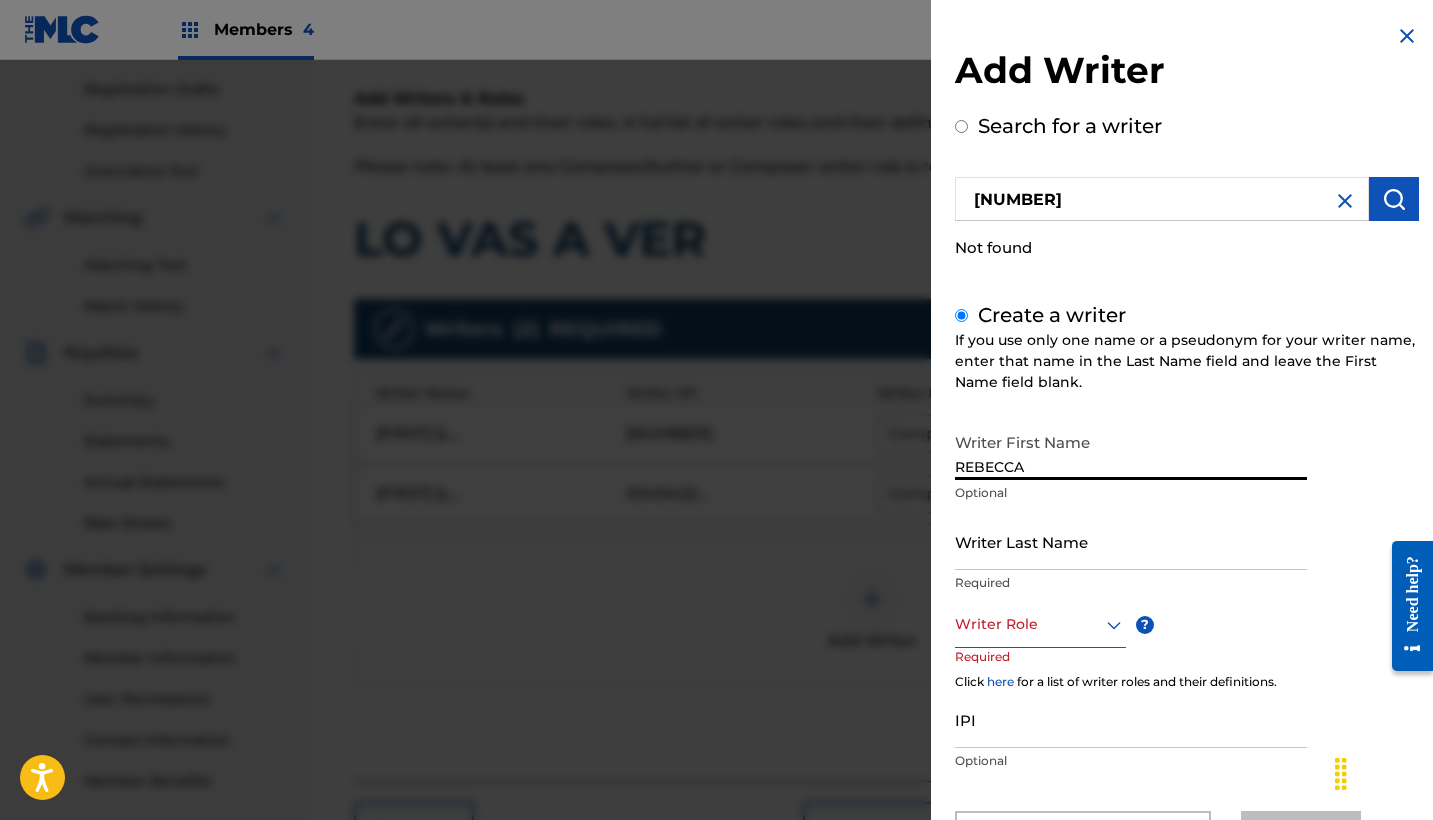 type on "REBECCA" 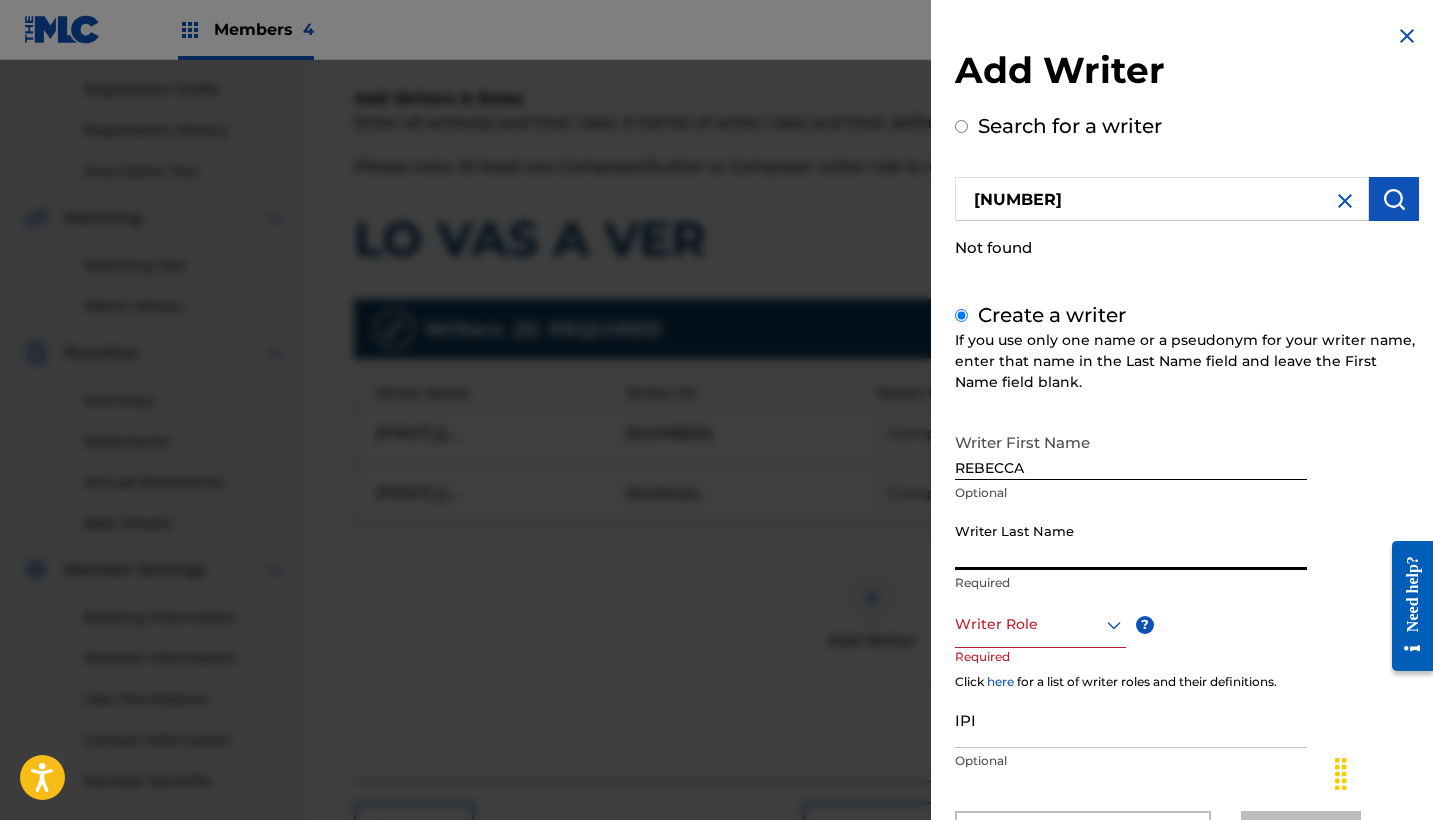 paste on "[LAST] [LAST]" 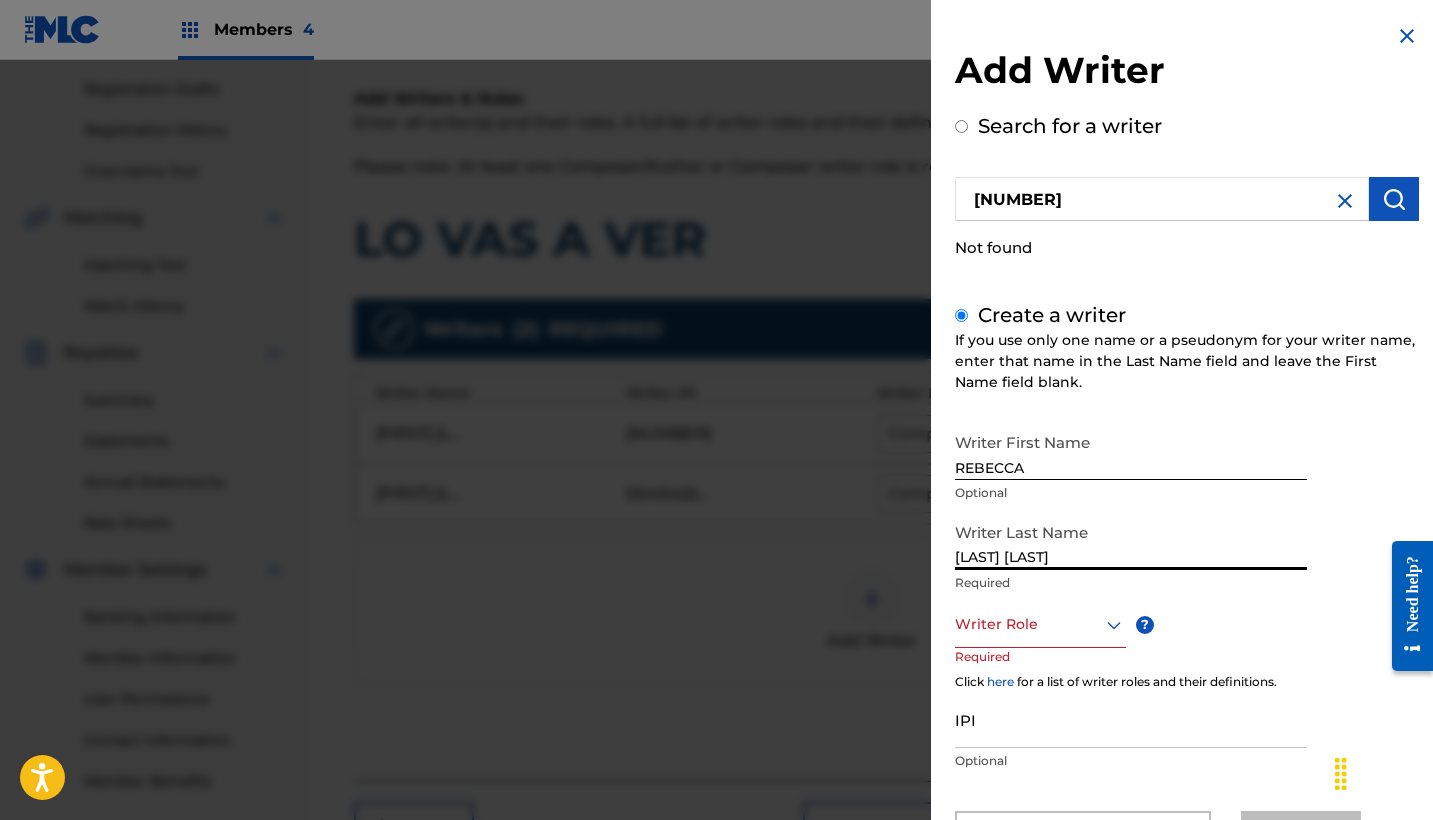 drag, startPoint x: 1043, startPoint y: 552, endPoint x: 917, endPoint y: 553, distance: 126.00397 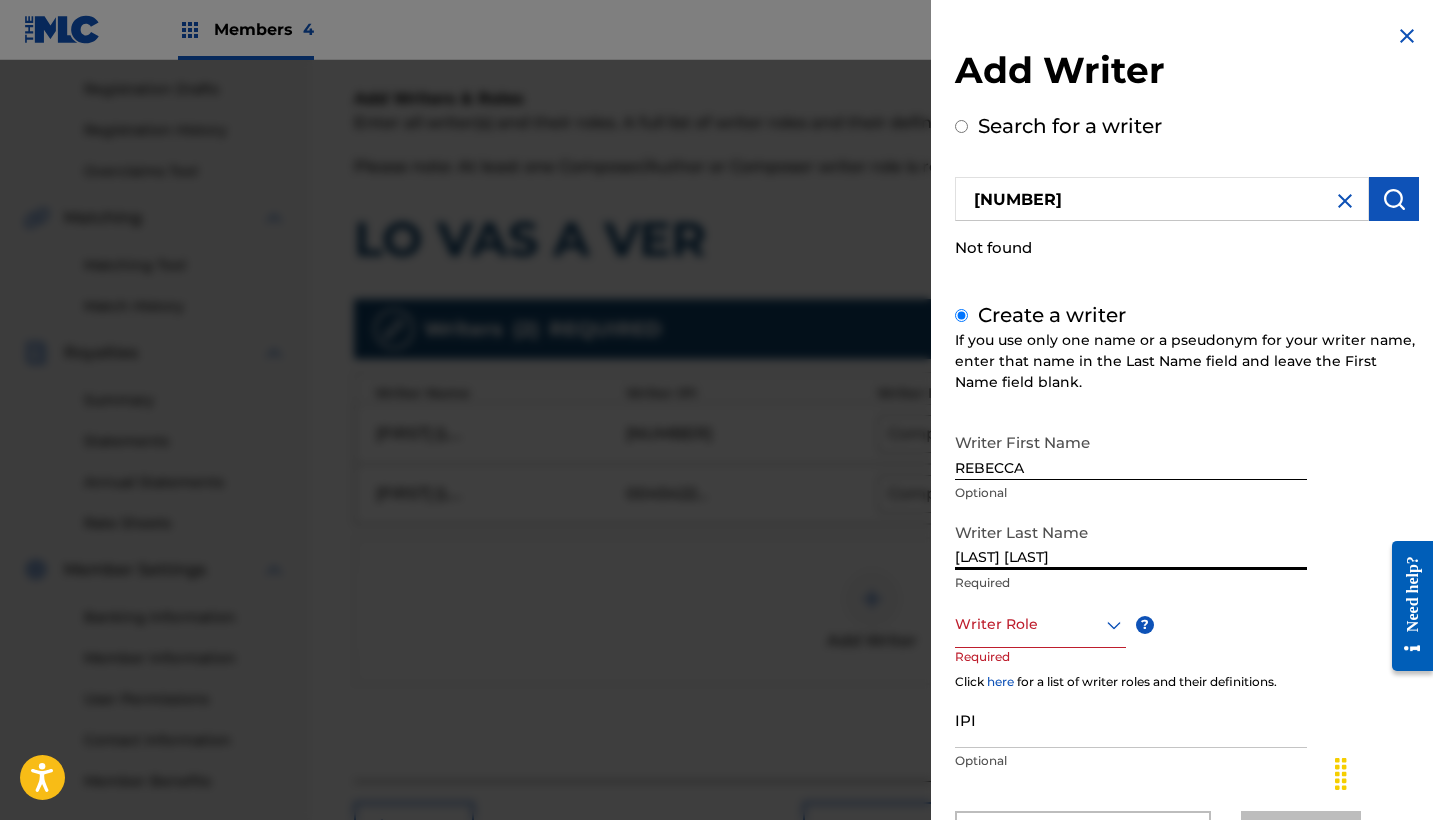 type on "[LAST] [LAST]" 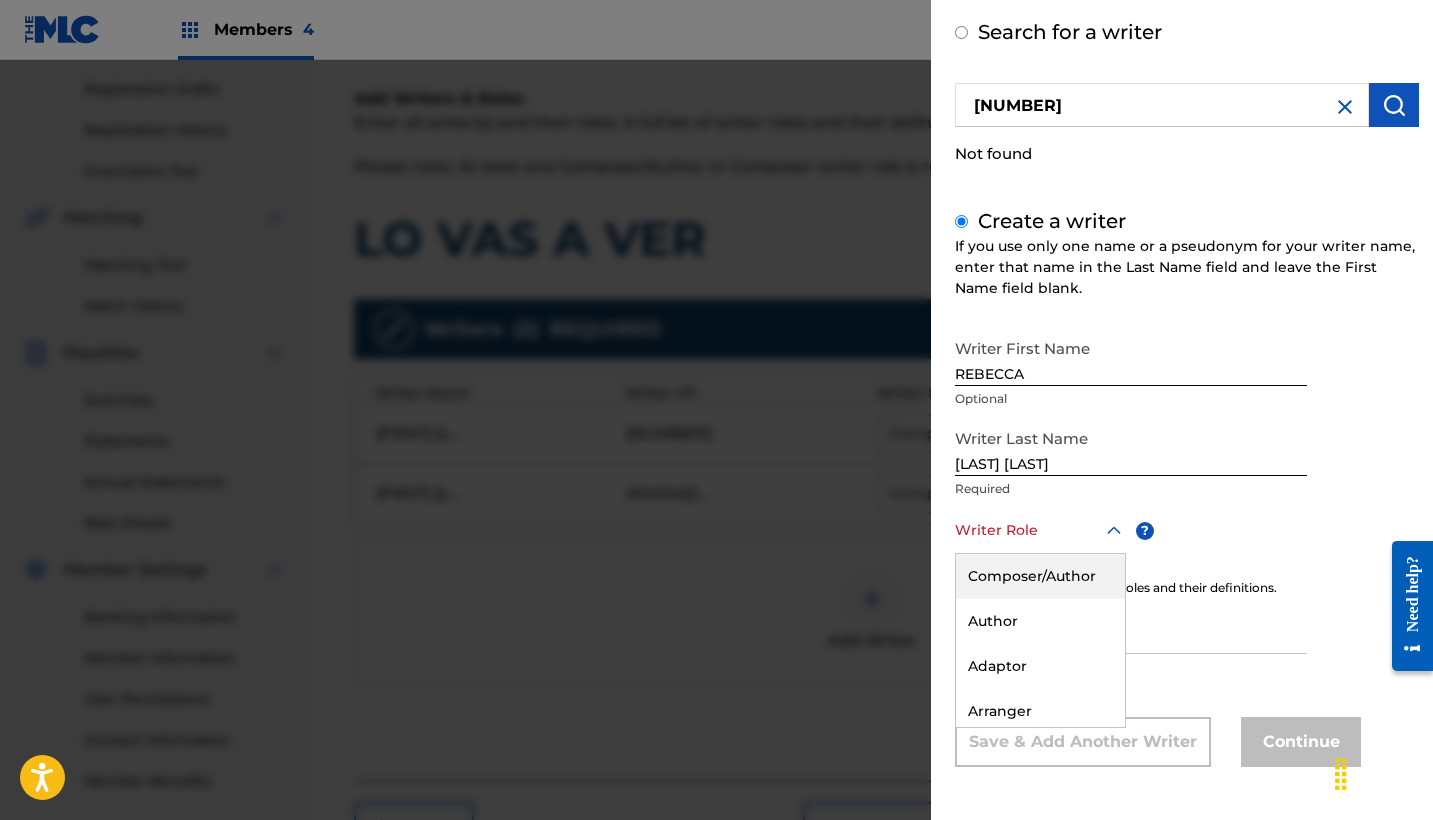 click on "Composer/Author" at bounding box center (1040, 576) 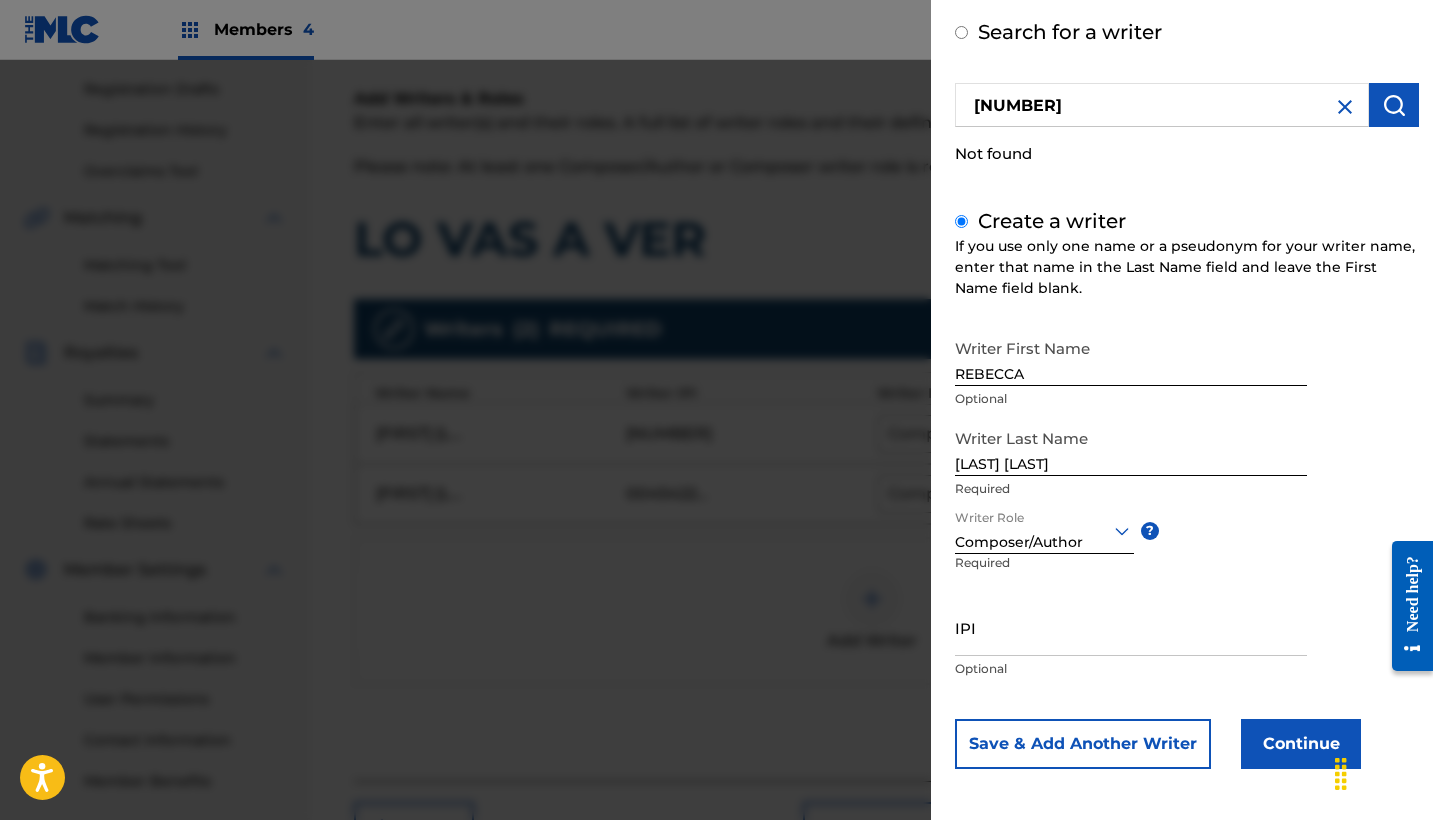 click on "IPI" at bounding box center (1131, 627) 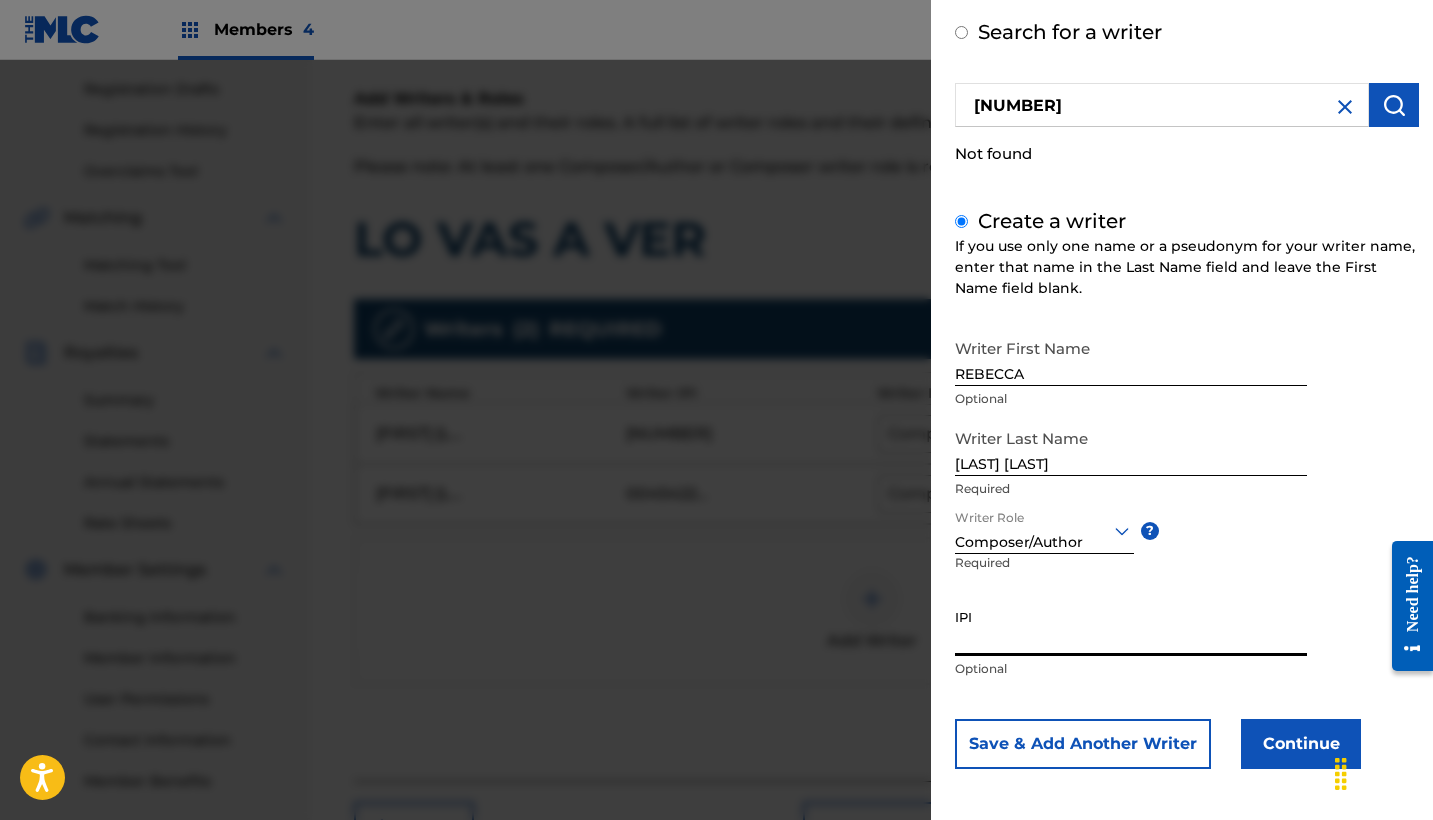 paste on "1082900668" 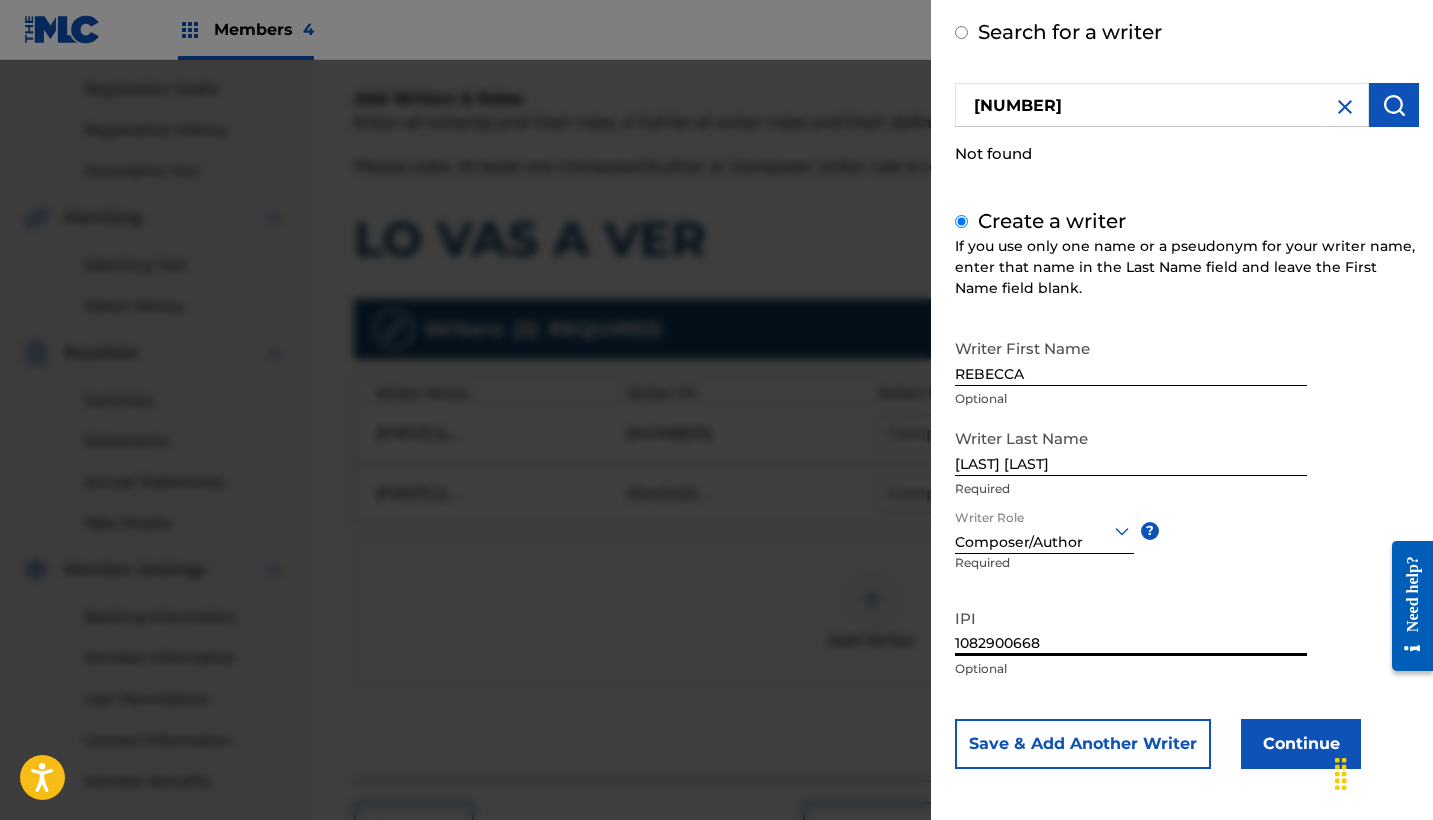type on "1082900668" 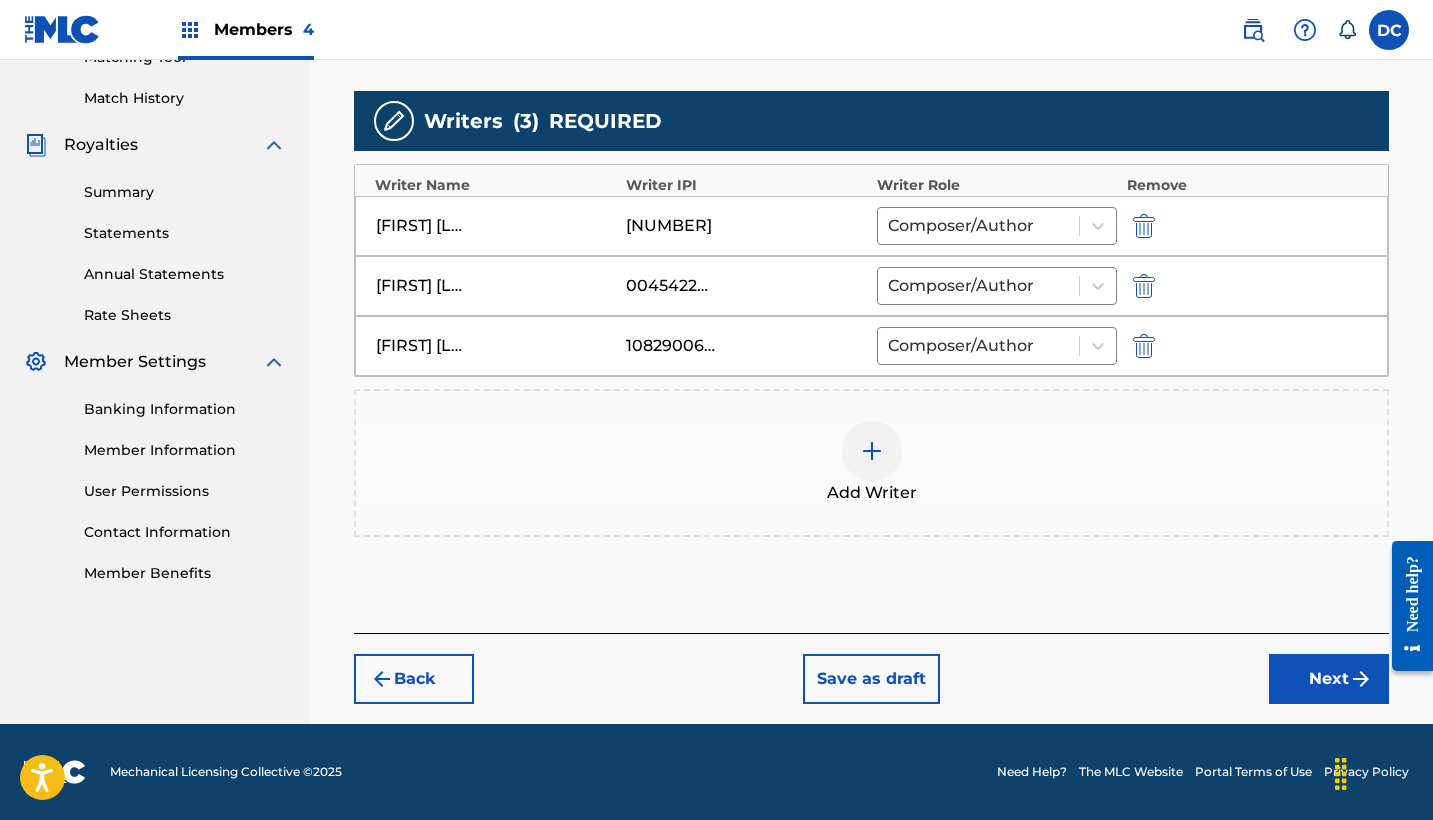 click on "Next" at bounding box center [1329, 679] 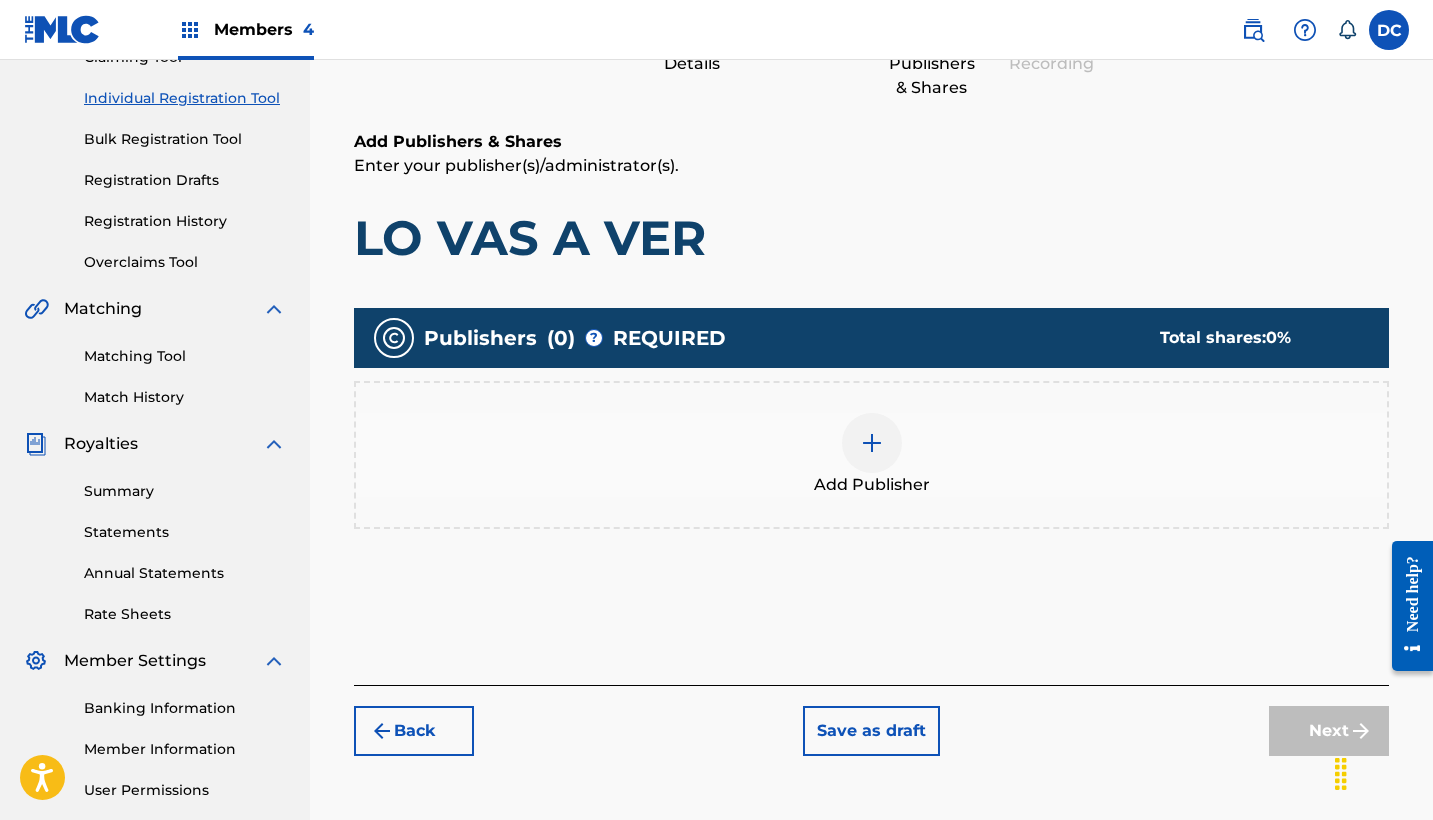 scroll, scrollTop: 205, scrollLeft: 0, axis: vertical 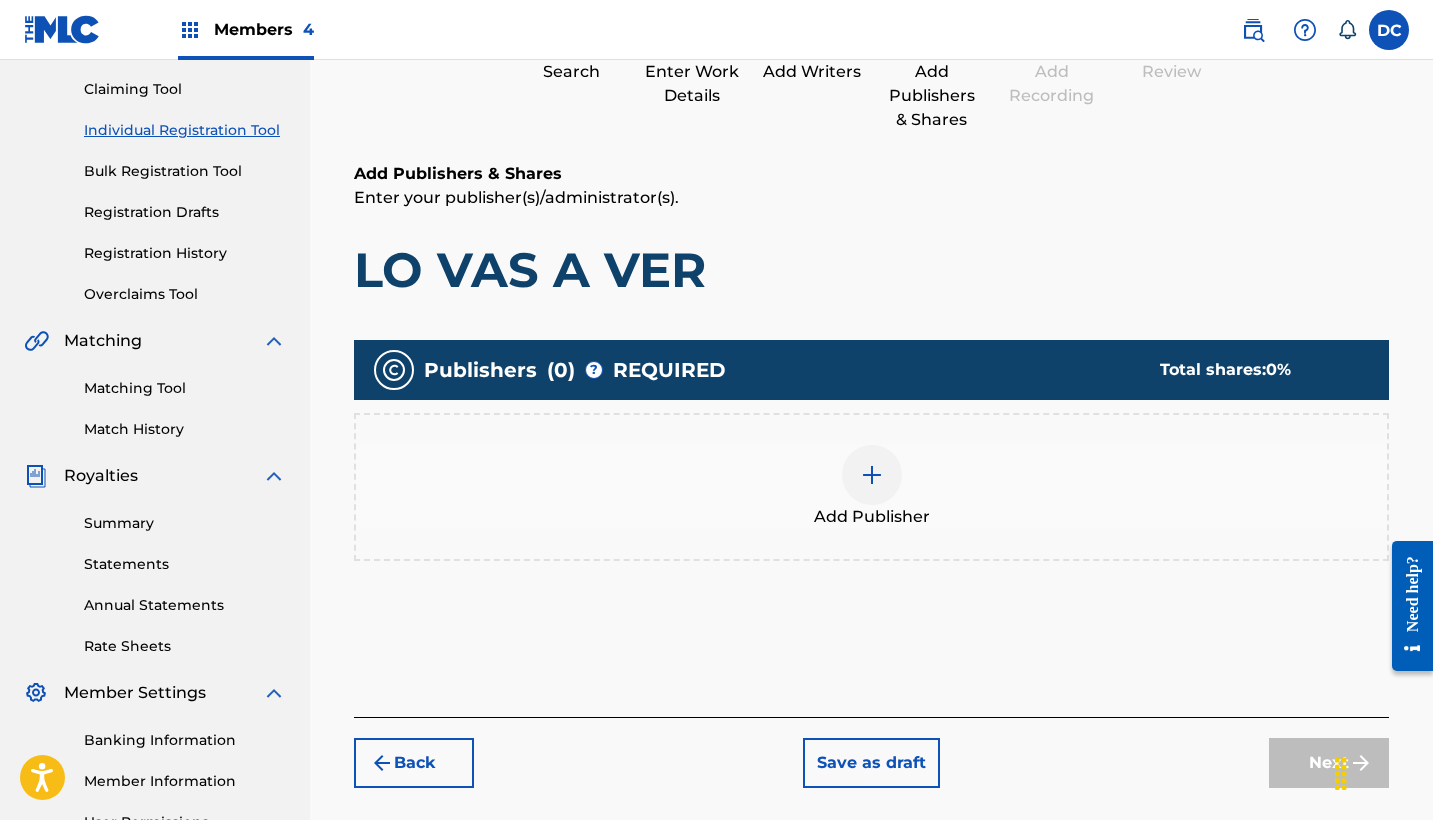 click at bounding box center [872, 475] 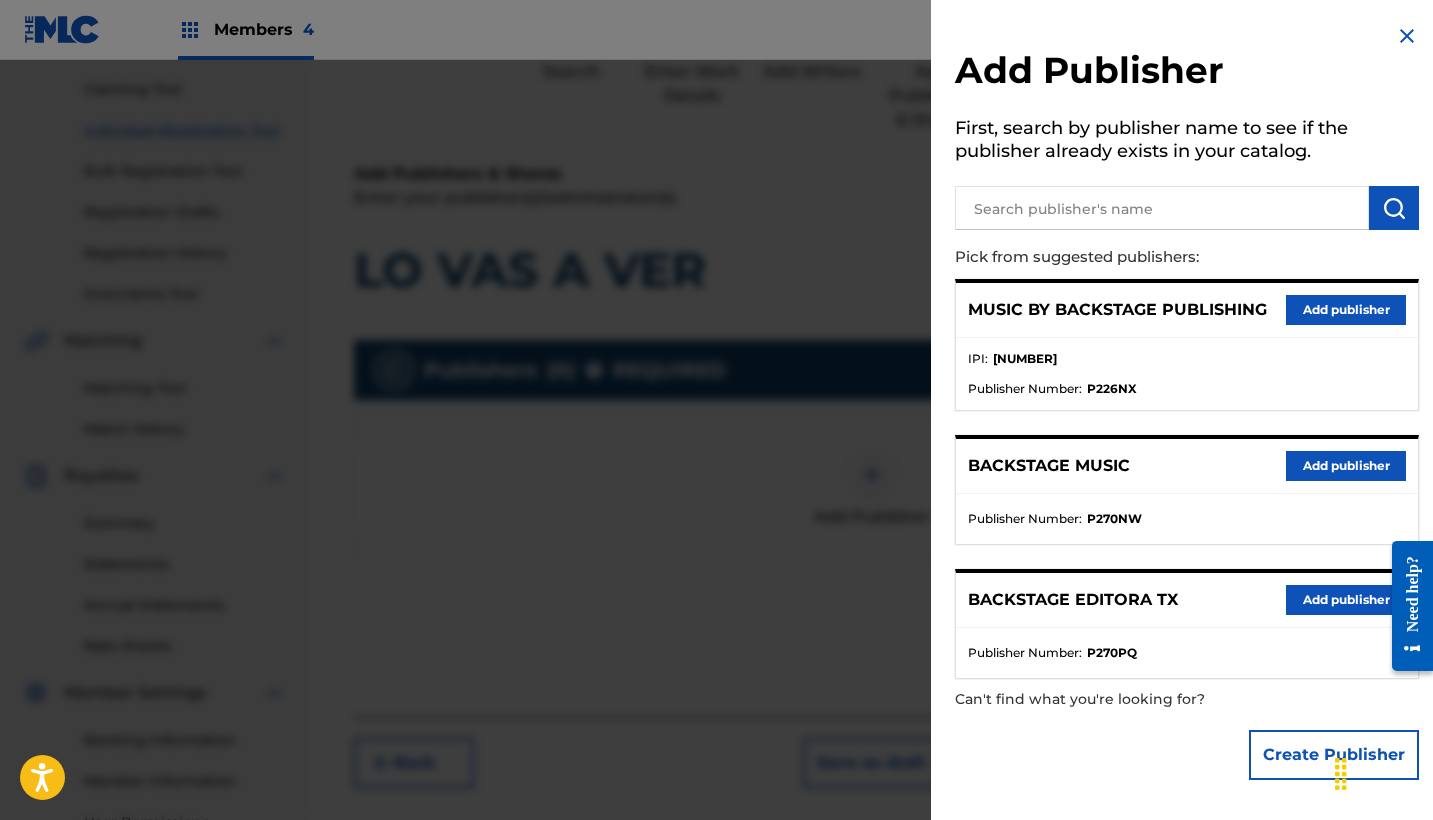 click on "Add publisher" at bounding box center [1346, 600] 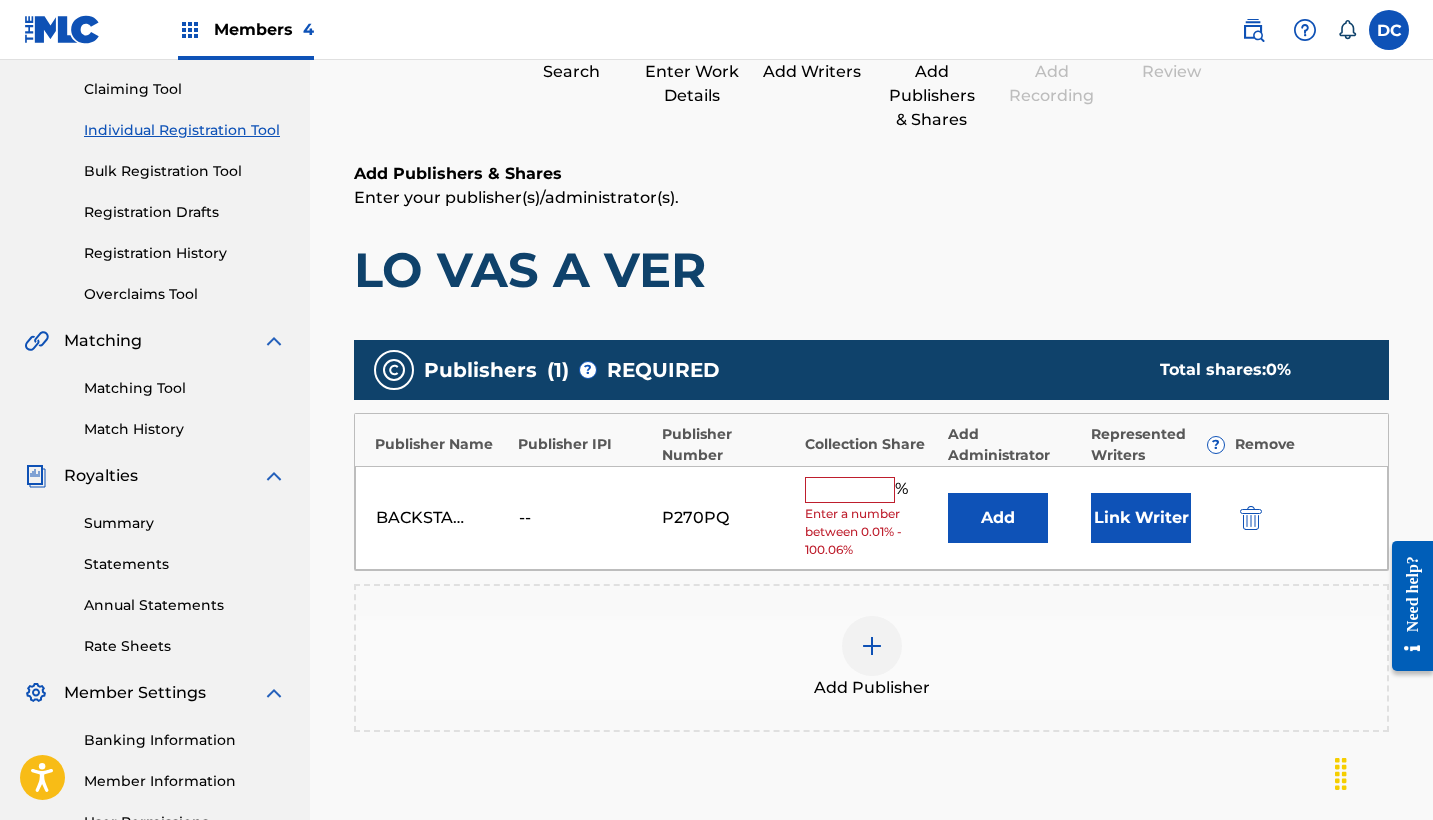 click at bounding box center [850, 490] 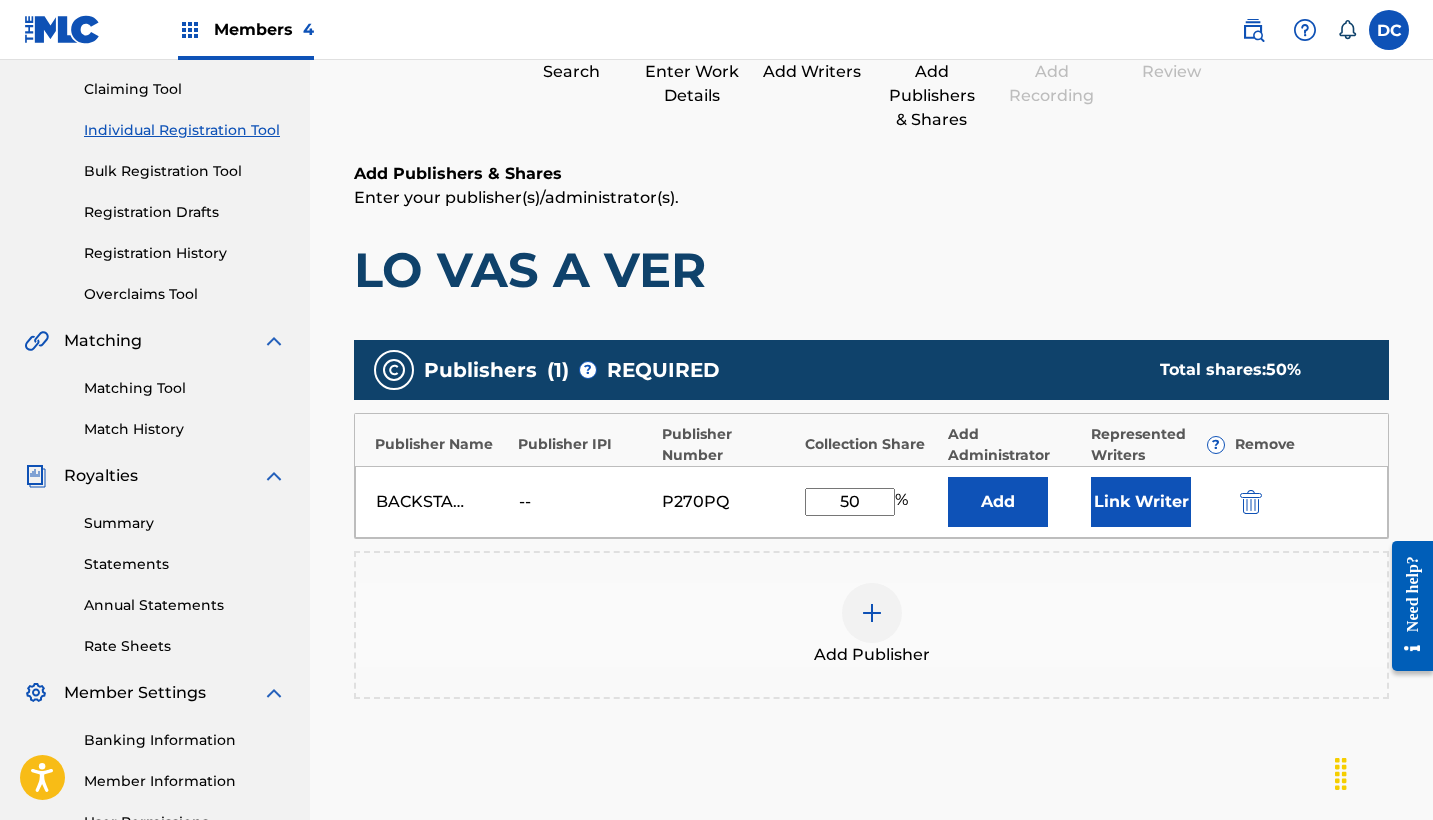 type on "50" 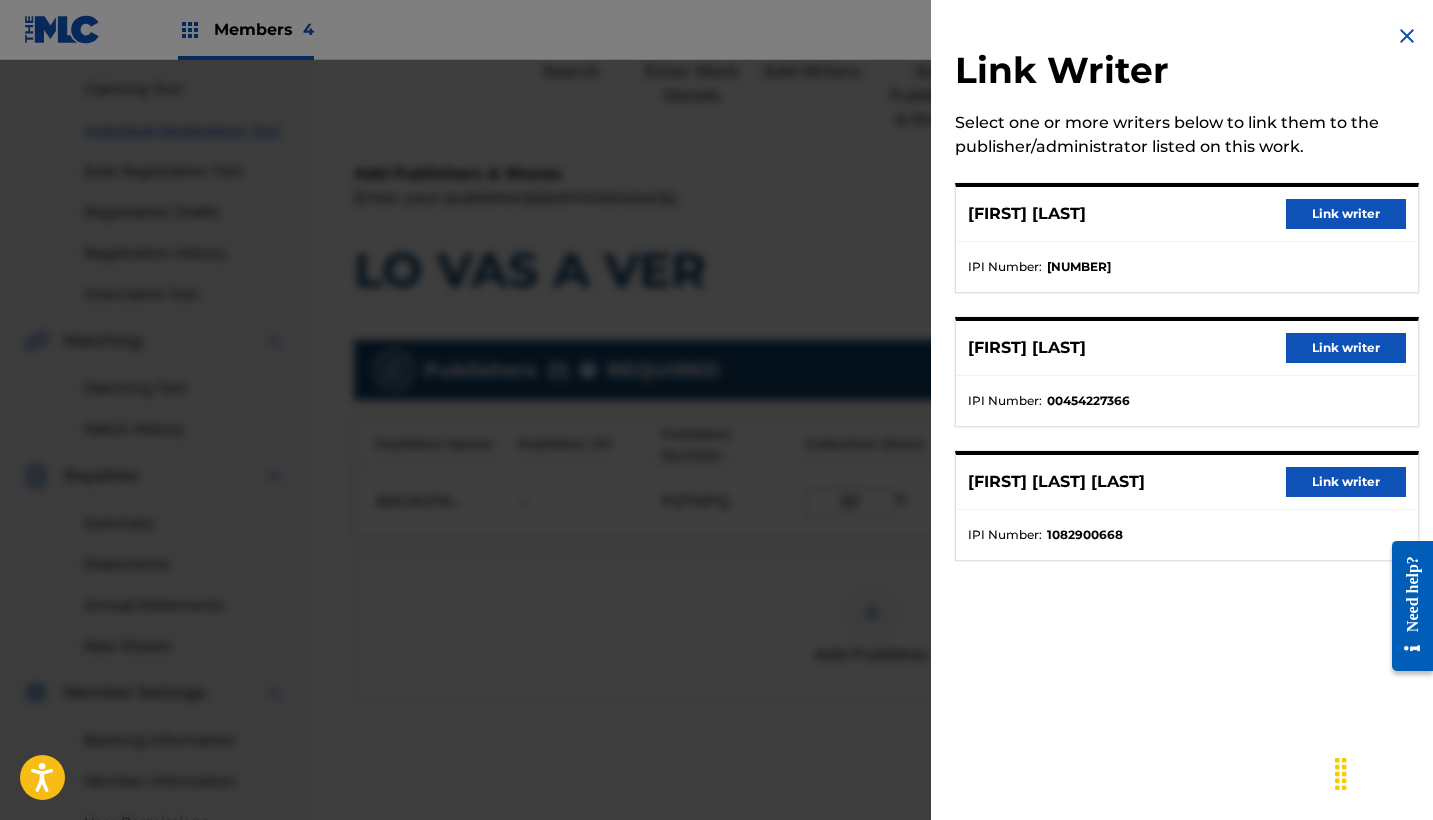 click on "Link writer" at bounding box center (1346, 482) 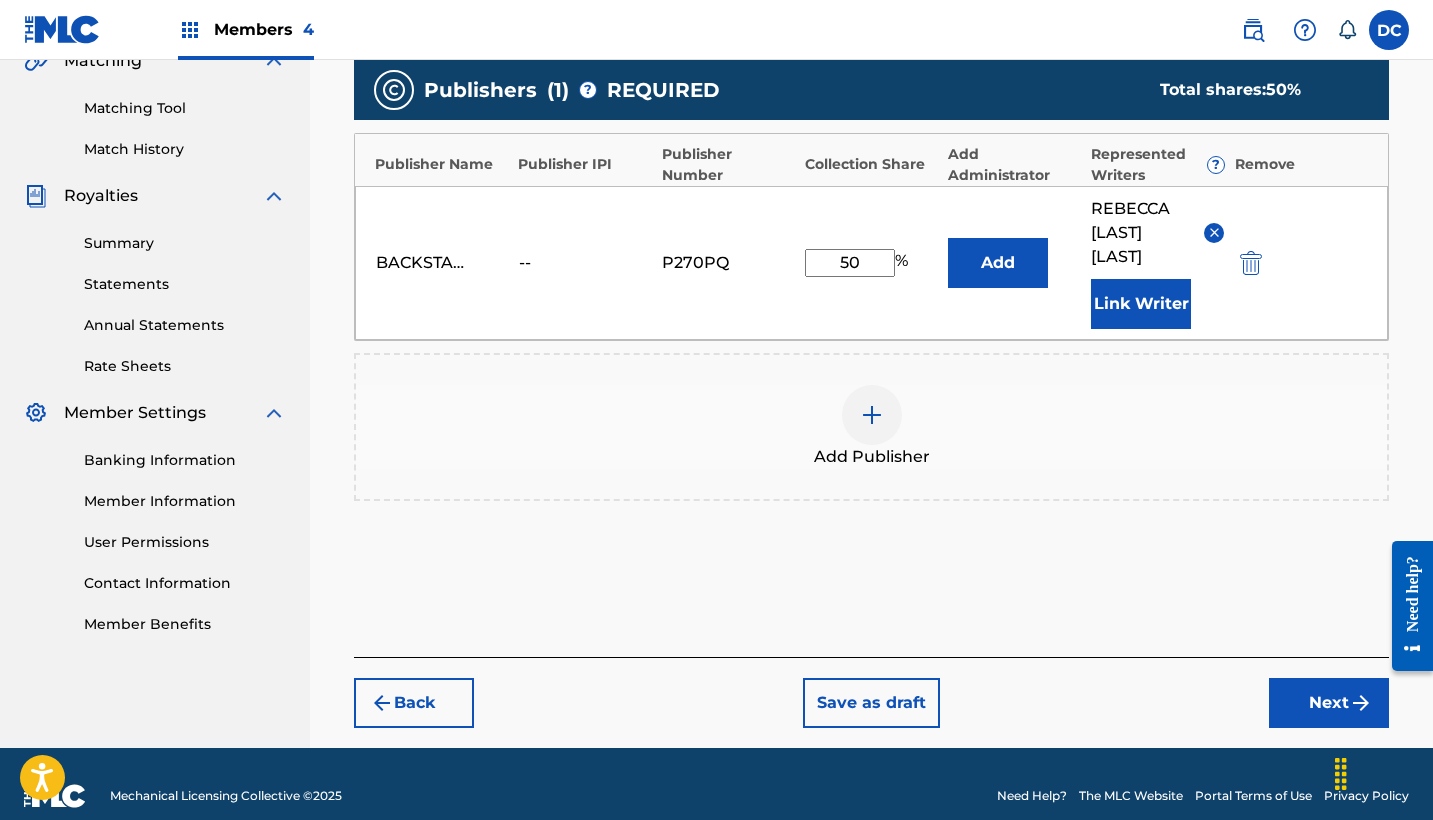 click on "Next" at bounding box center [1329, 703] 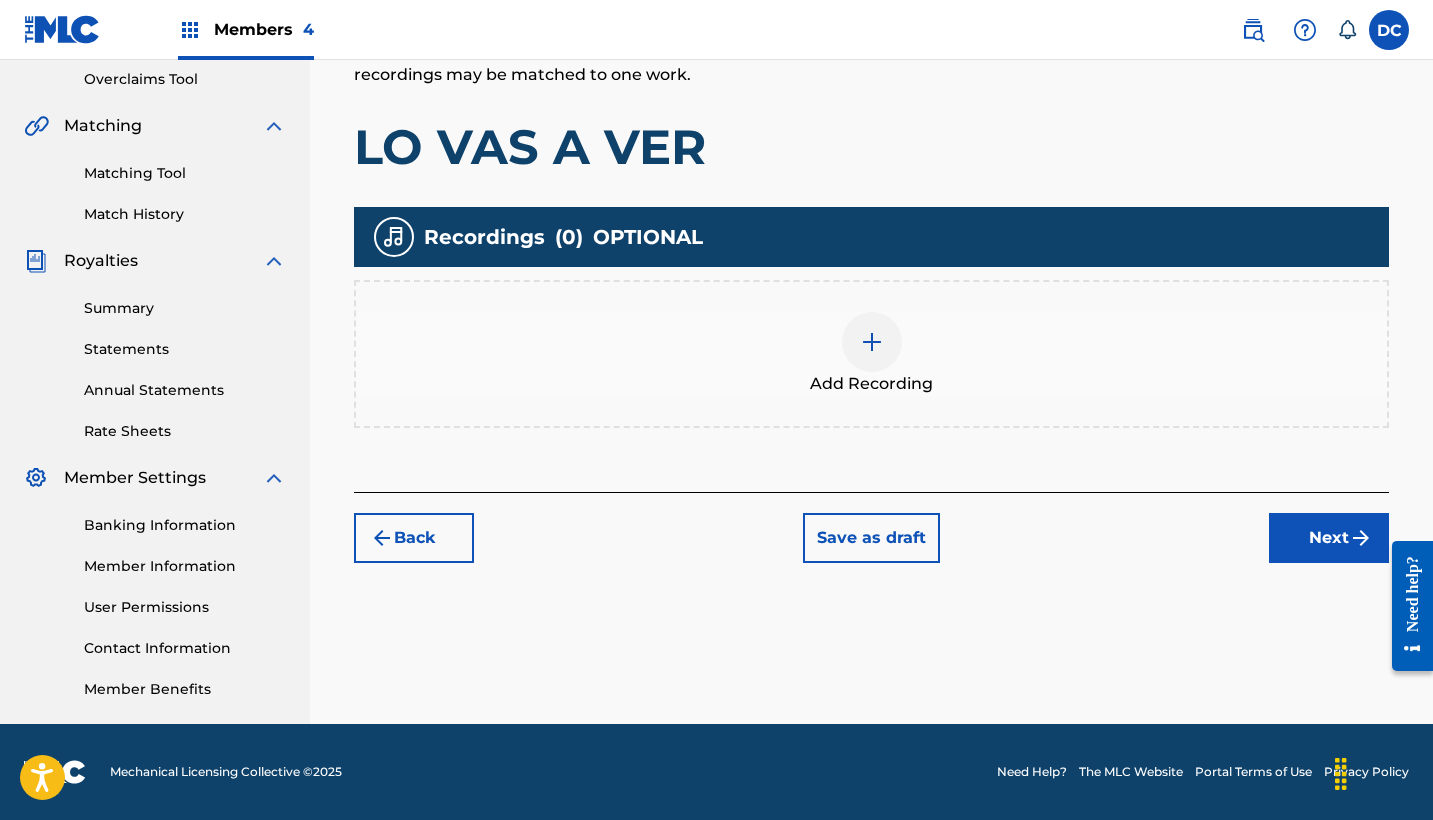 click on "Add Recording" at bounding box center (871, 354) 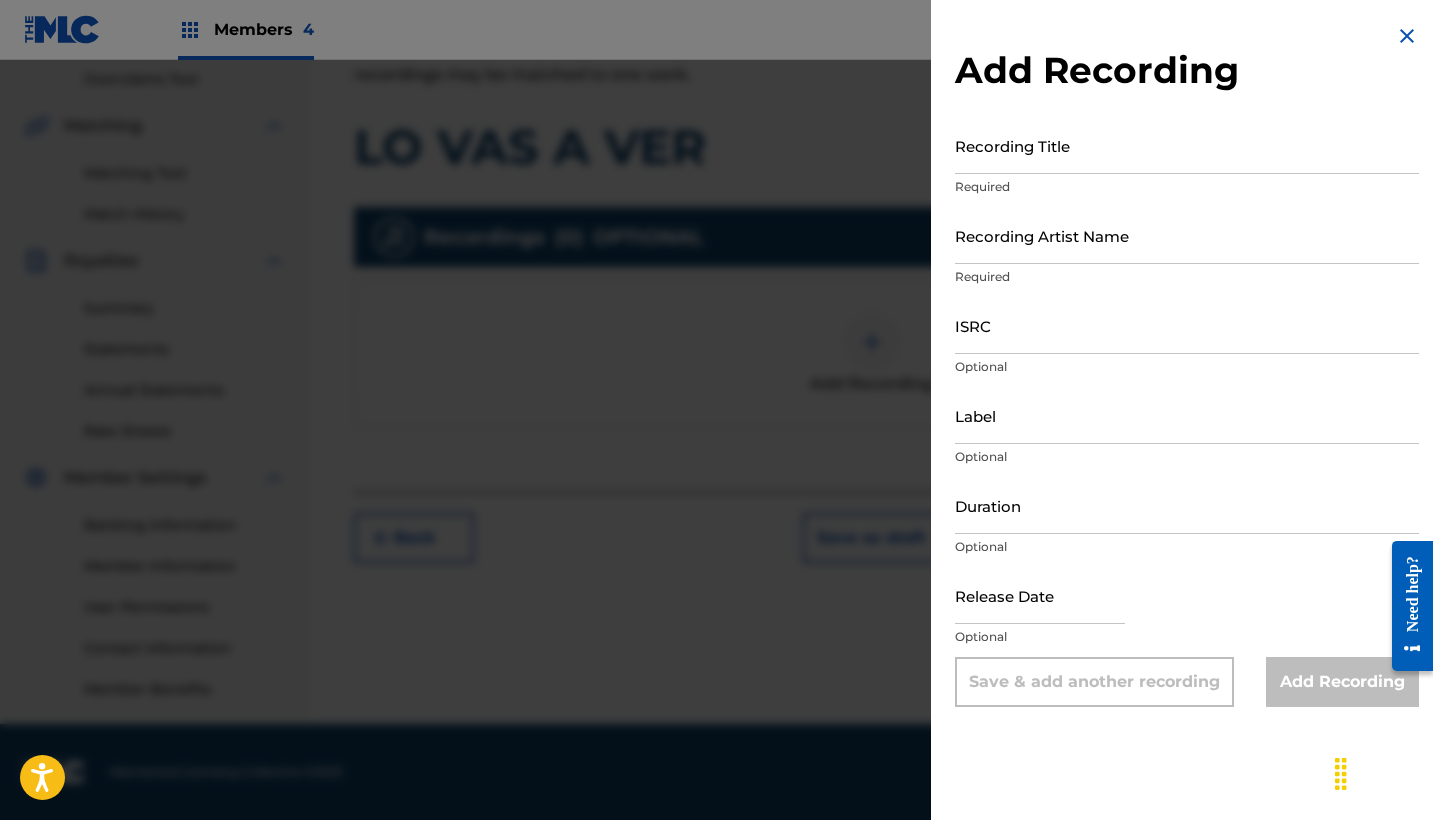 click on "Recording Title" at bounding box center (1187, 145) 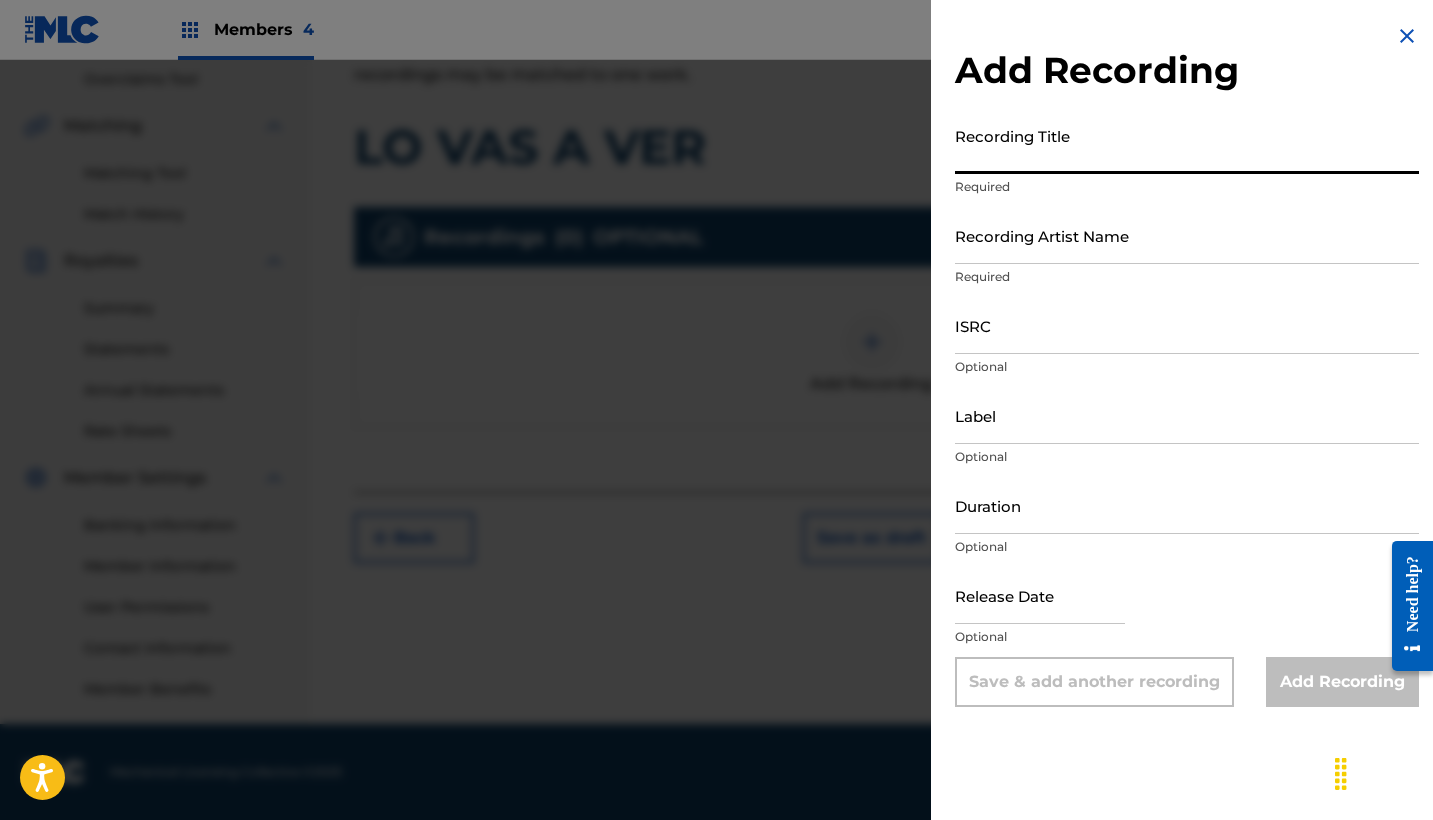 paste on "Lo Vas A Ver" 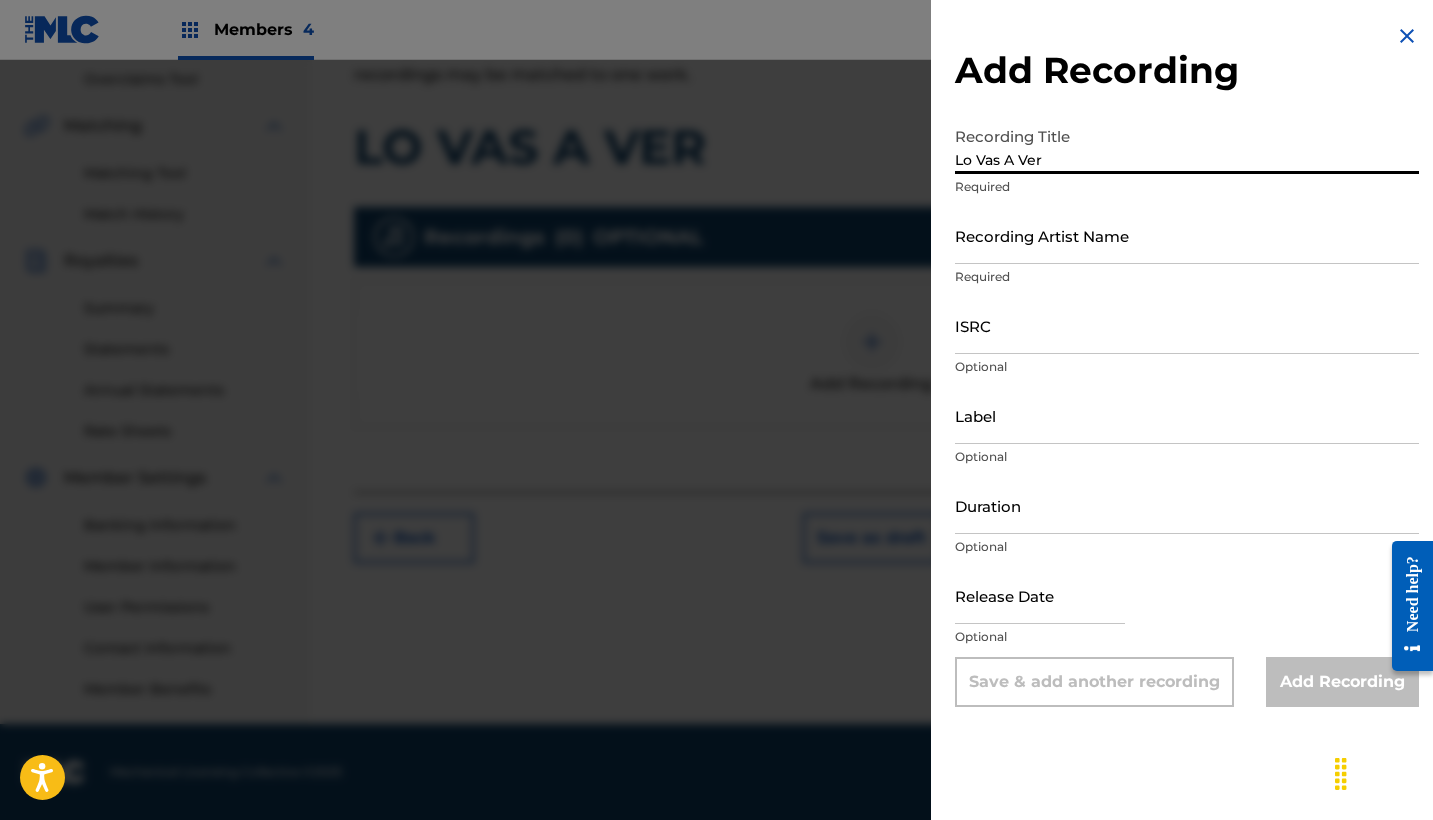 type on "Lo Vas A Ver" 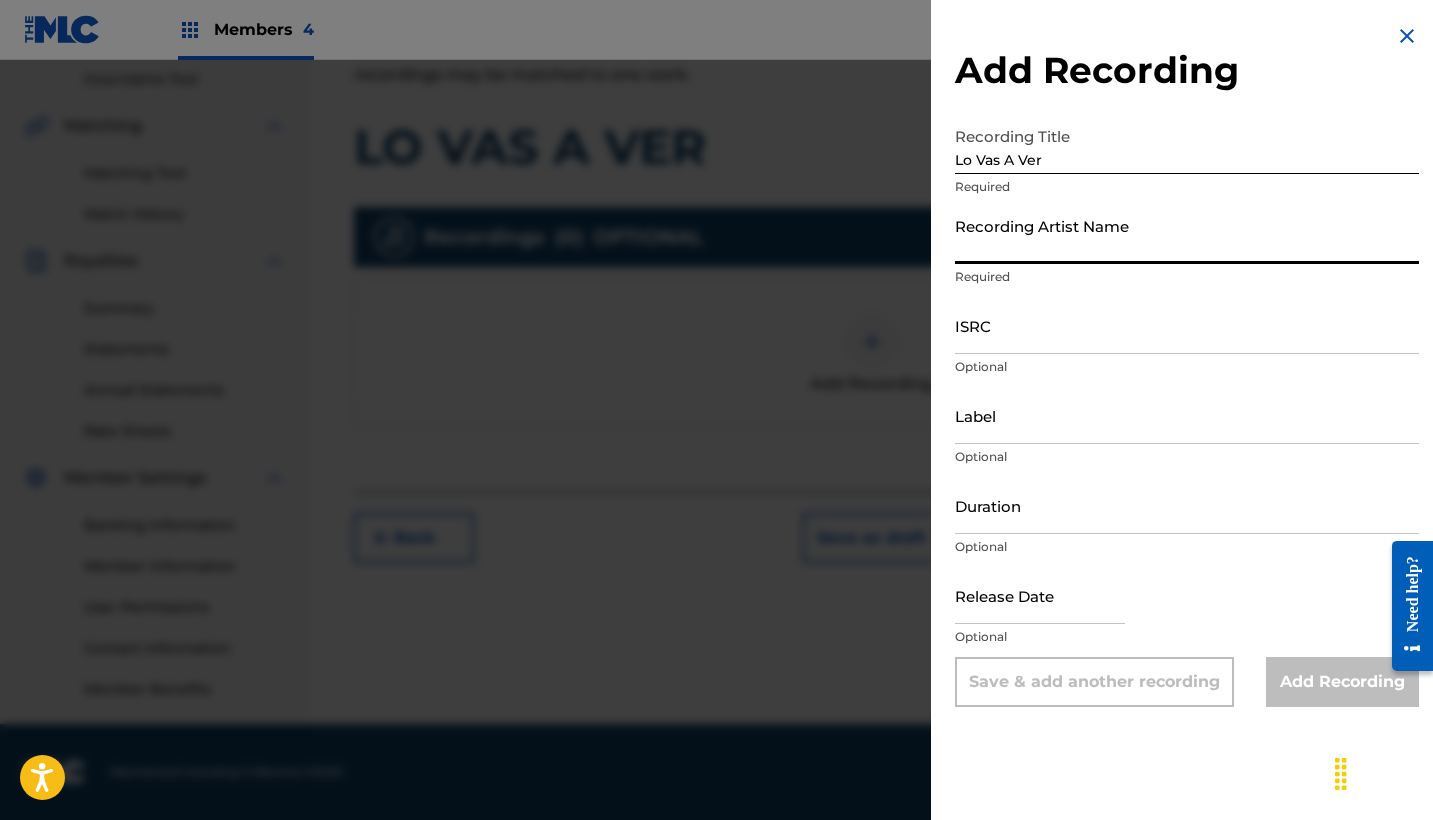 click on "Recording Artist Name" at bounding box center (1187, 235) 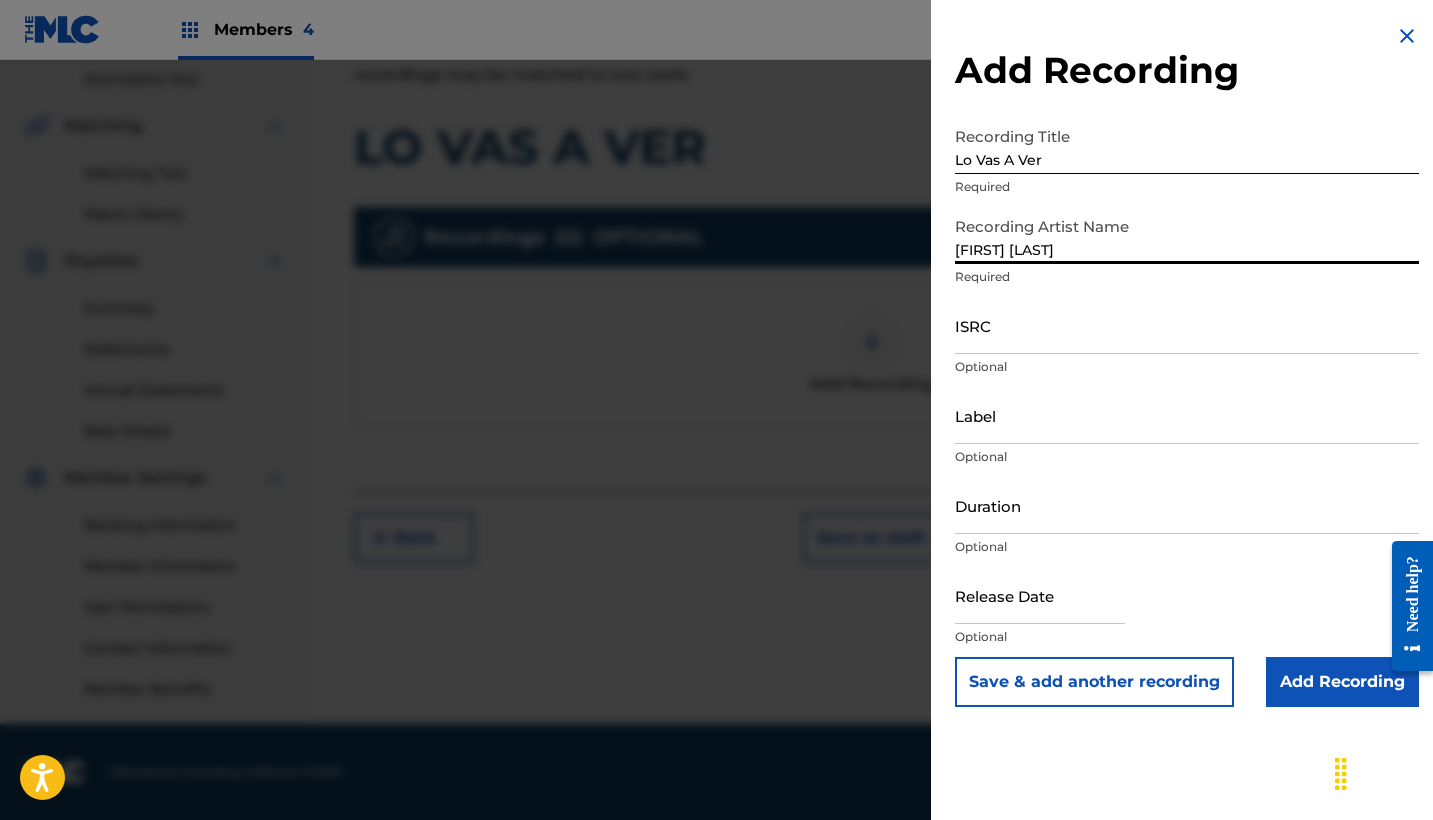 type on "[FIRST] [LAST]" 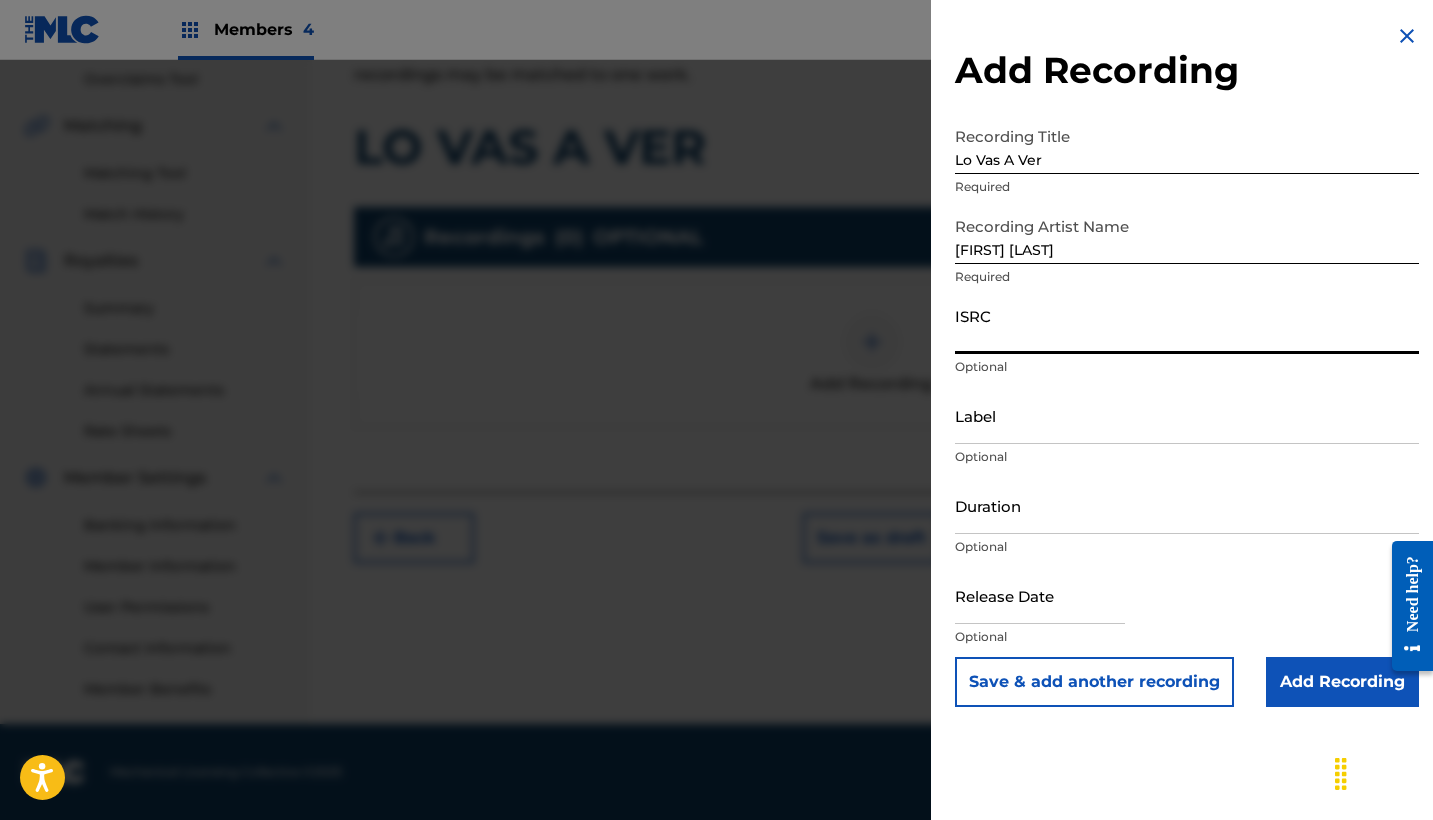 click on "ISRC" at bounding box center (1187, 325) 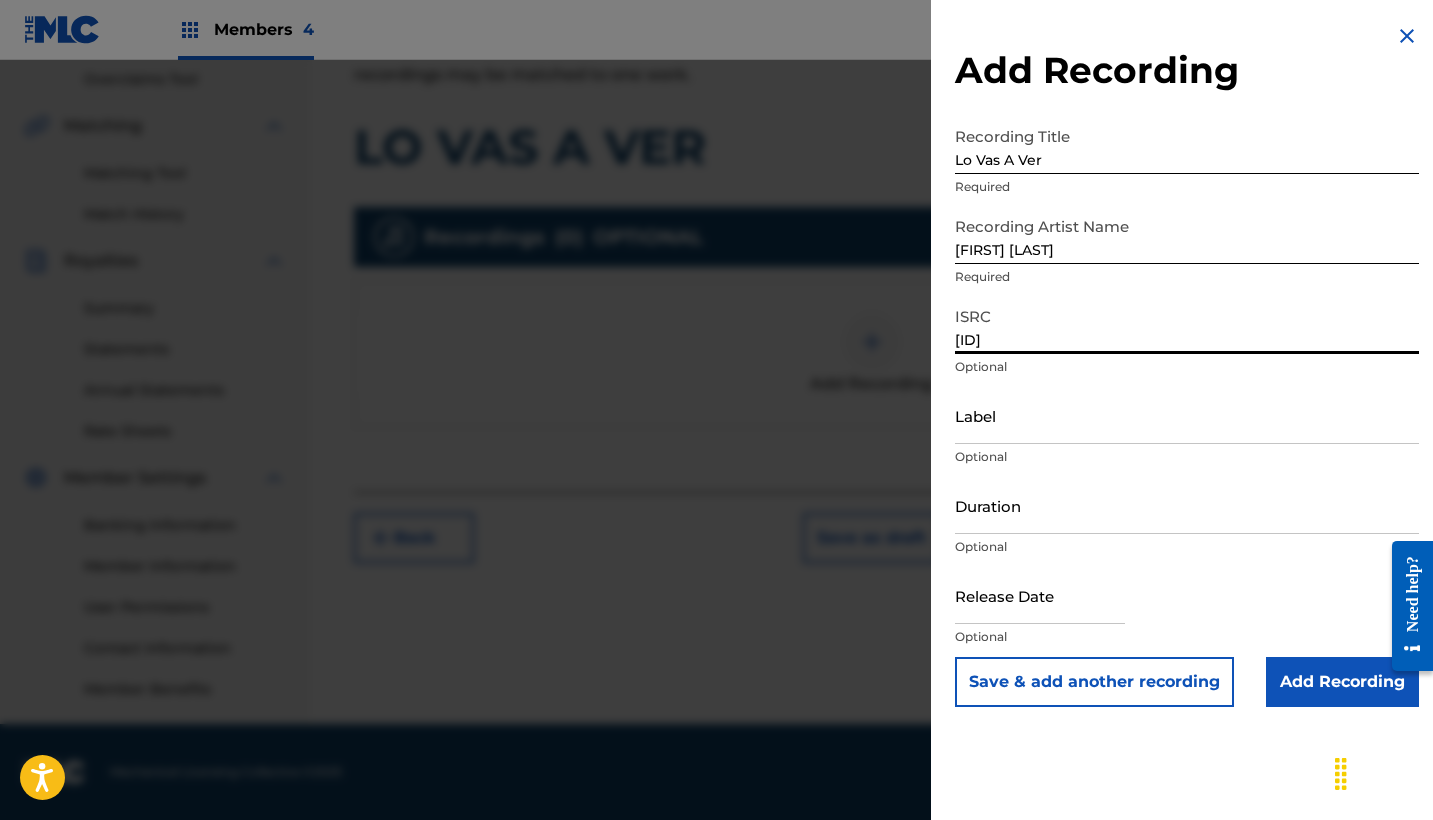type on "[ID]" 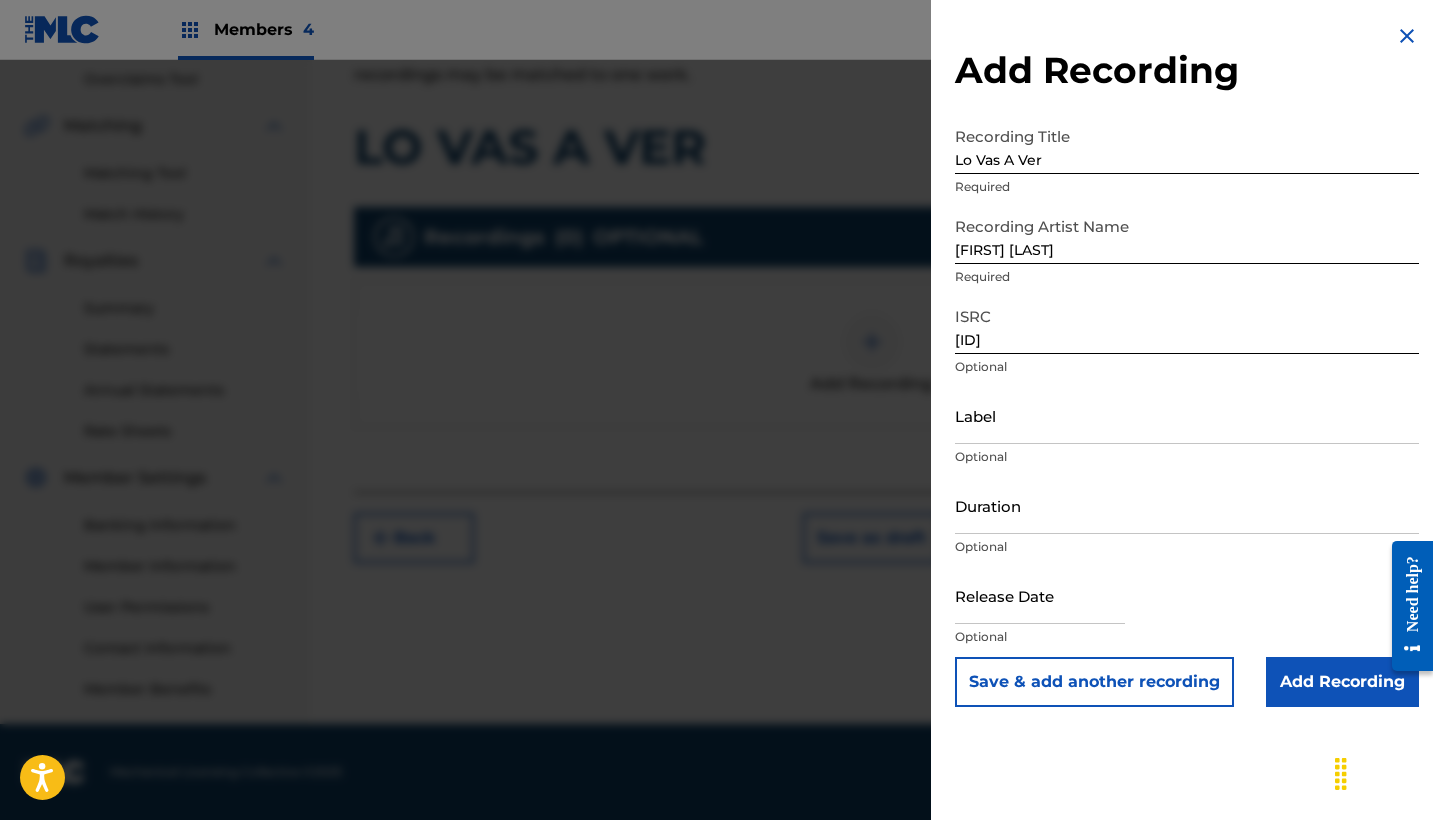 click on "Add Recording Recording Title Lo Vas A Ver Required Recording Artist Name [FIRST] [LAST] Required ISRC [ID] Optional Label Optional Duration Optional Release Date Optional Save & add another recording Add Recording" at bounding box center (1187, 365) 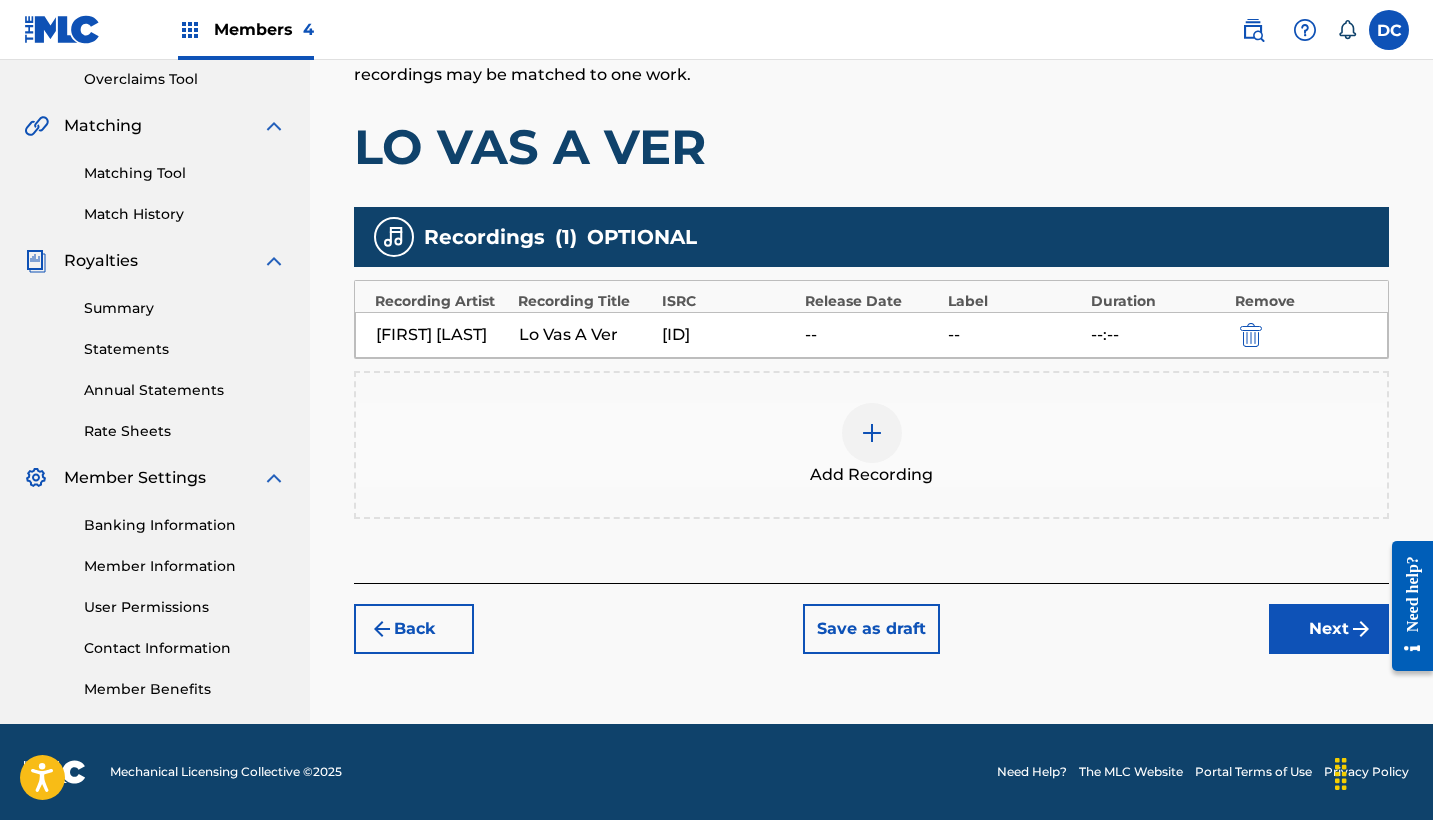 click on "Next" at bounding box center [1329, 629] 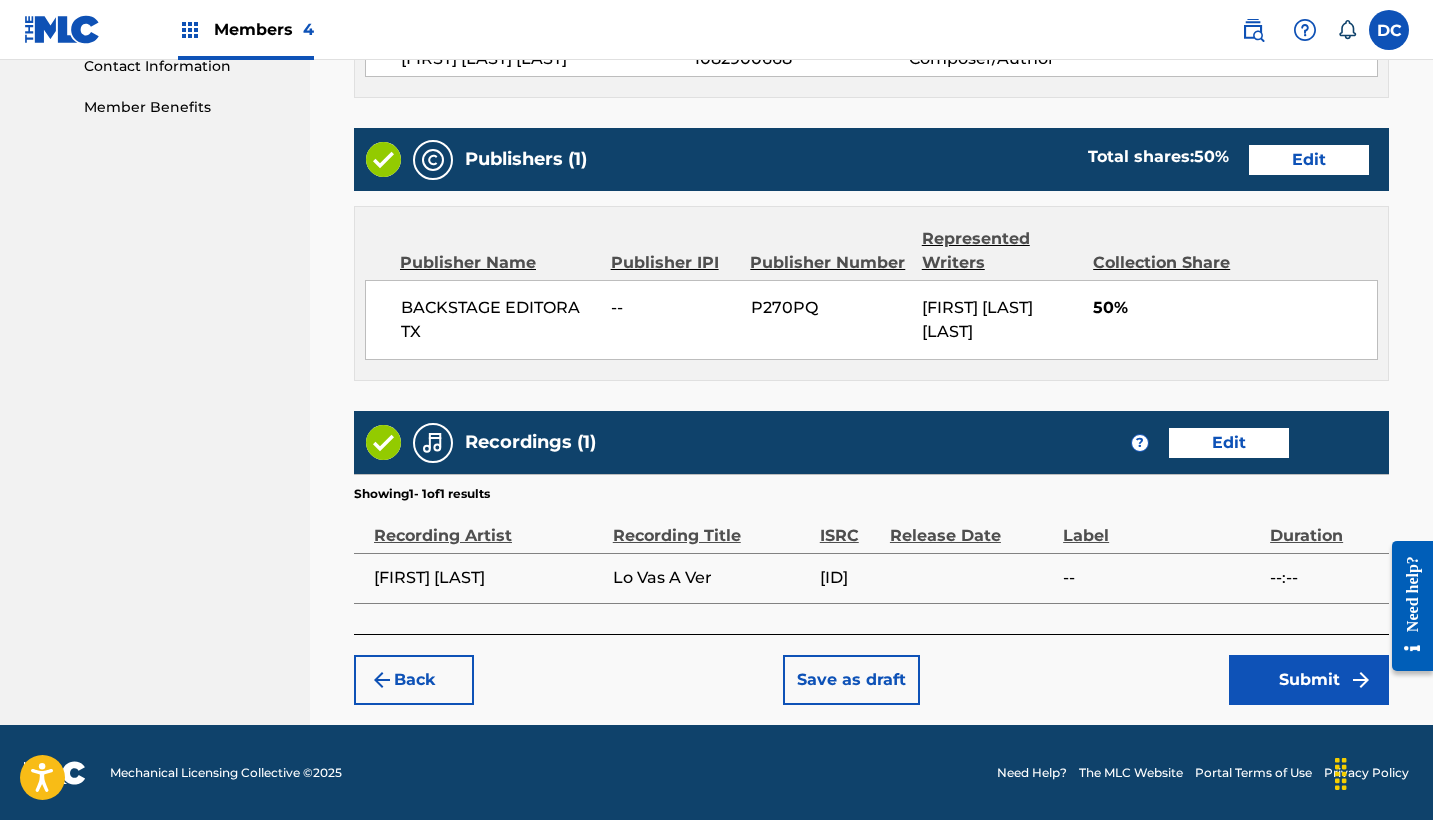 scroll, scrollTop: 1001, scrollLeft: 0, axis: vertical 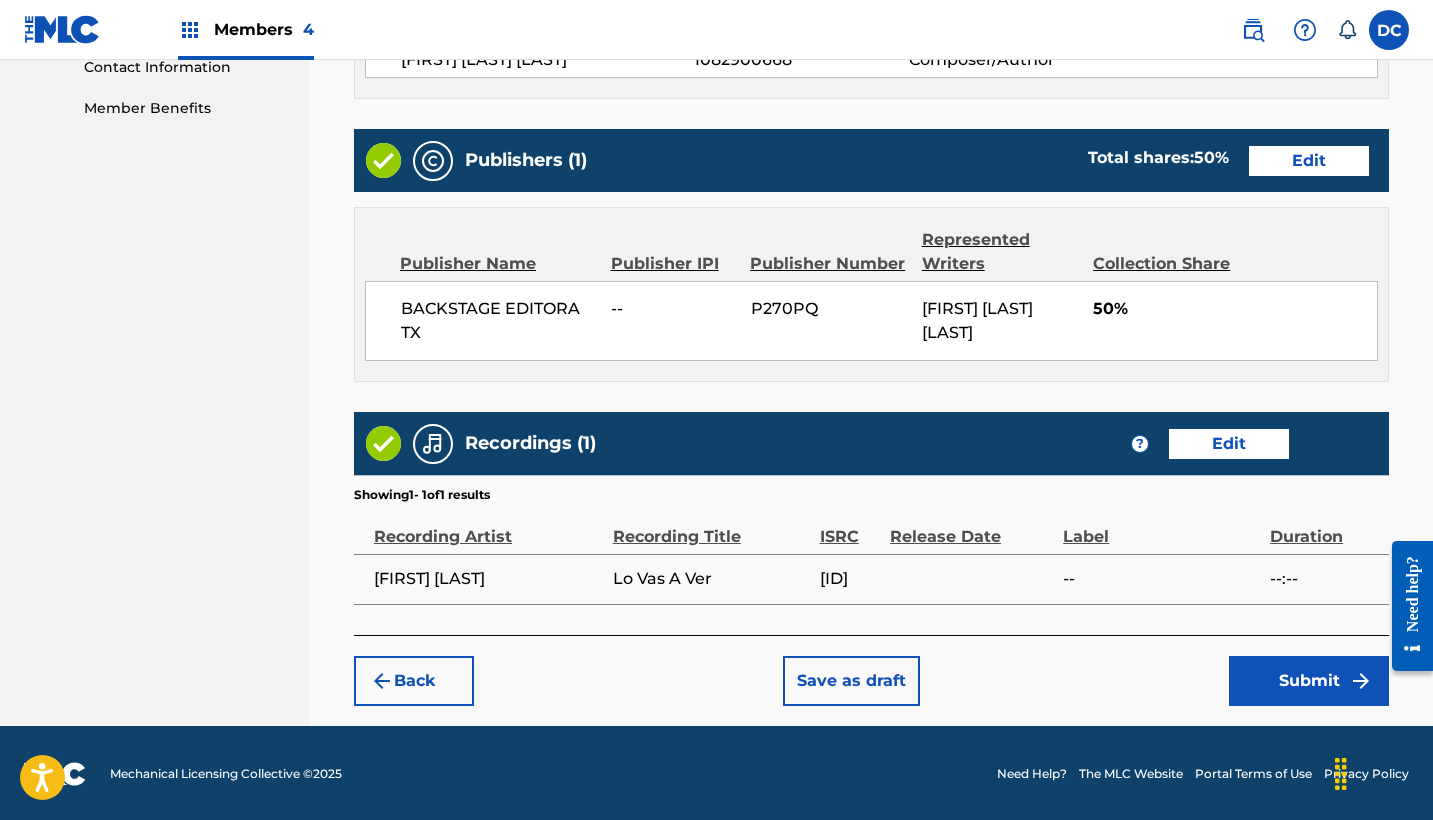 click on "Submit" at bounding box center (1309, 681) 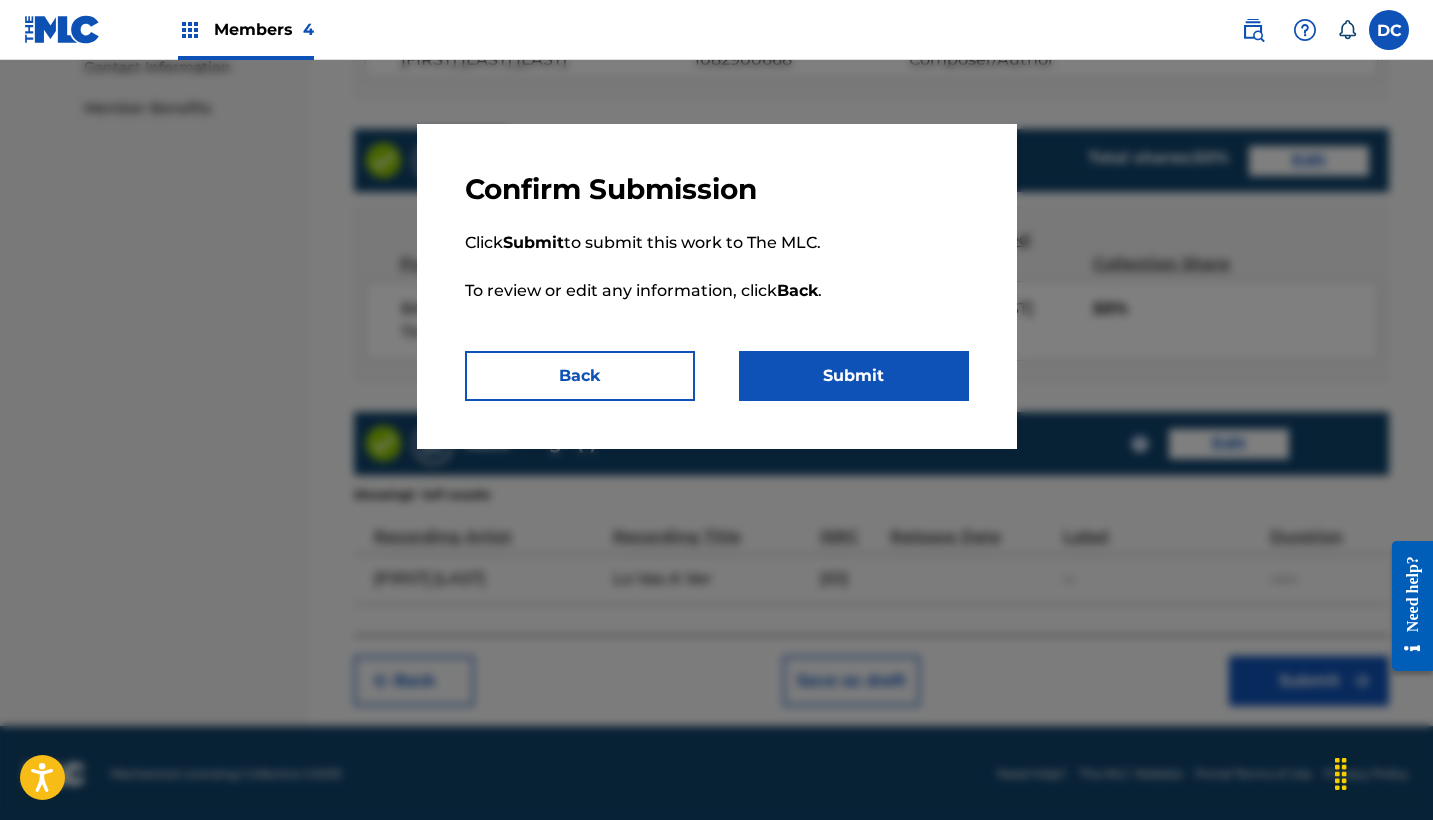 click on "Submit" at bounding box center (854, 376) 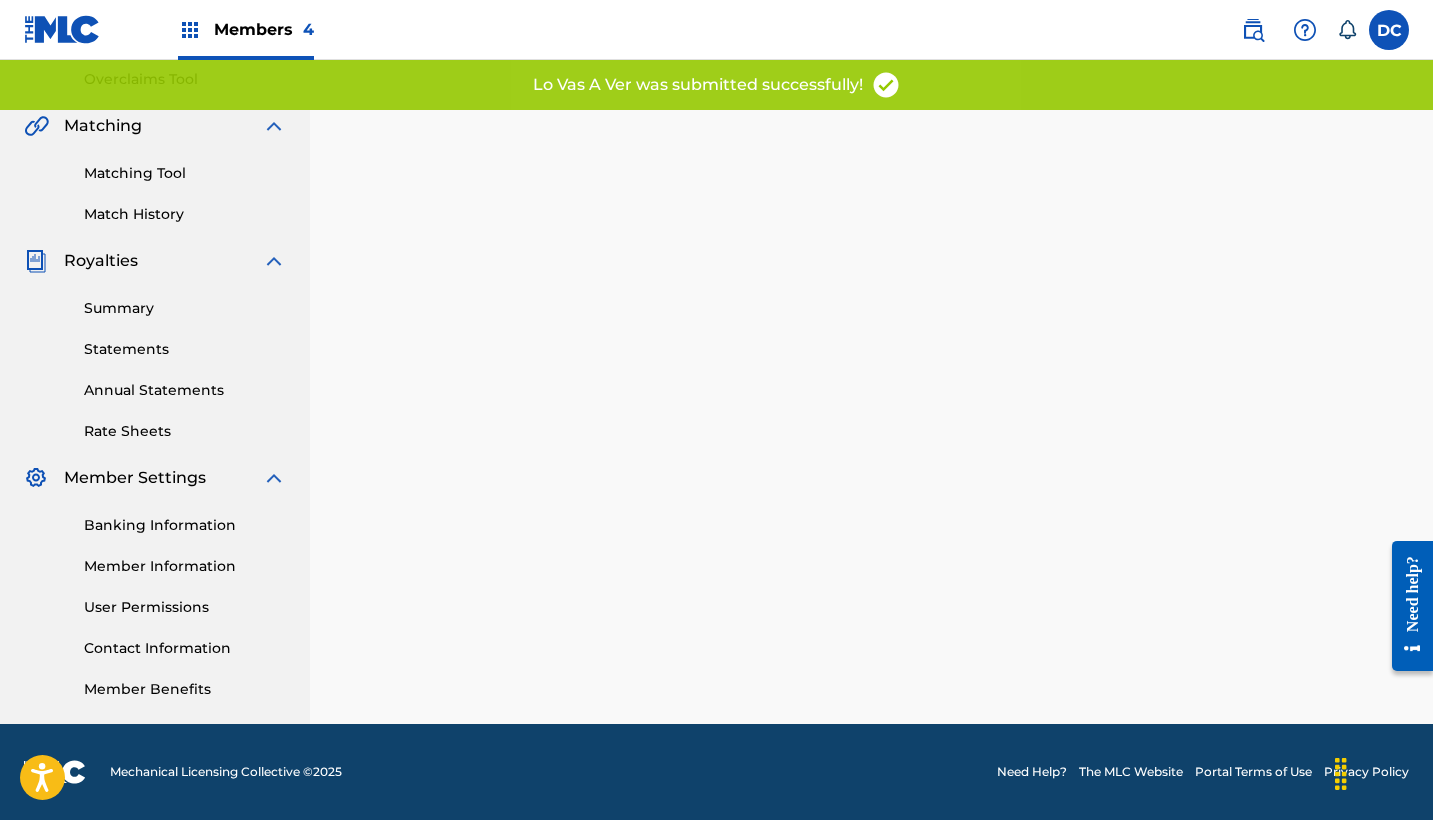 scroll, scrollTop: 0, scrollLeft: 0, axis: both 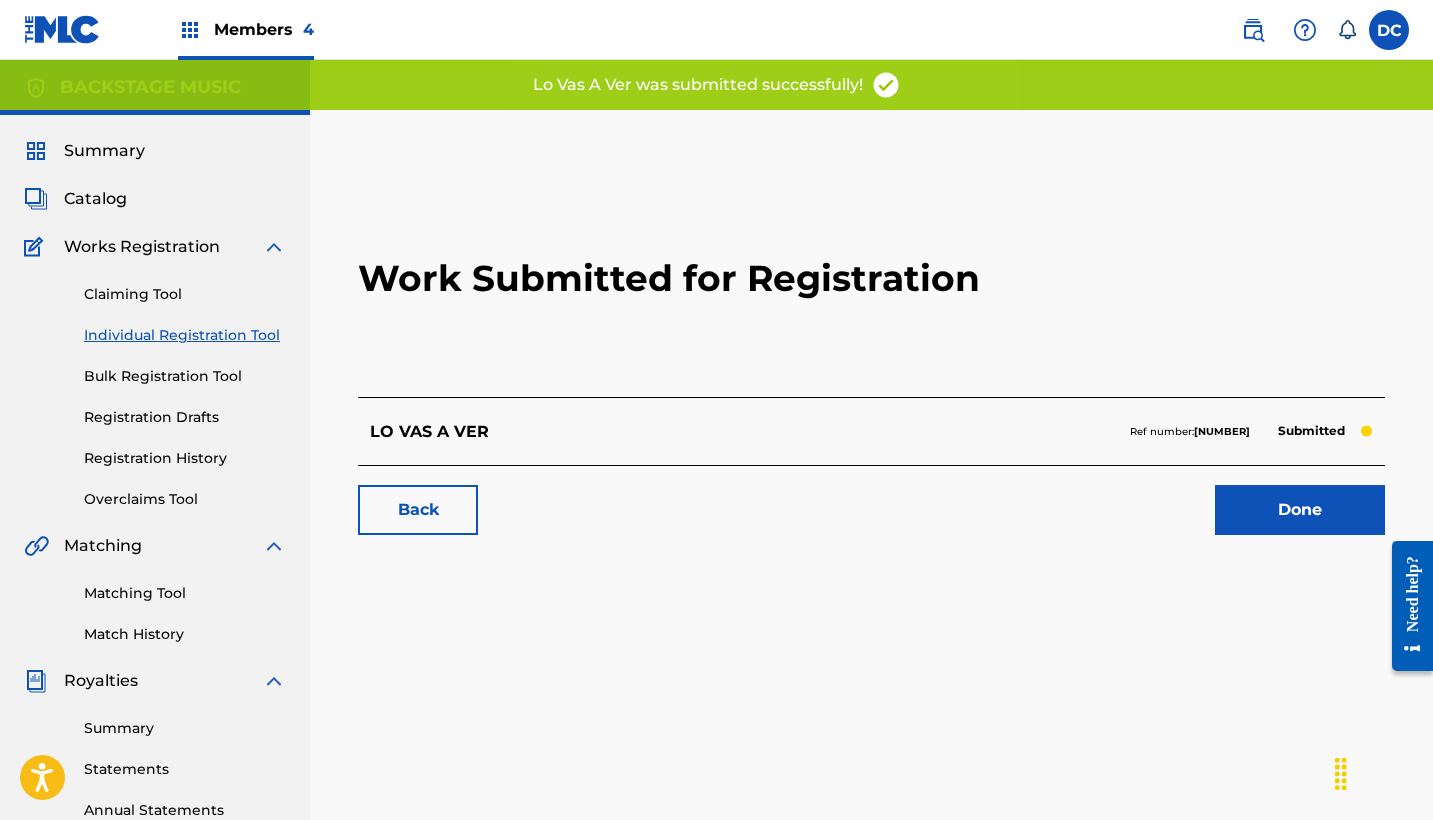 click on "[NUMBER]" at bounding box center (1222, 431) 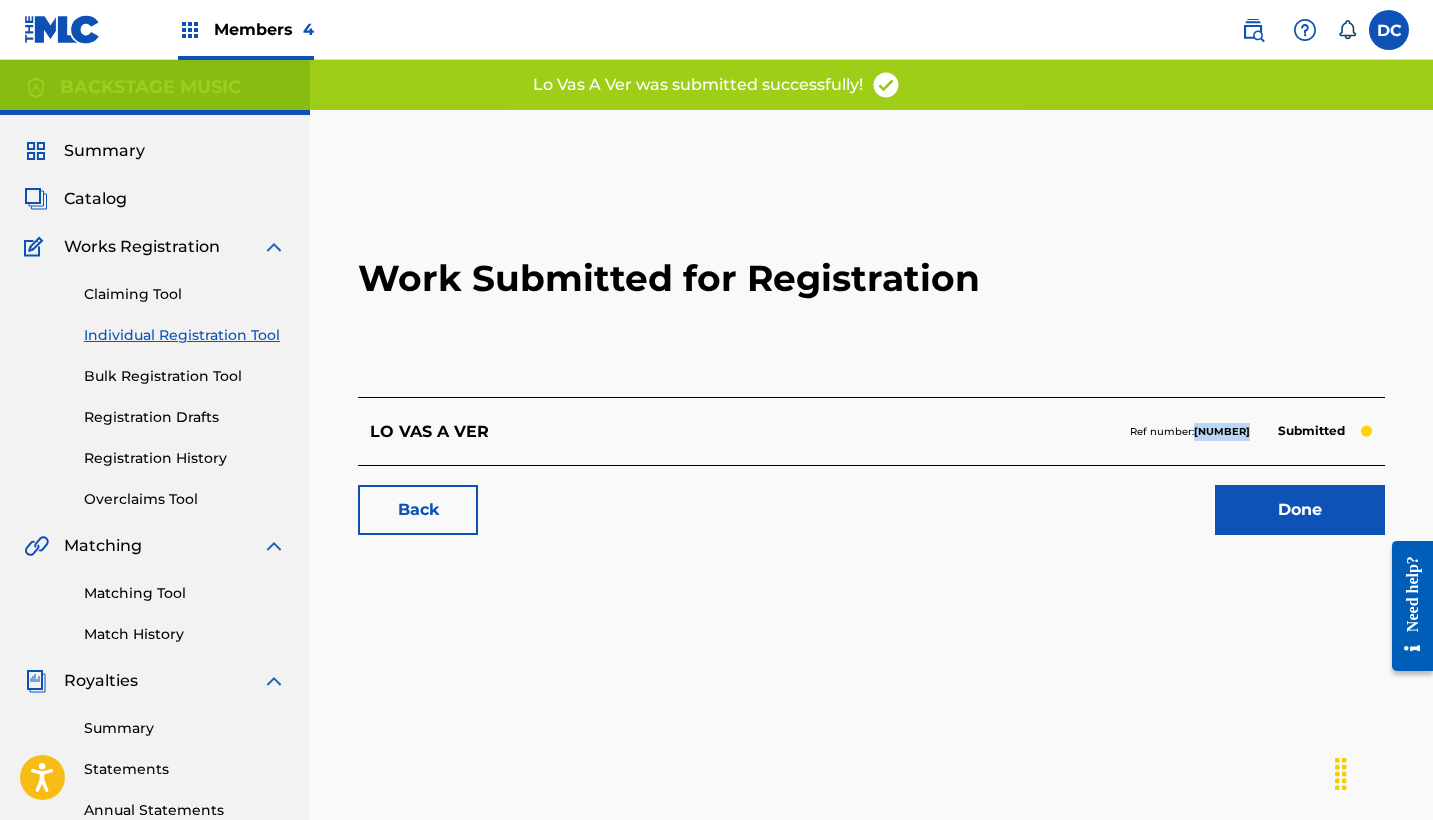 click on "[NUMBER]" at bounding box center [1222, 431] 